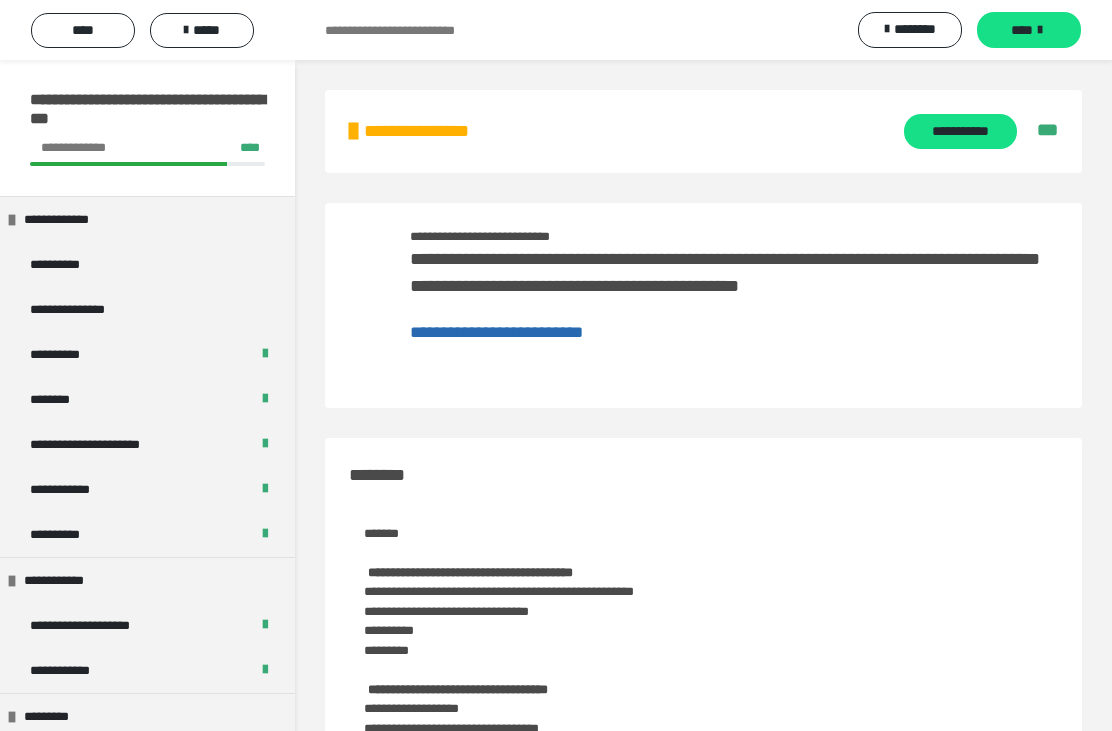 scroll, scrollTop: 2517, scrollLeft: 0, axis: vertical 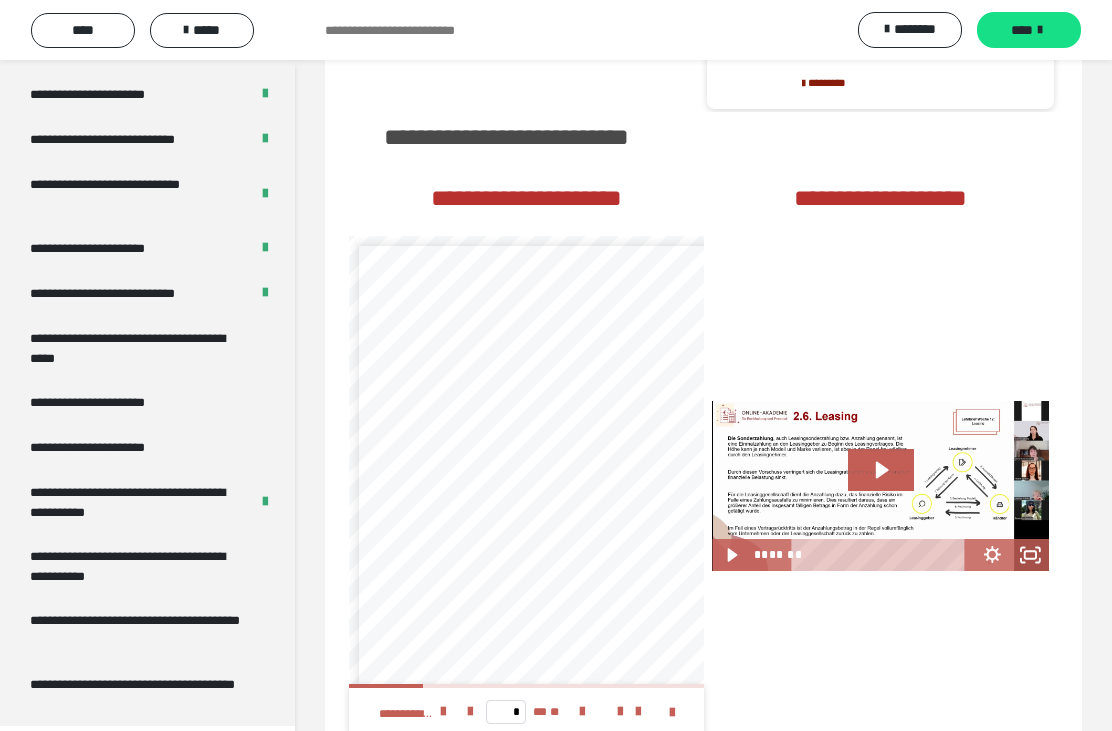 click on "**********" at bounding box center (139, 566) 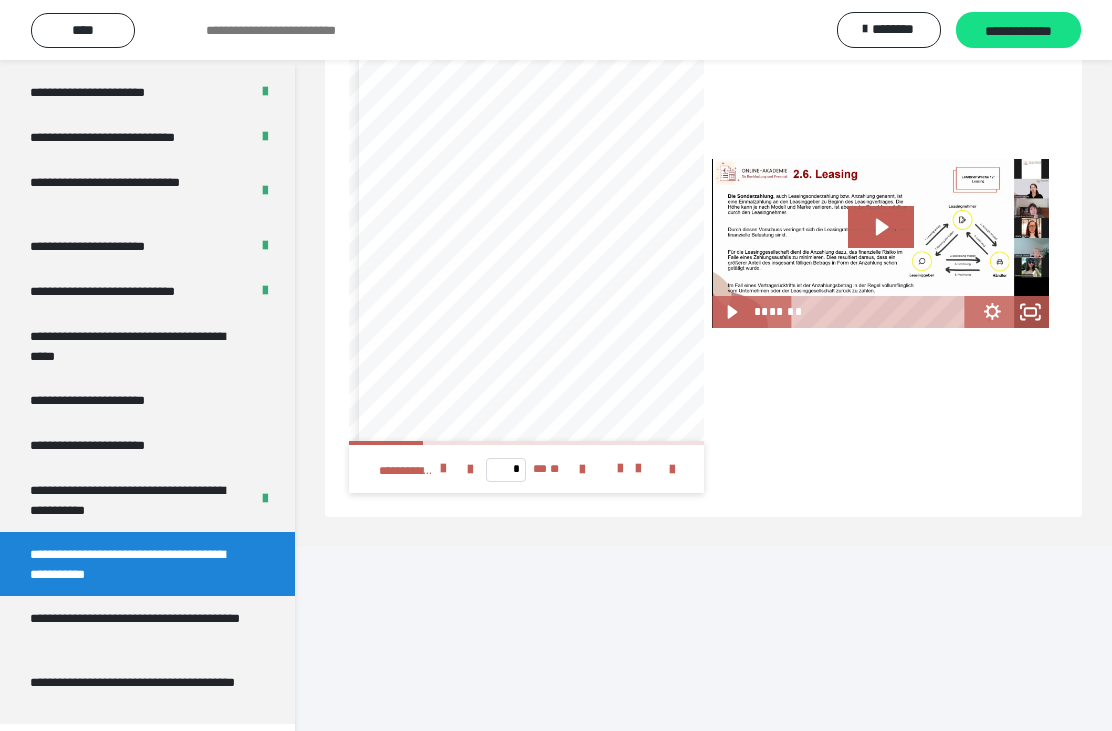scroll, scrollTop: 2227, scrollLeft: 0, axis: vertical 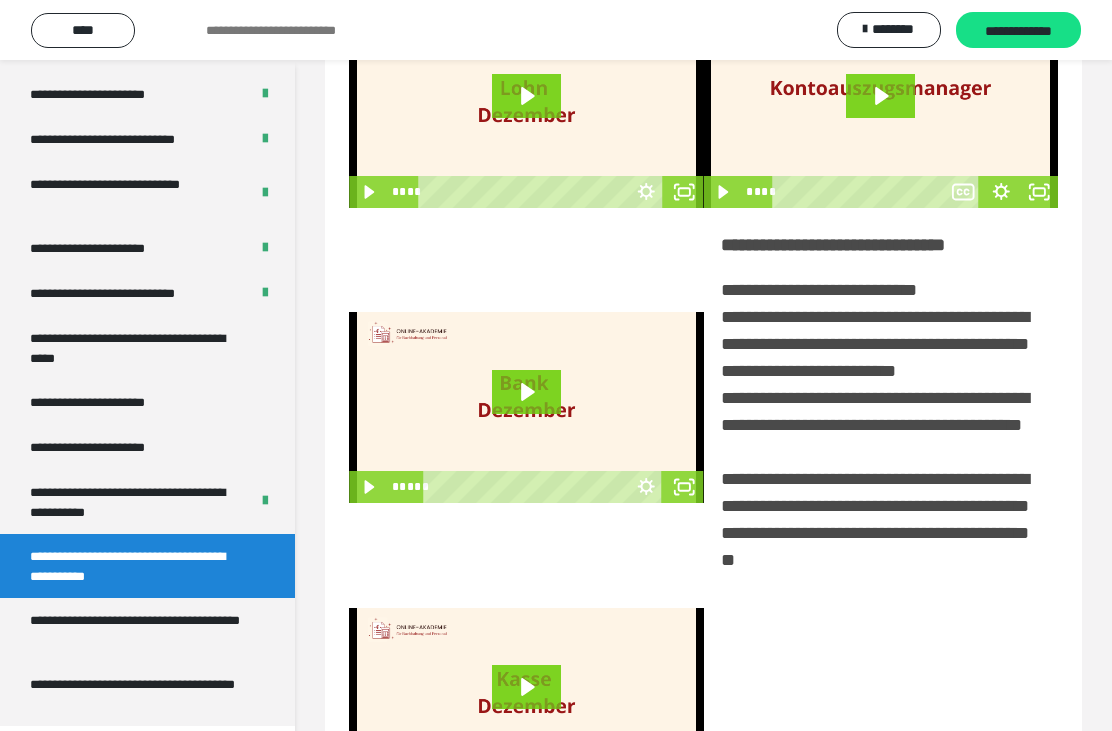 click on "**********" at bounding box center (139, 630) 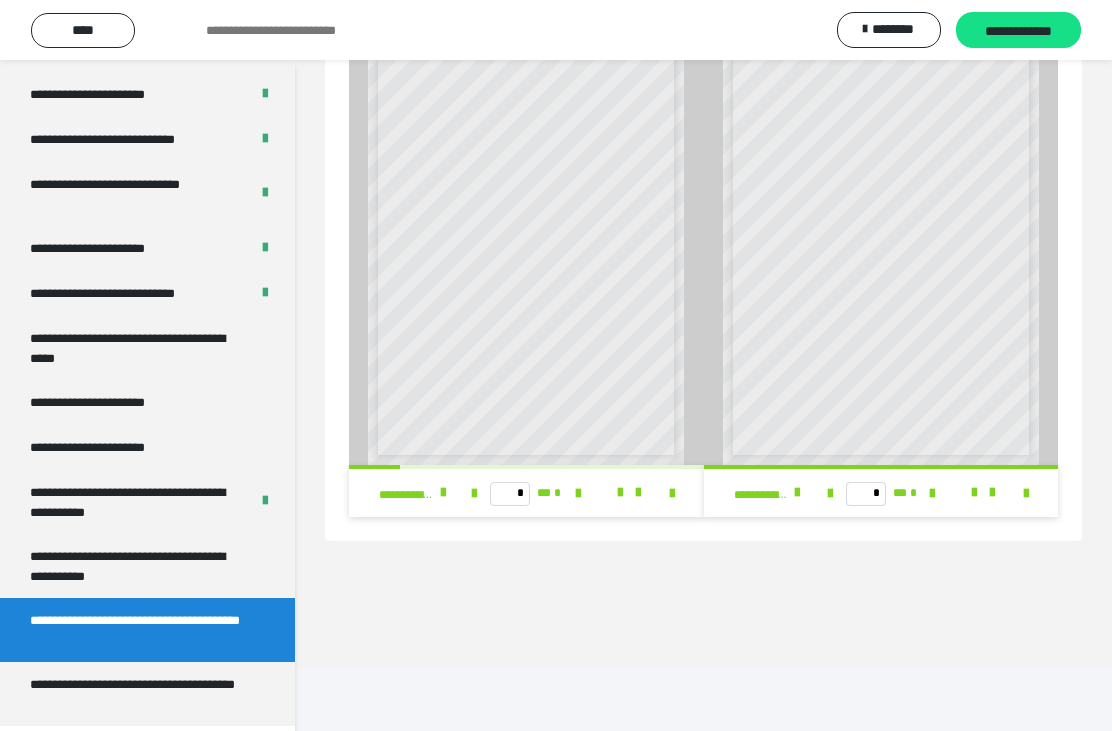 click on "**********" at bounding box center (139, 348) 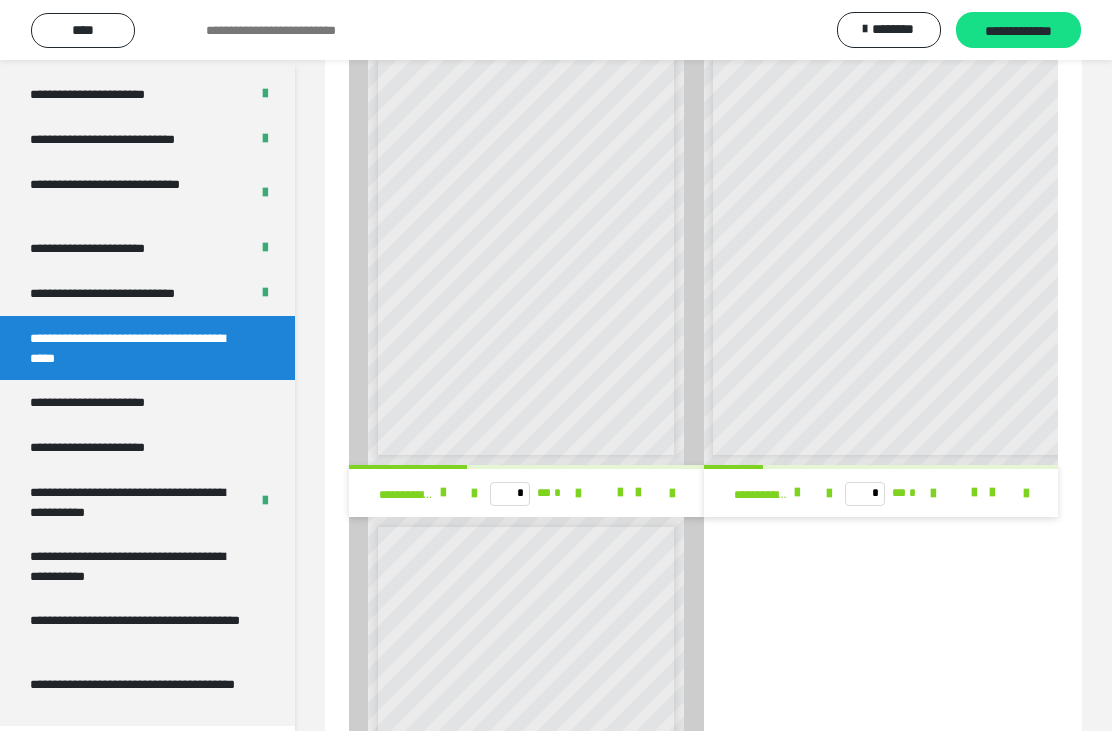 click at bounding box center (644, 493) 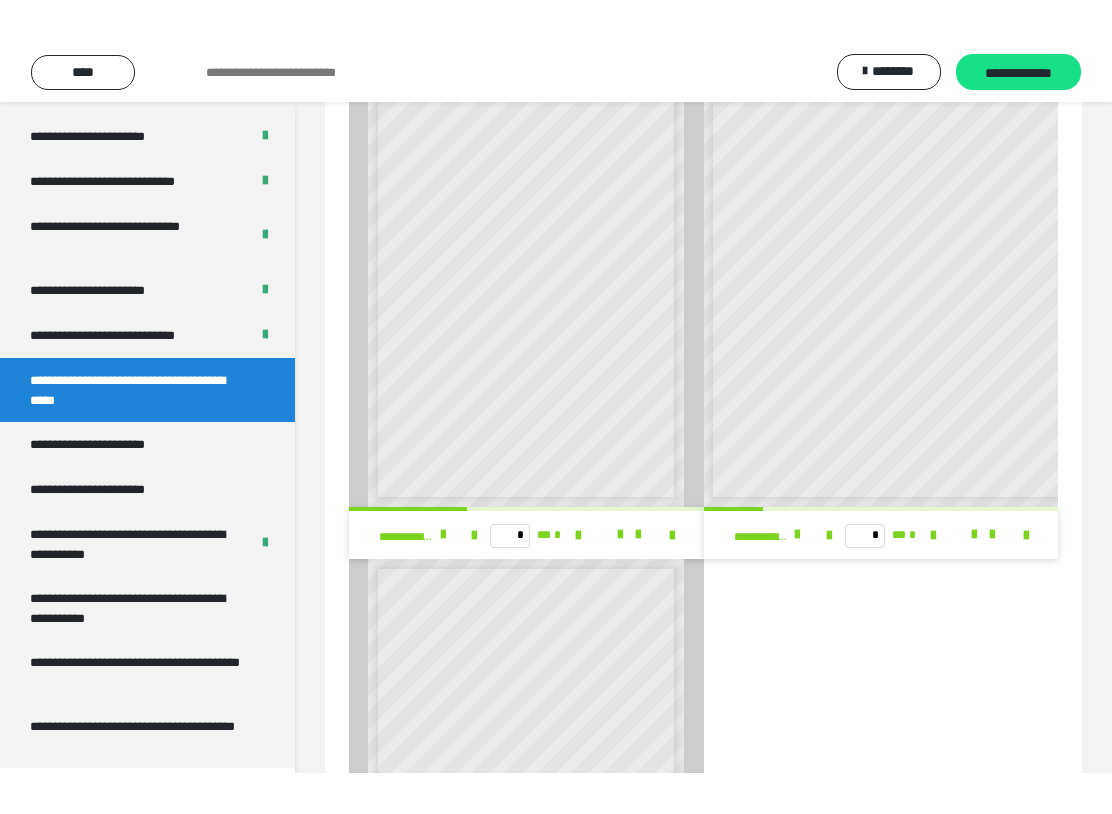 scroll, scrollTop: 0, scrollLeft: 0, axis: both 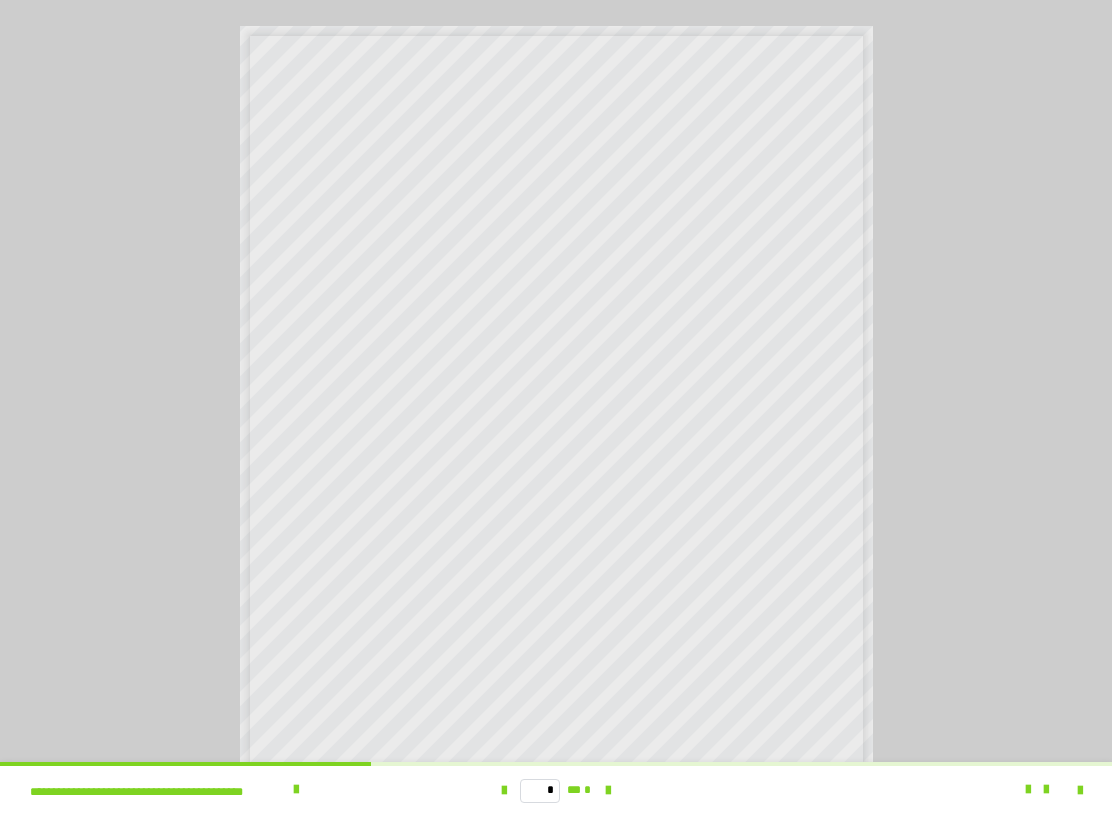 click at bounding box center [556, 407] 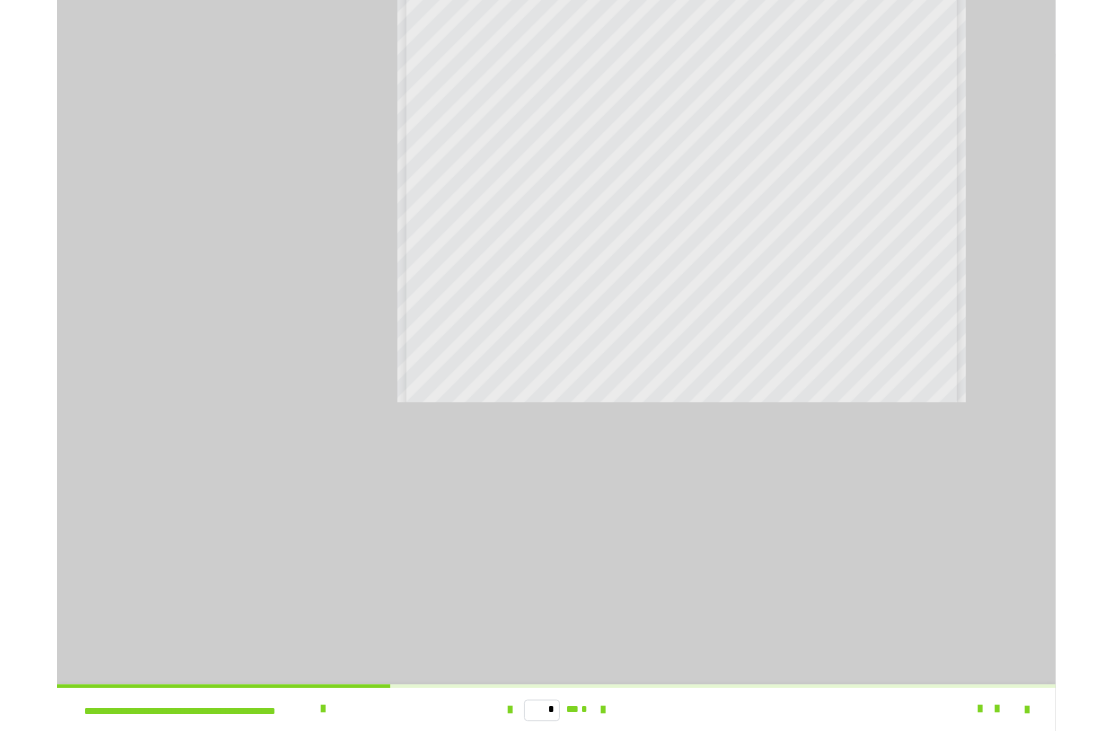scroll, scrollTop: 124, scrollLeft: 0, axis: vertical 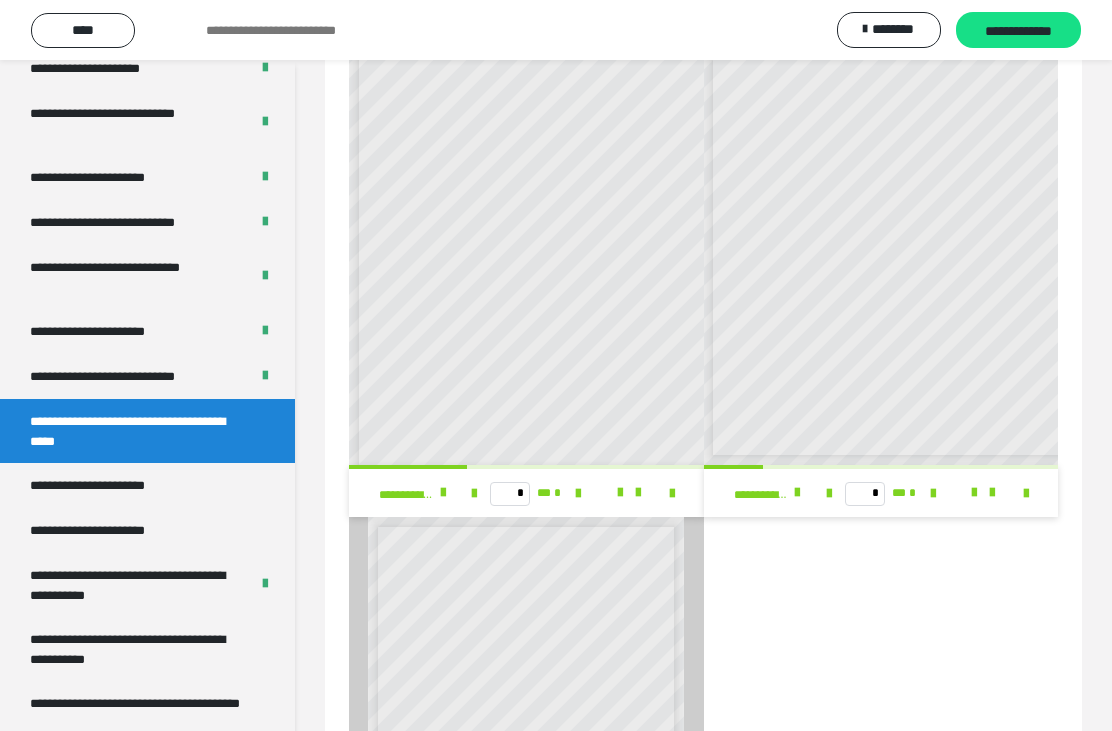 click at bounding box center (1026, 494) 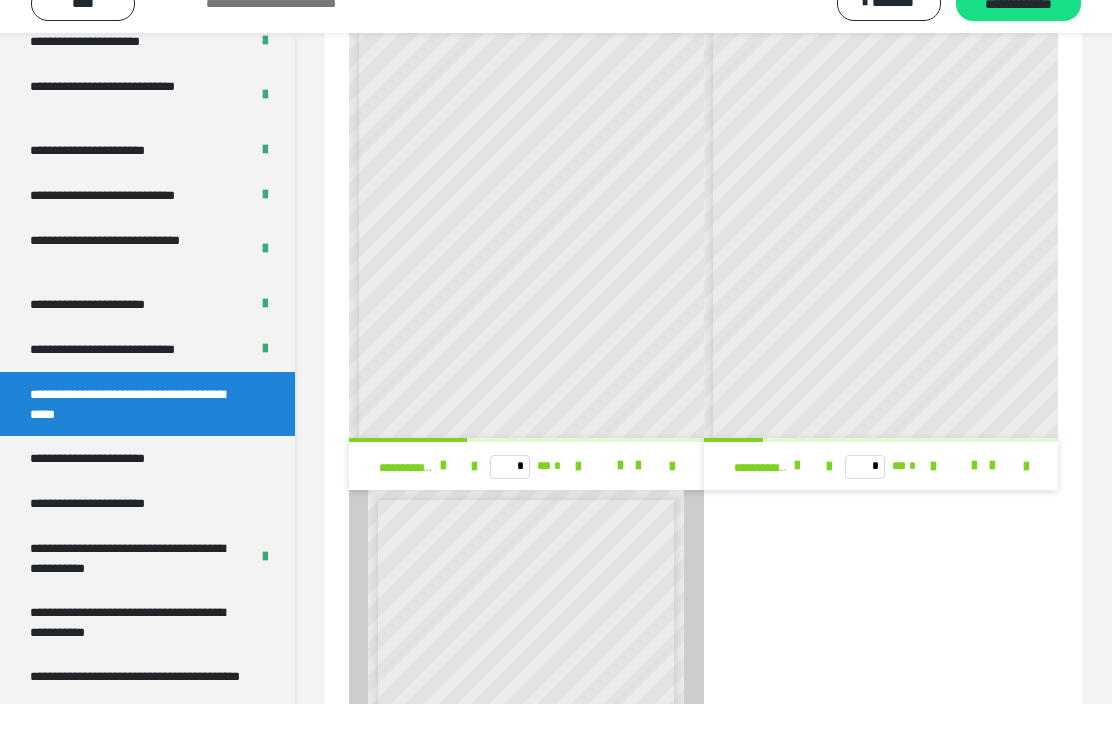 scroll, scrollTop: 400, scrollLeft: 0, axis: vertical 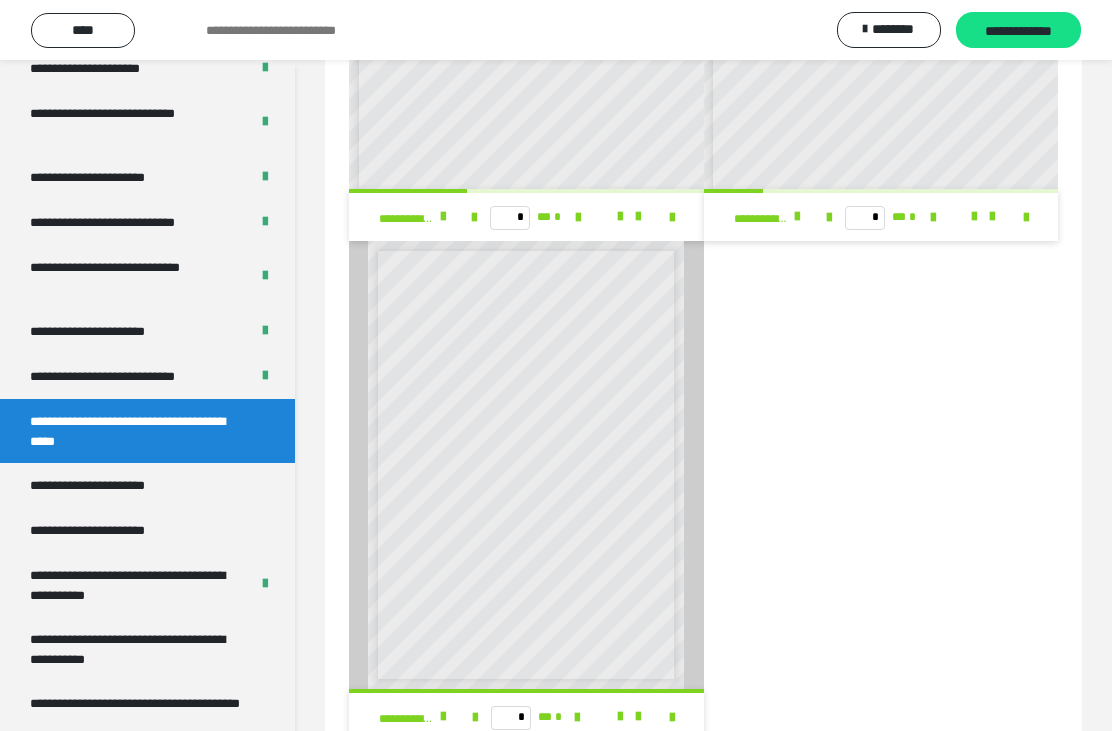 click on "**********" at bounding box center (110, 485) 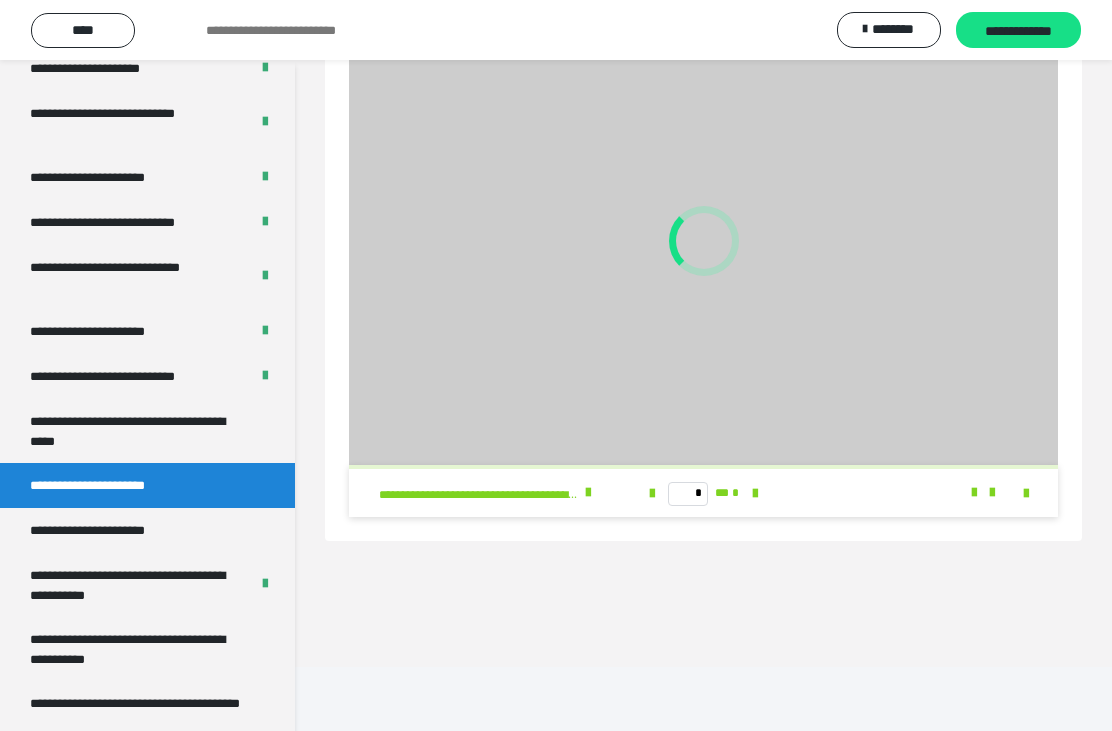 scroll, scrollTop: 60, scrollLeft: 0, axis: vertical 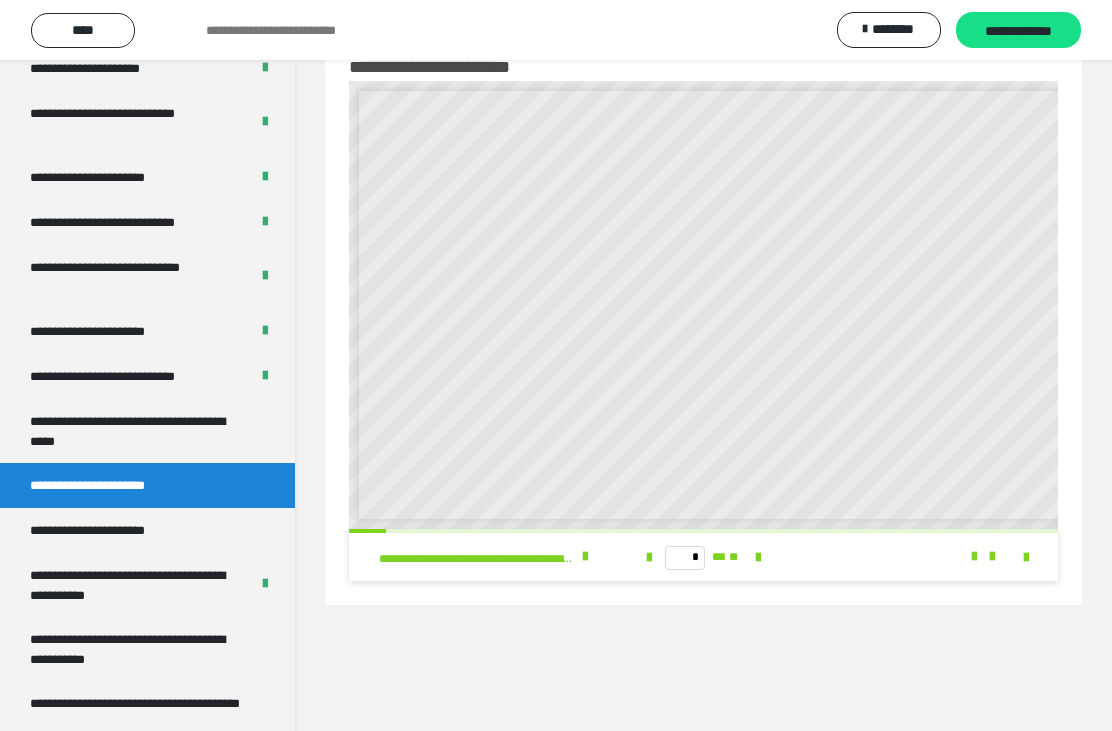 click at bounding box center [758, 558] 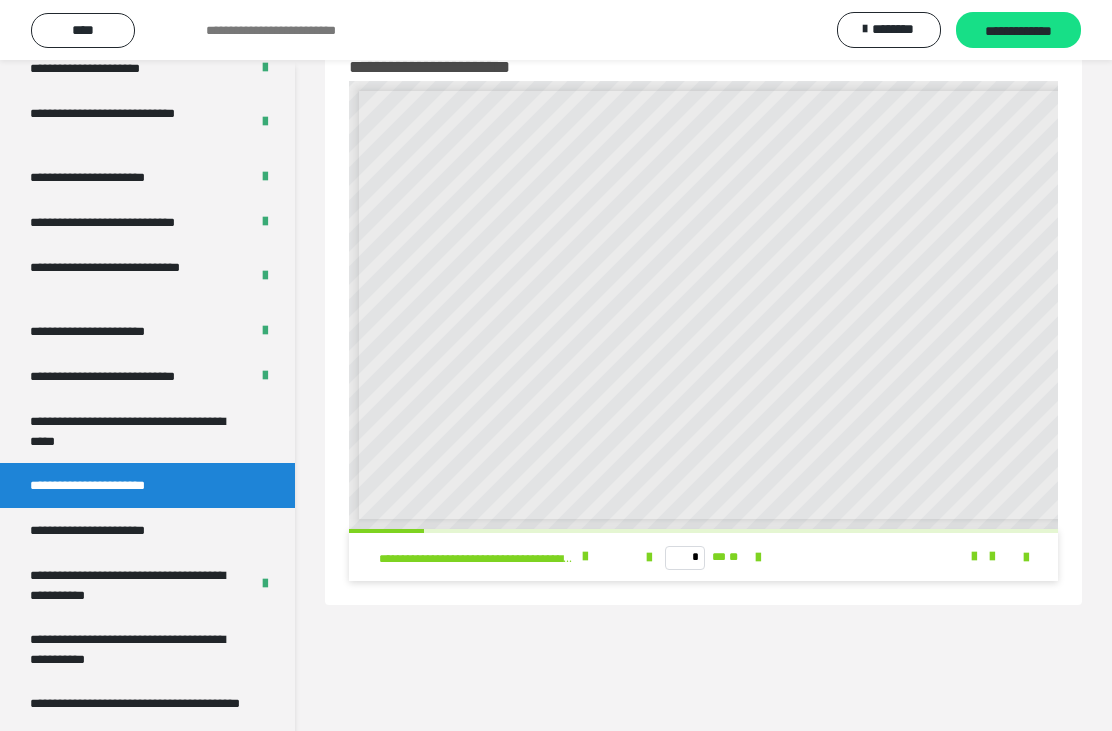 click on "* ** **" at bounding box center (703, 557) 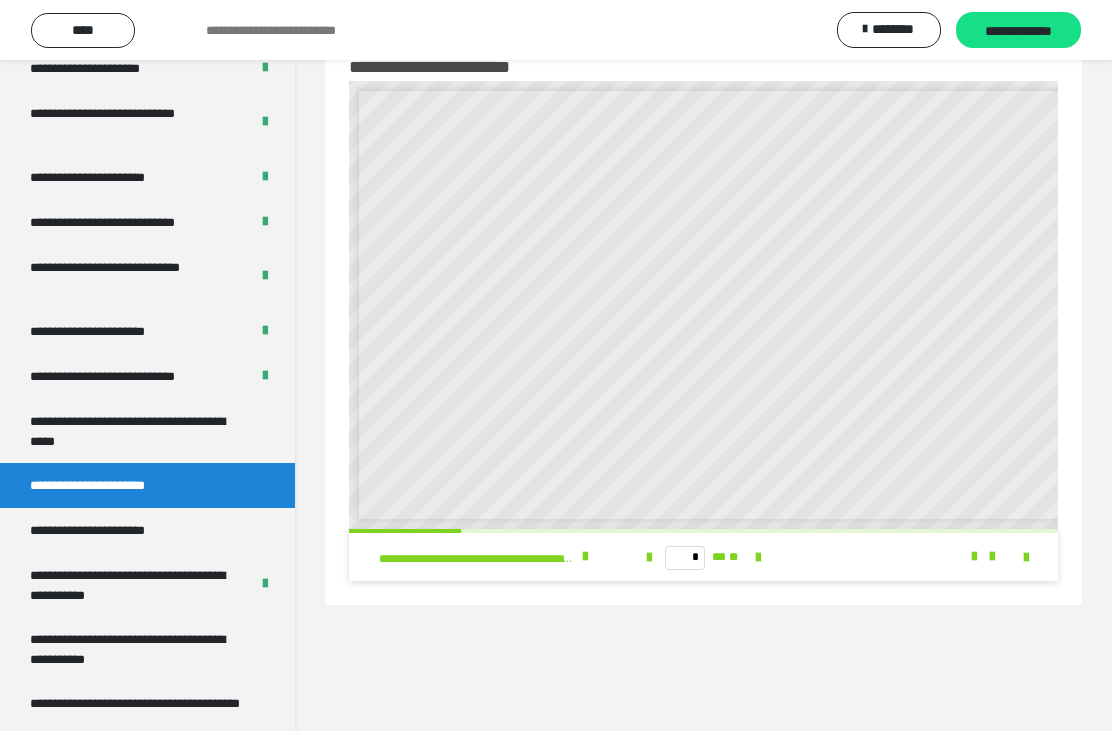 click at bounding box center [758, 558] 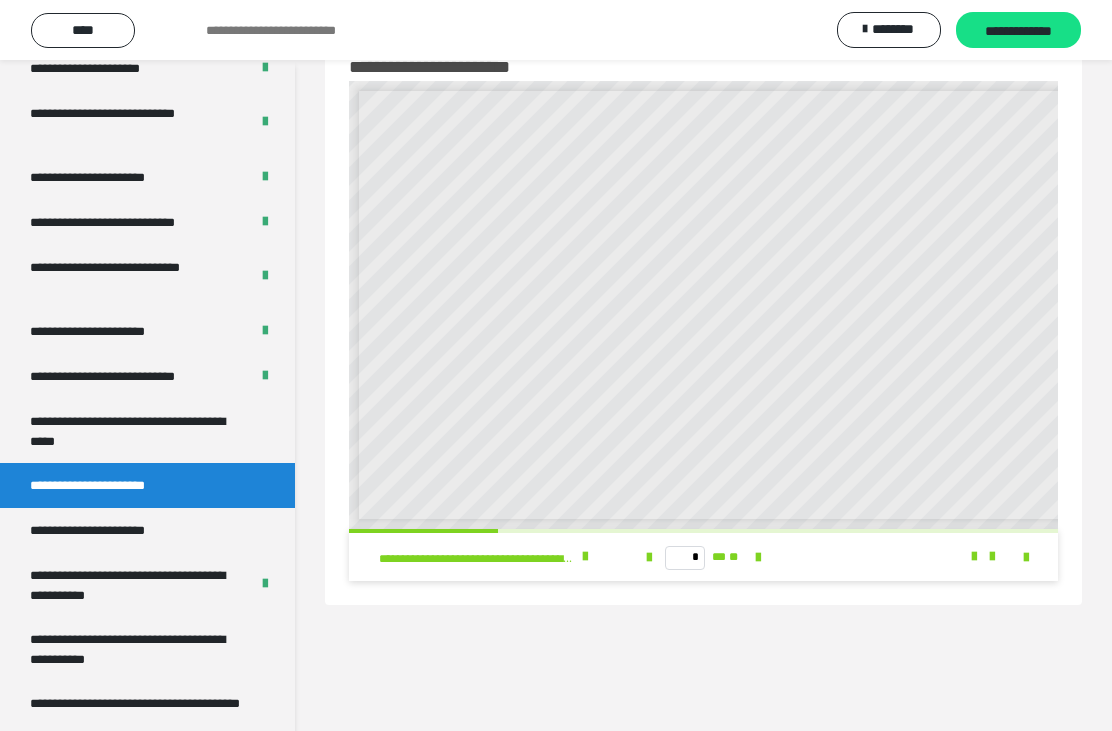 click on "**********" at bounding box center [139, 713] 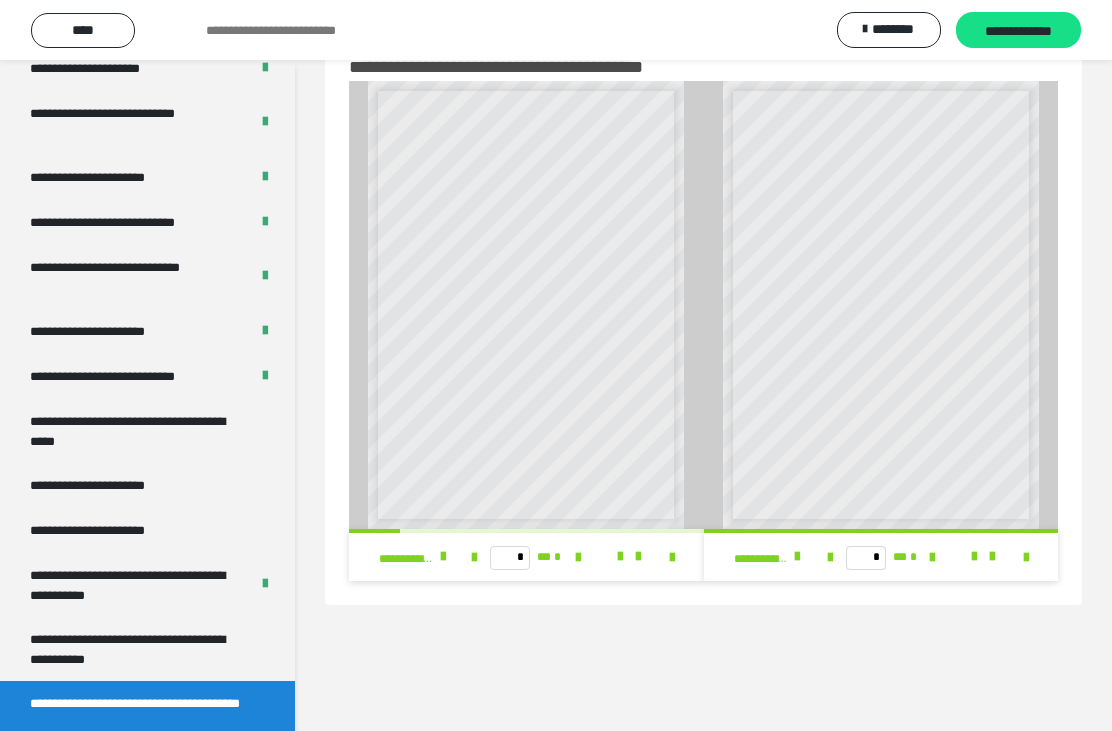 click on "**********" at bounding box center (139, 649) 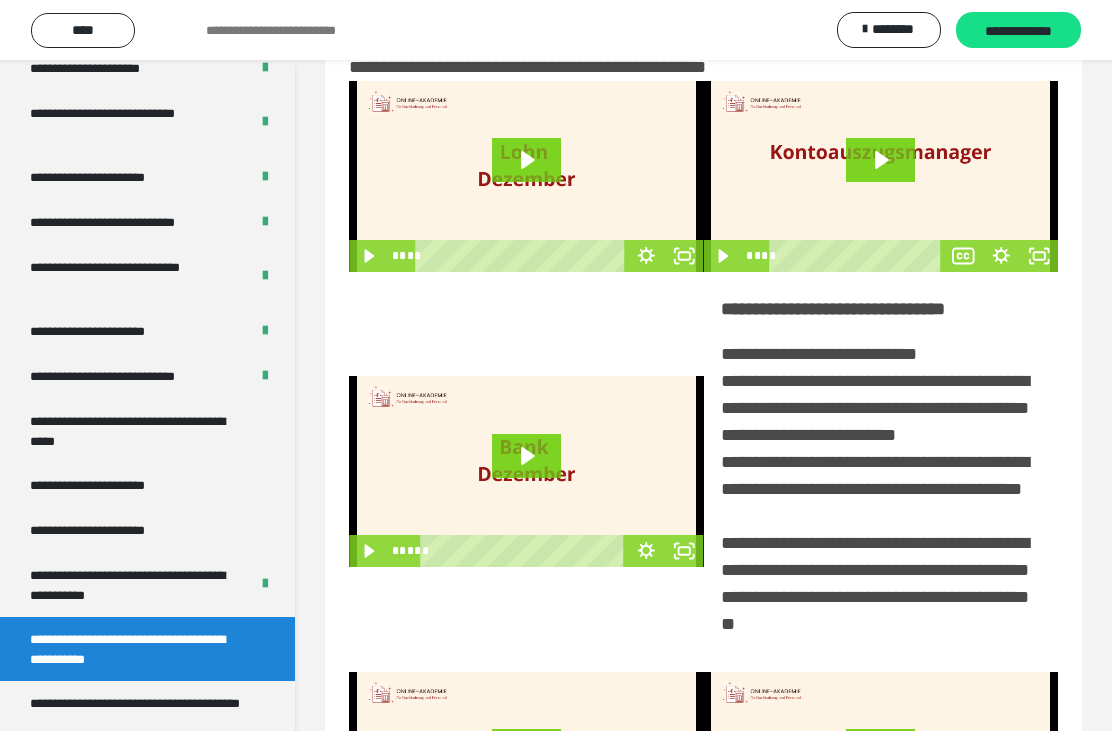 scroll, scrollTop: 0, scrollLeft: 0, axis: both 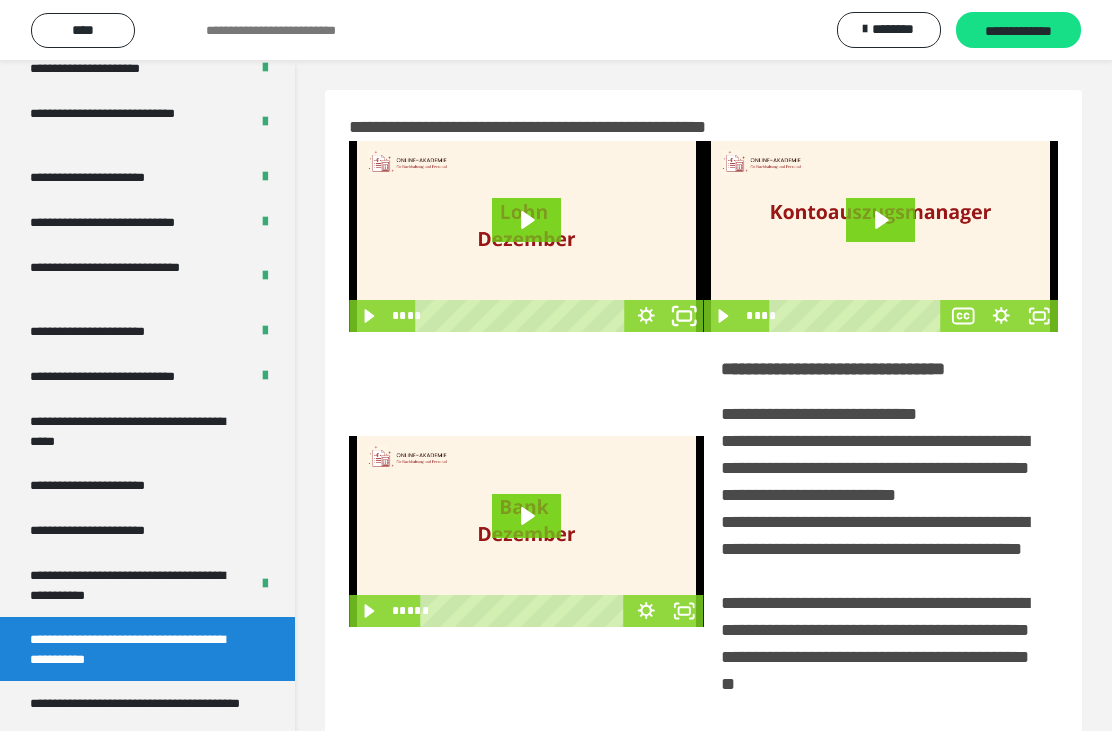 click 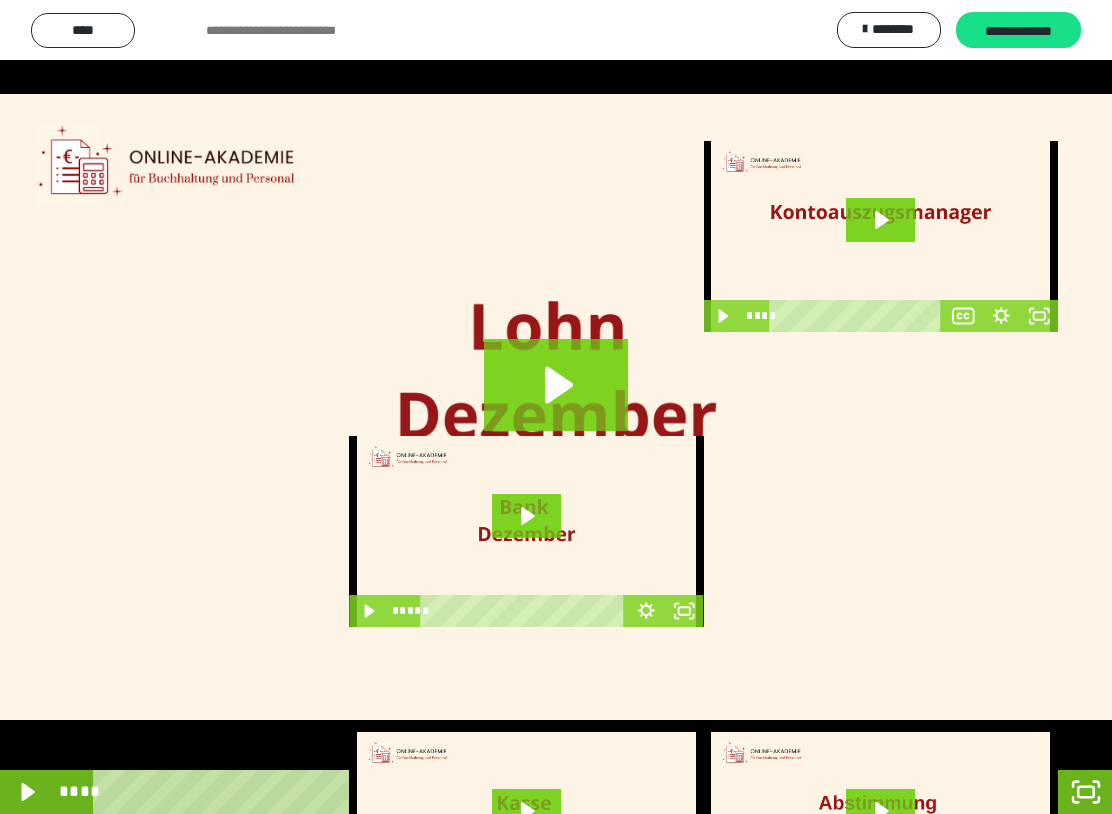 click 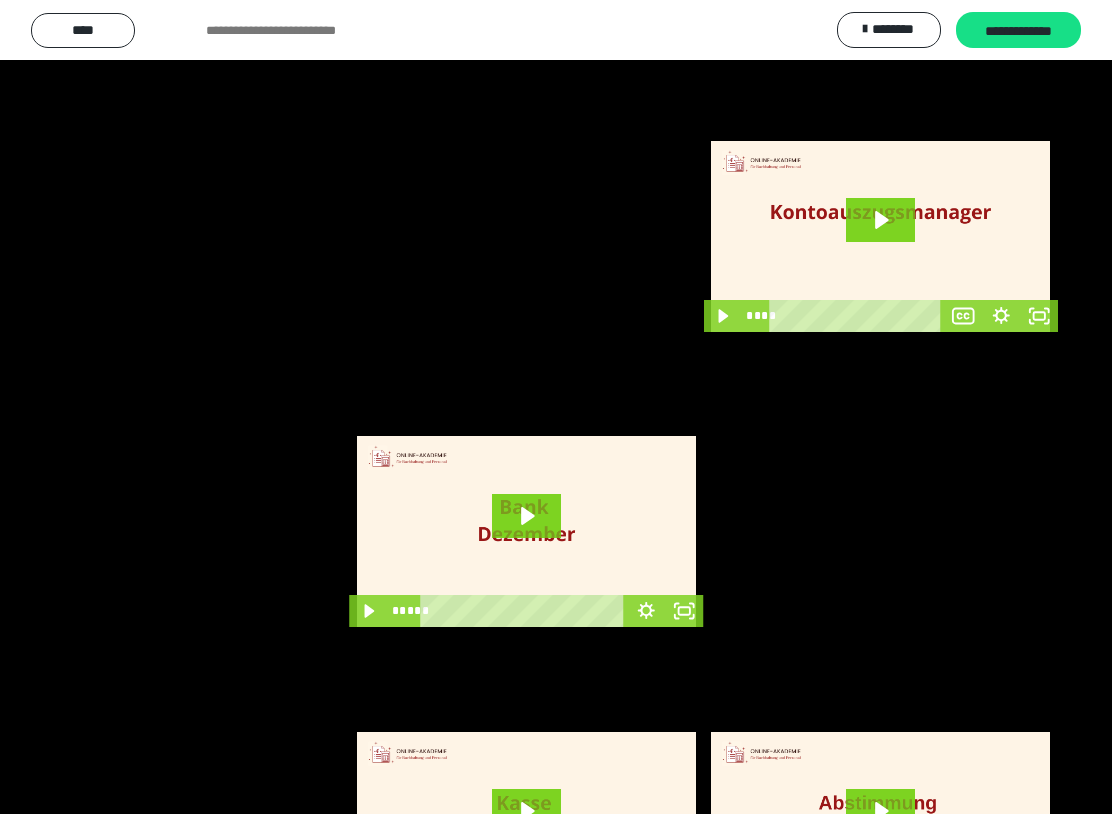 click at bounding box center [556, 407] 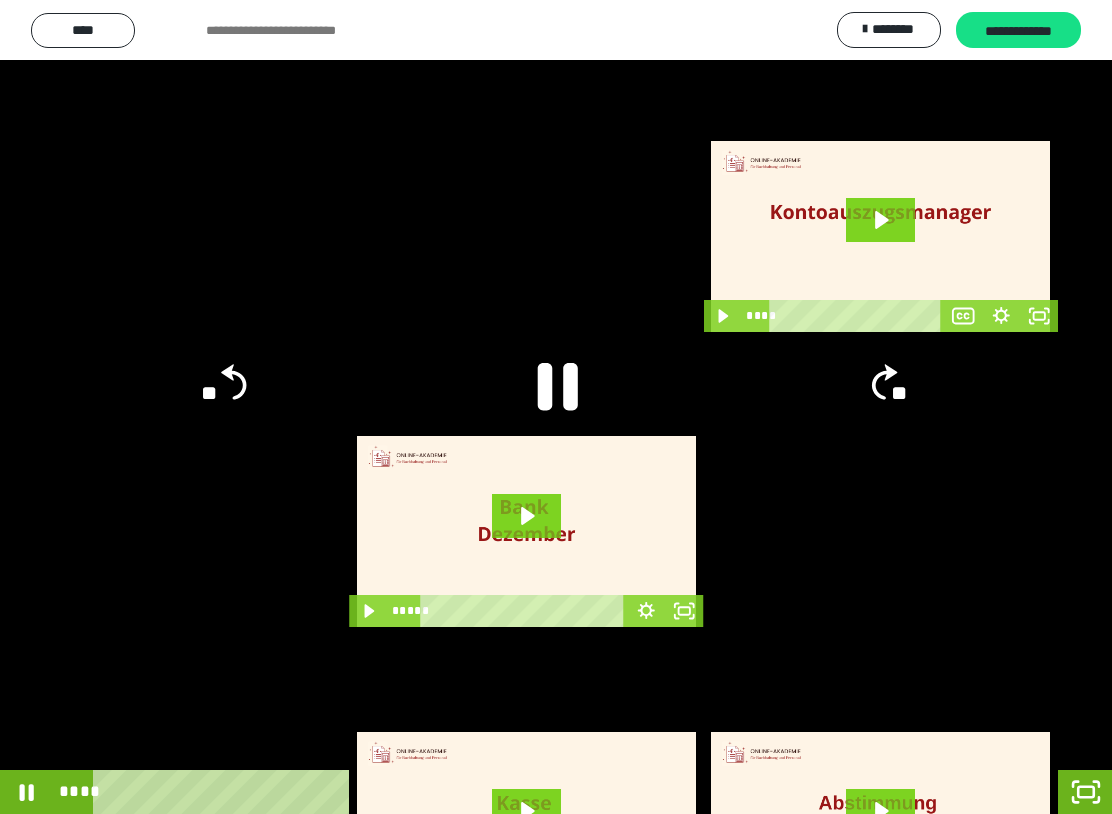 click 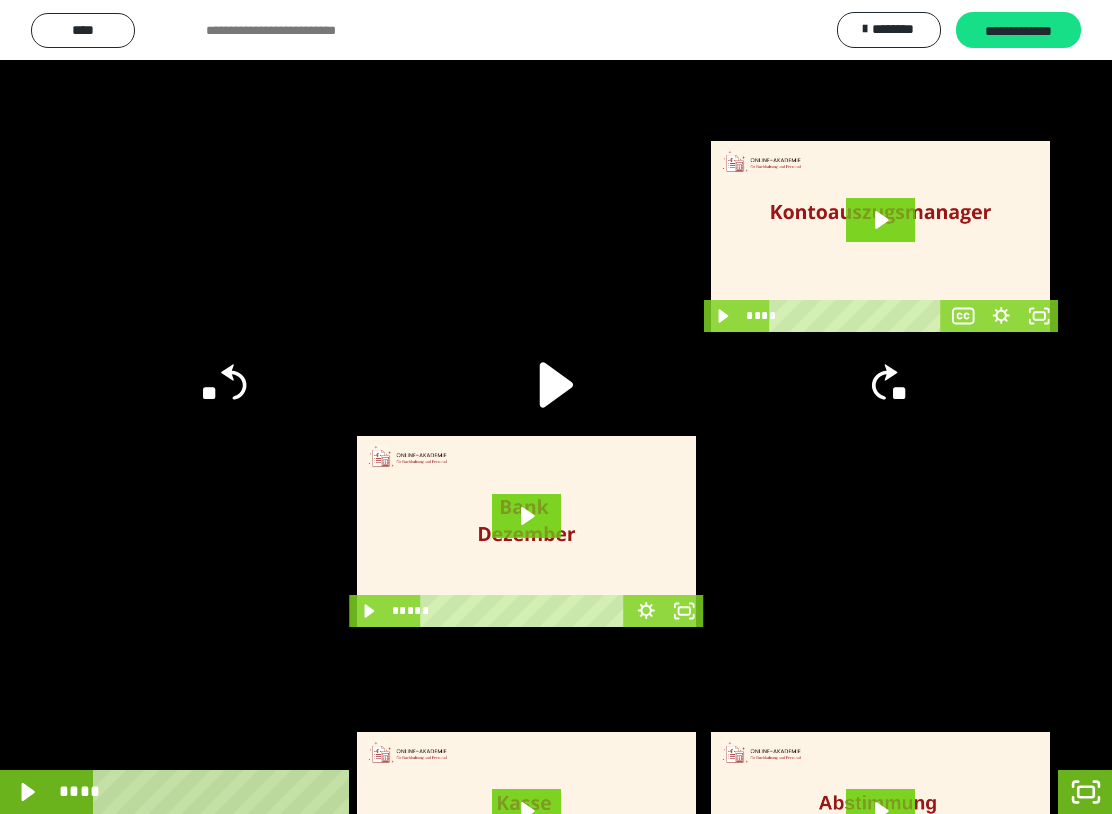 click 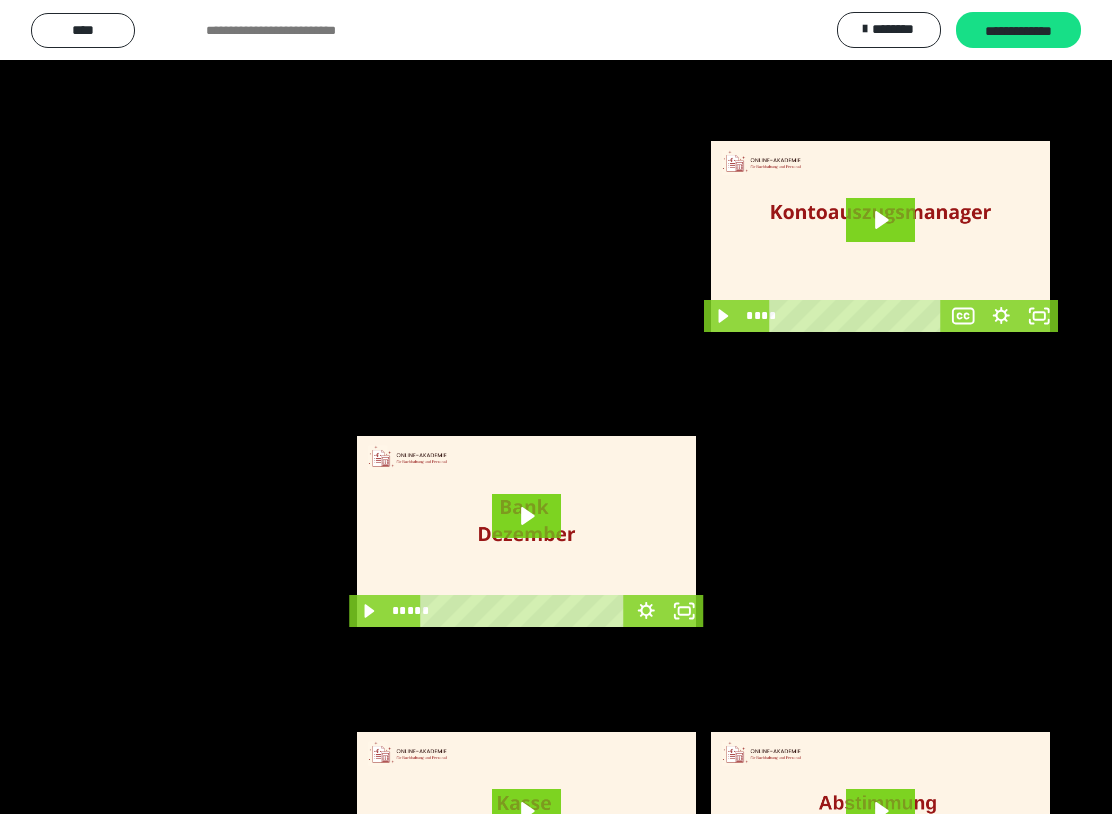 click at bounding box center [556, 407] 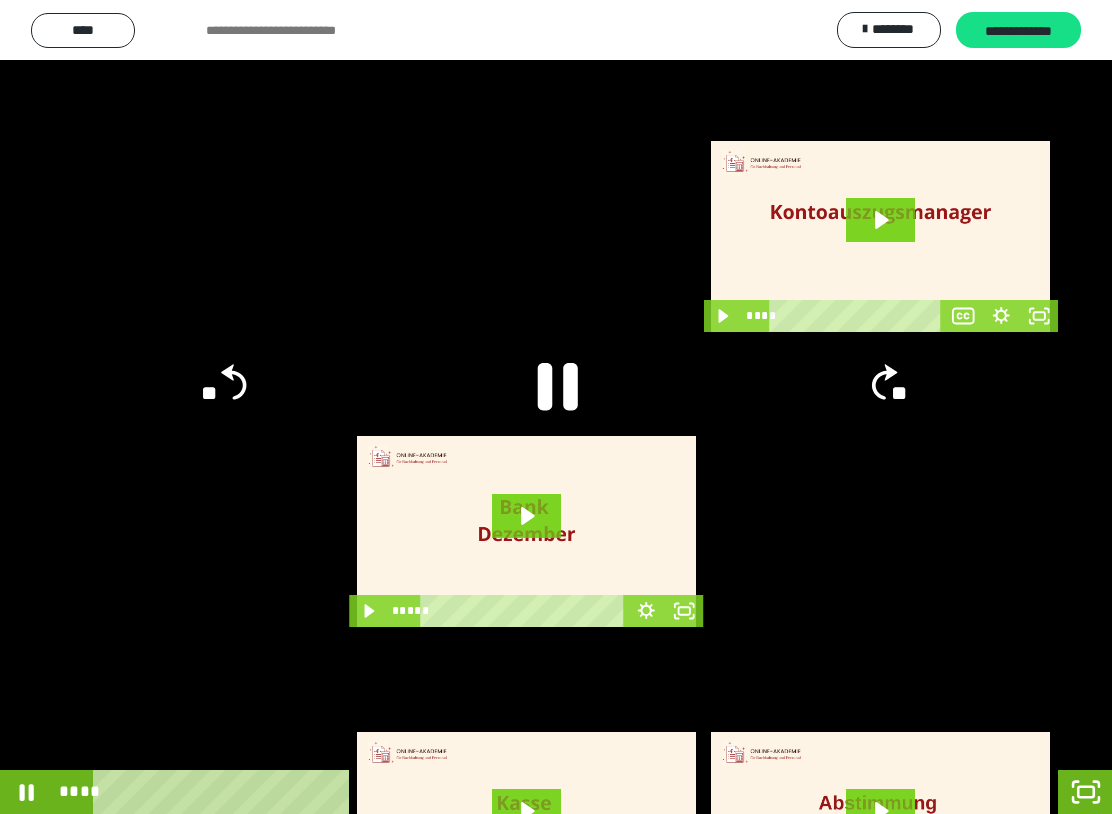 click 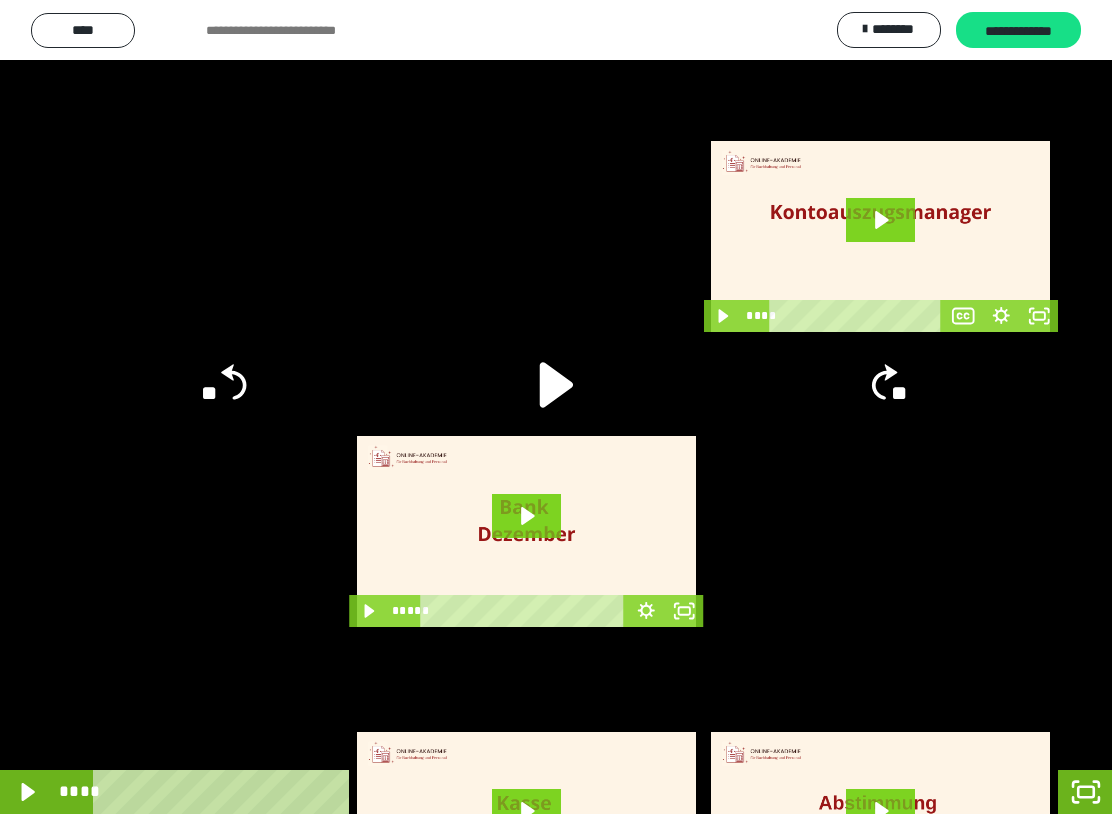 click 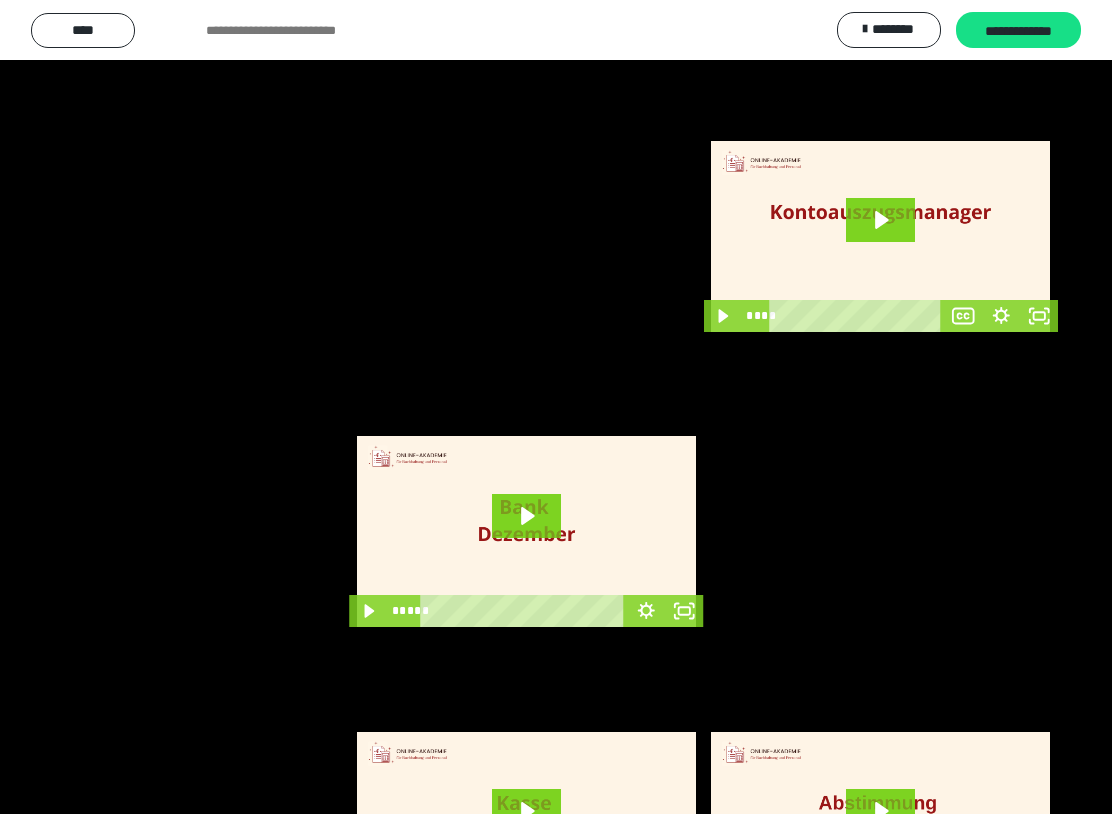 click at bounding box center (556, 407) 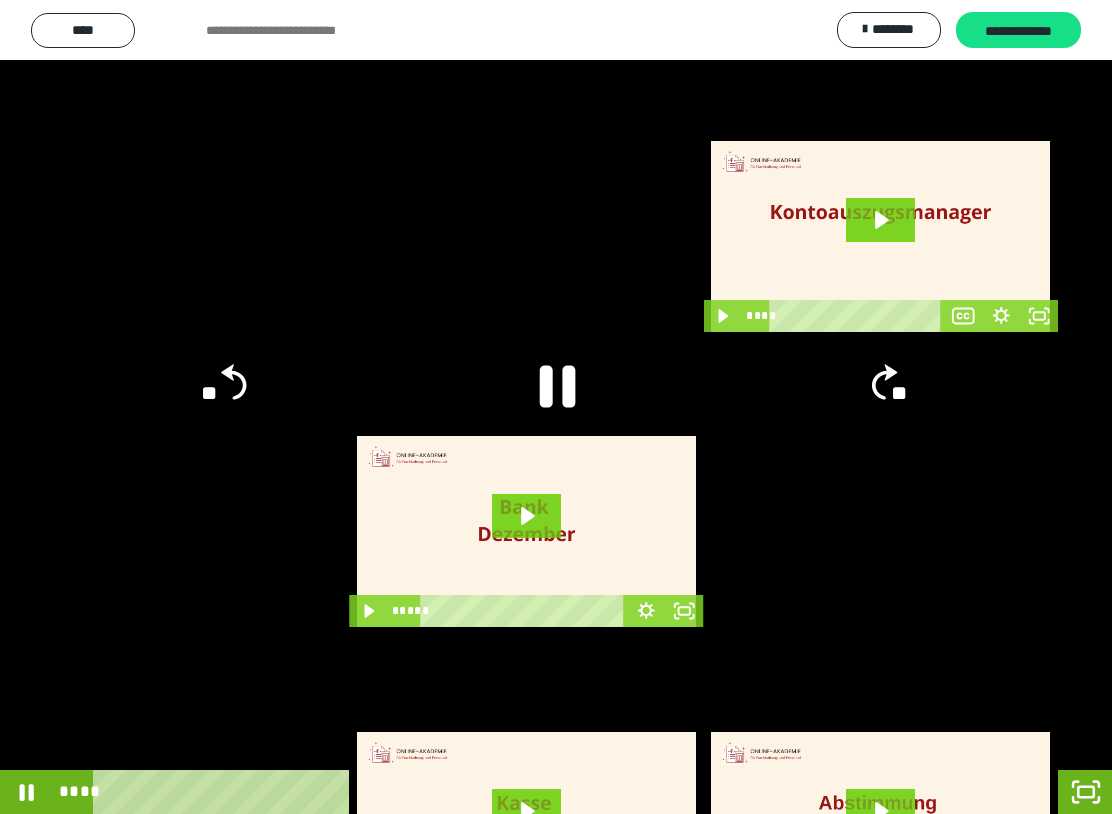 click 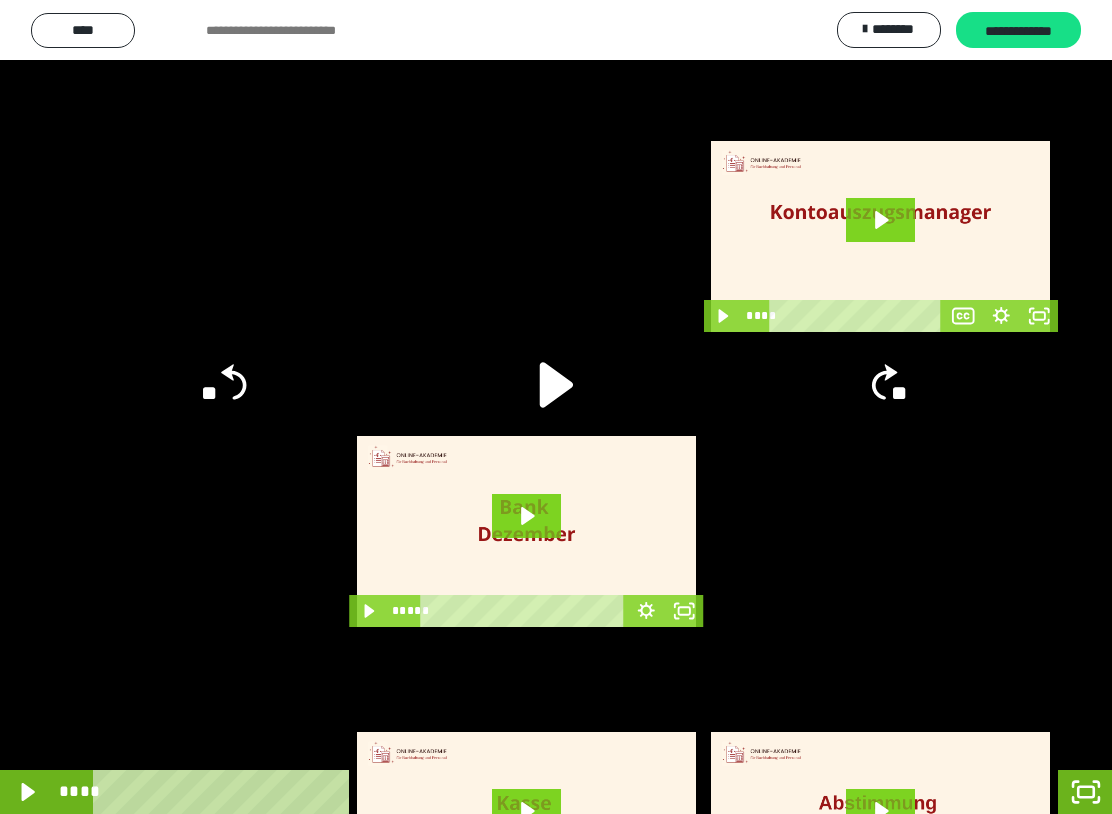 click 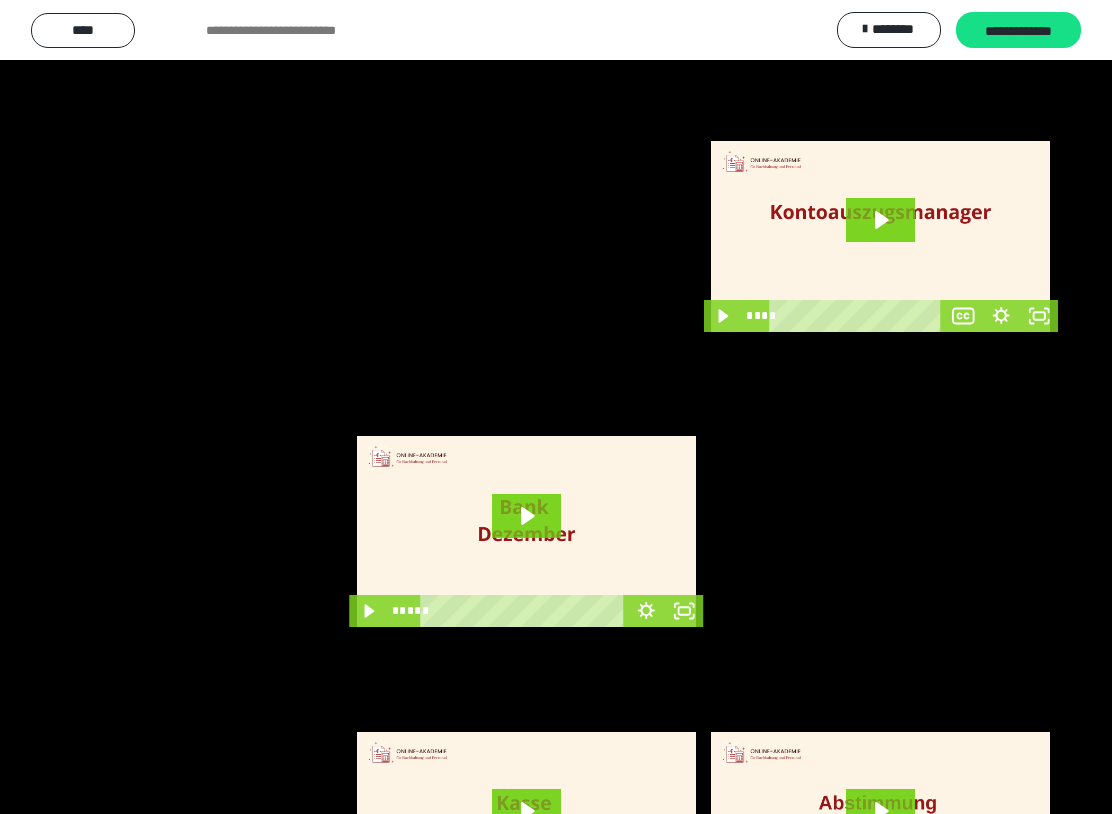 click at bounding box center [556, 407] 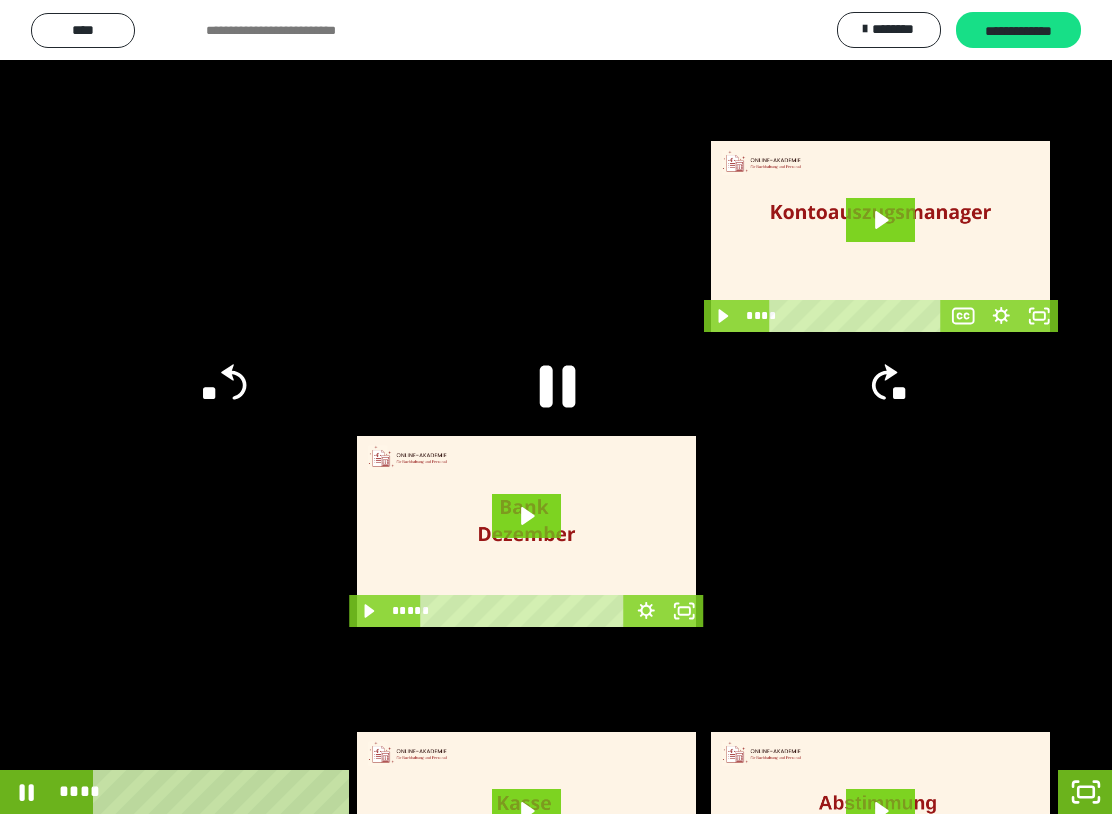 click 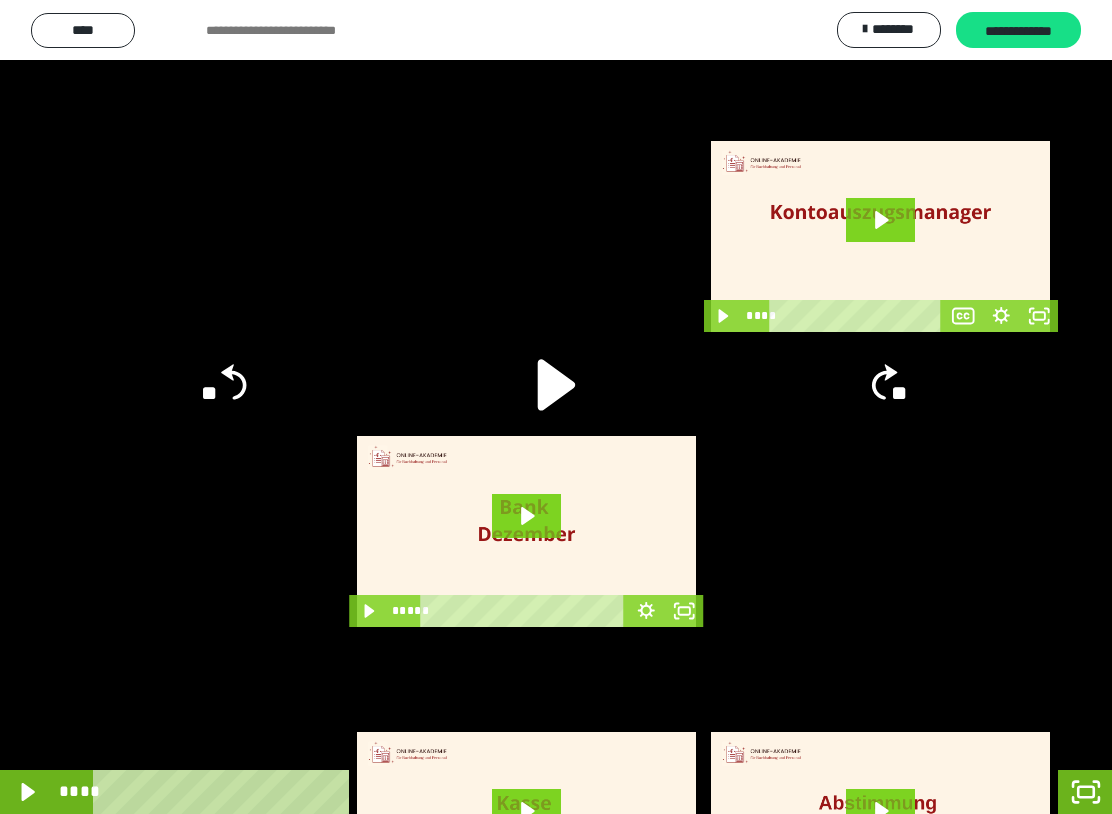 click 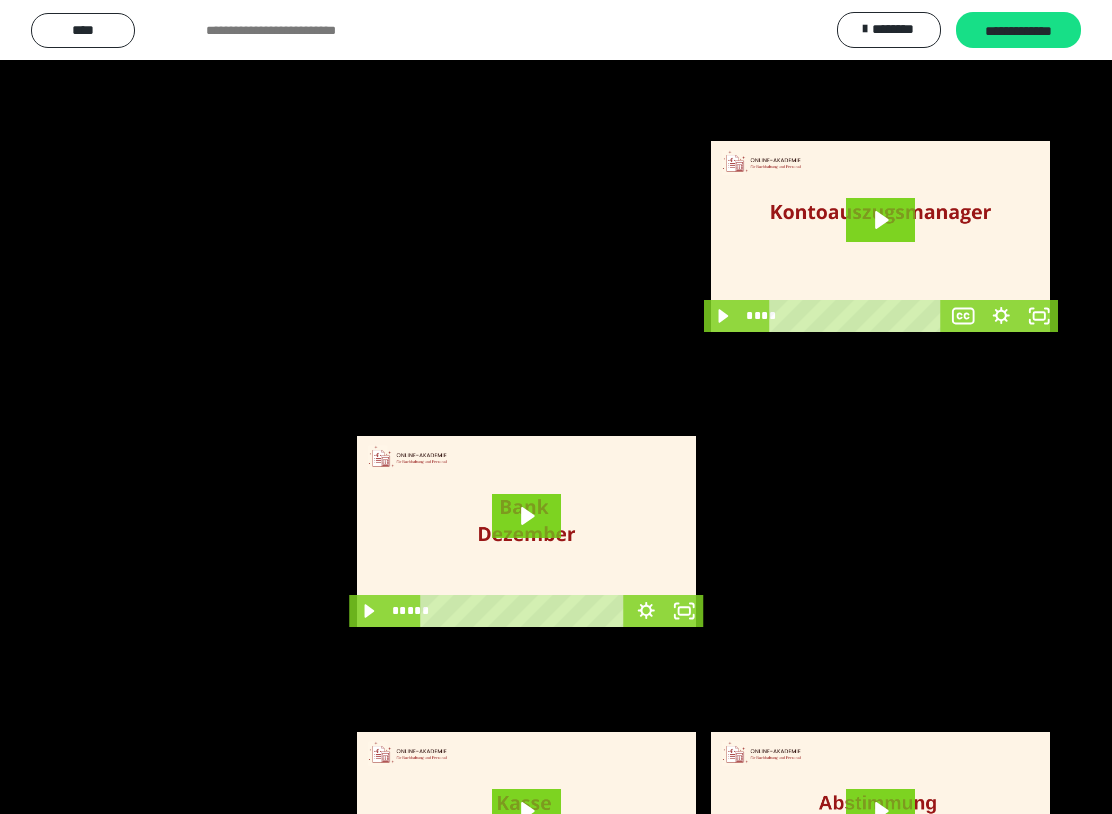 click at bounding box center (556, 407) 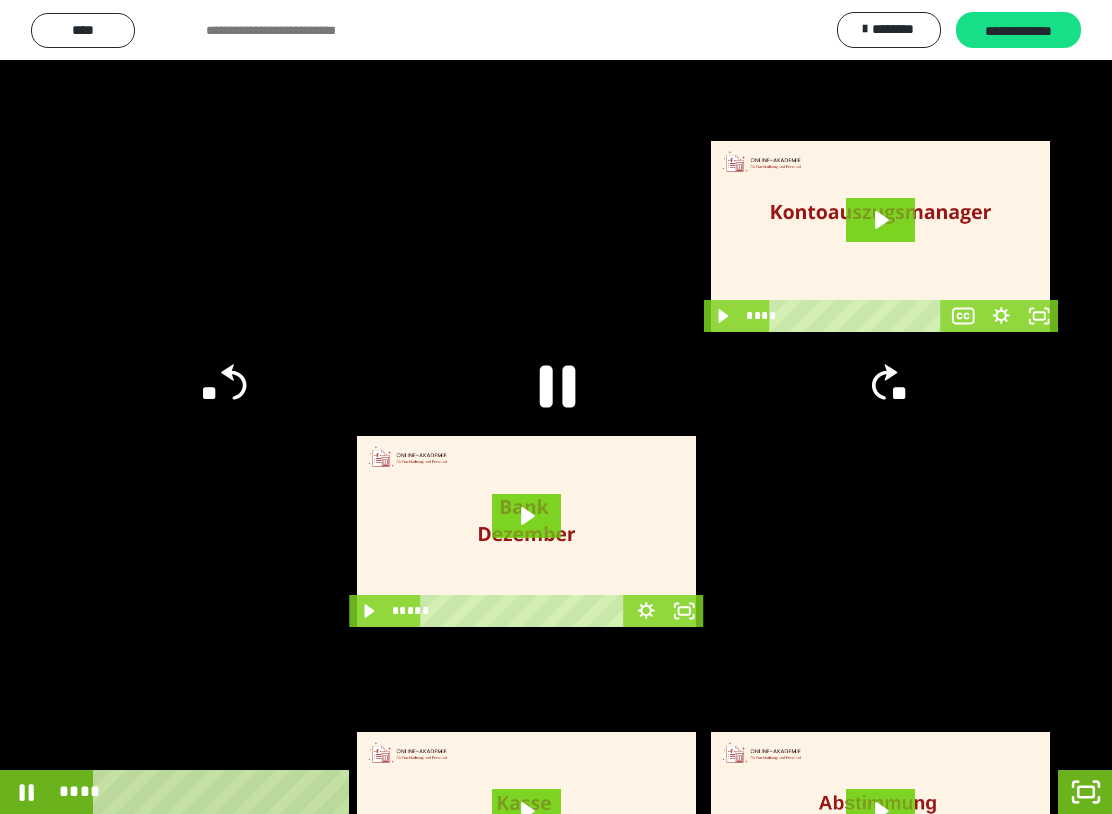 click 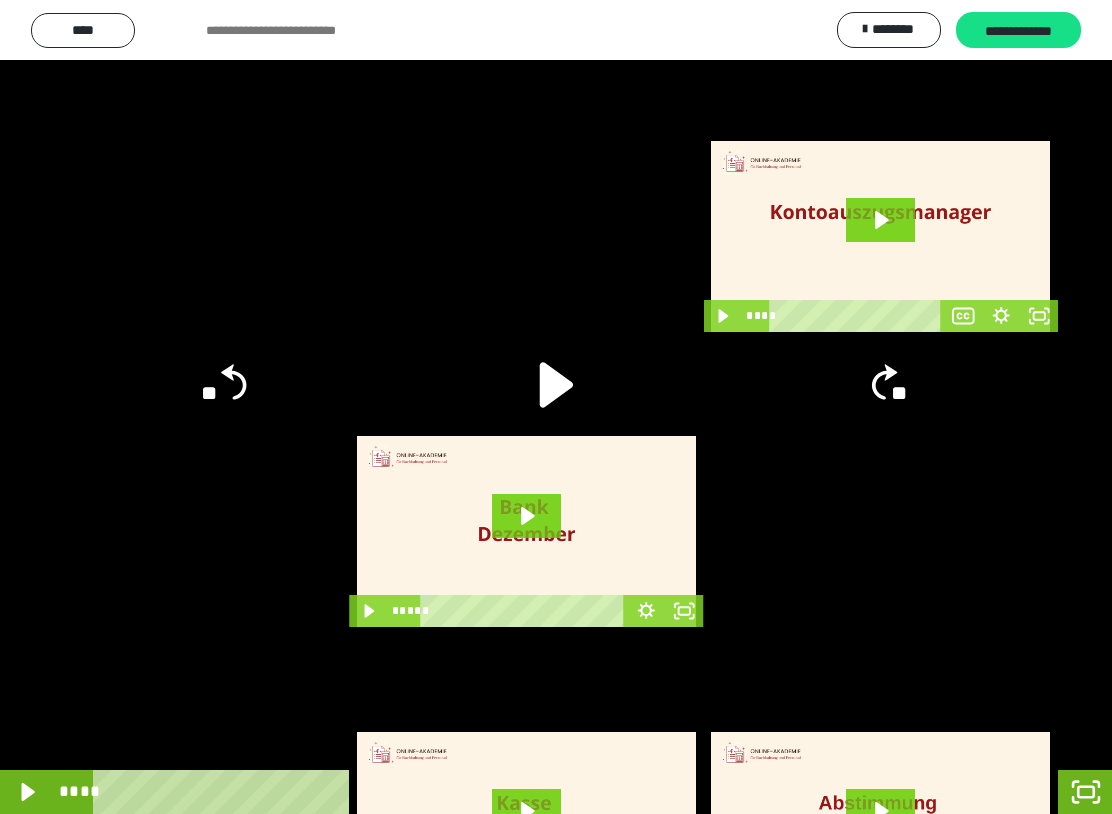 click 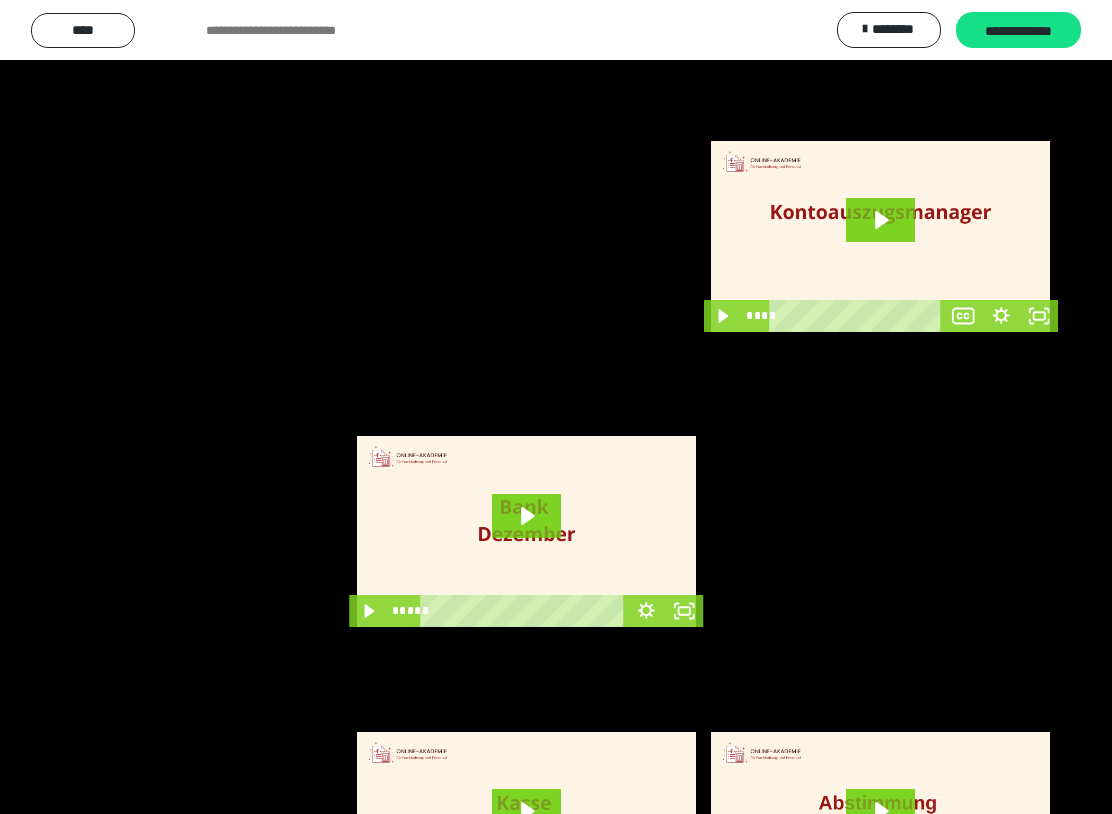 click at bounding box center [556, 407] 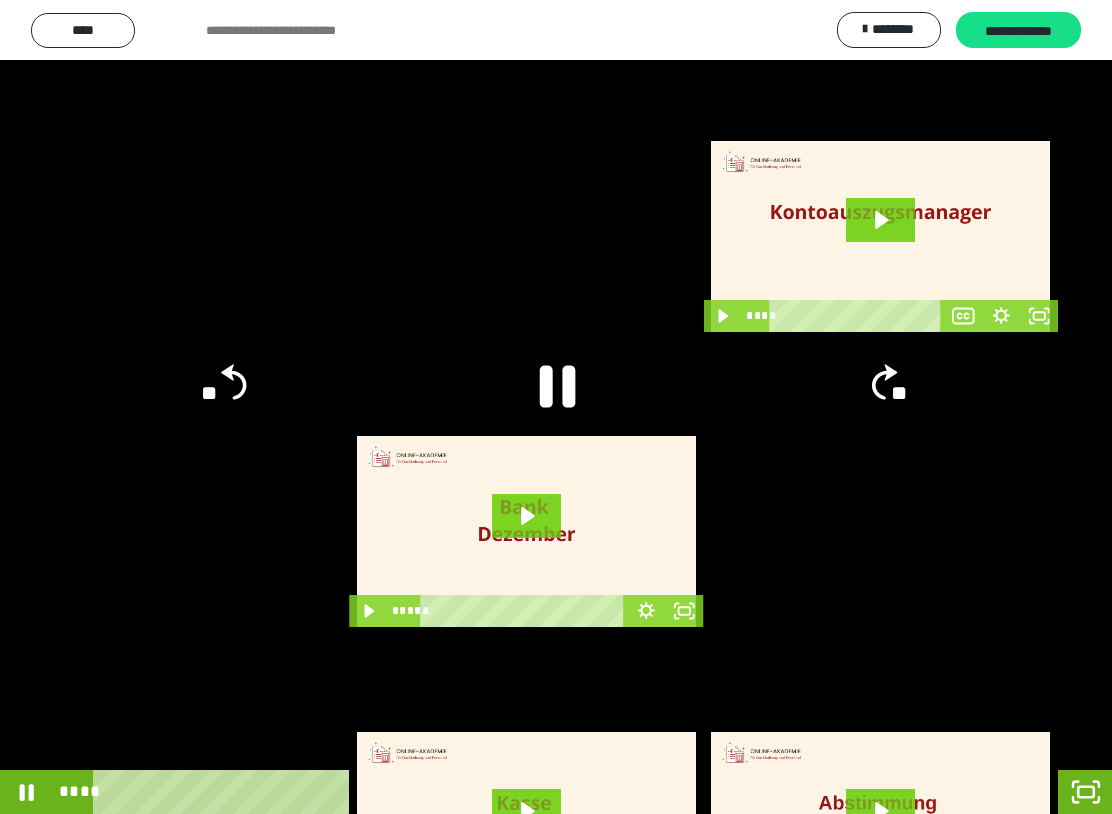 click 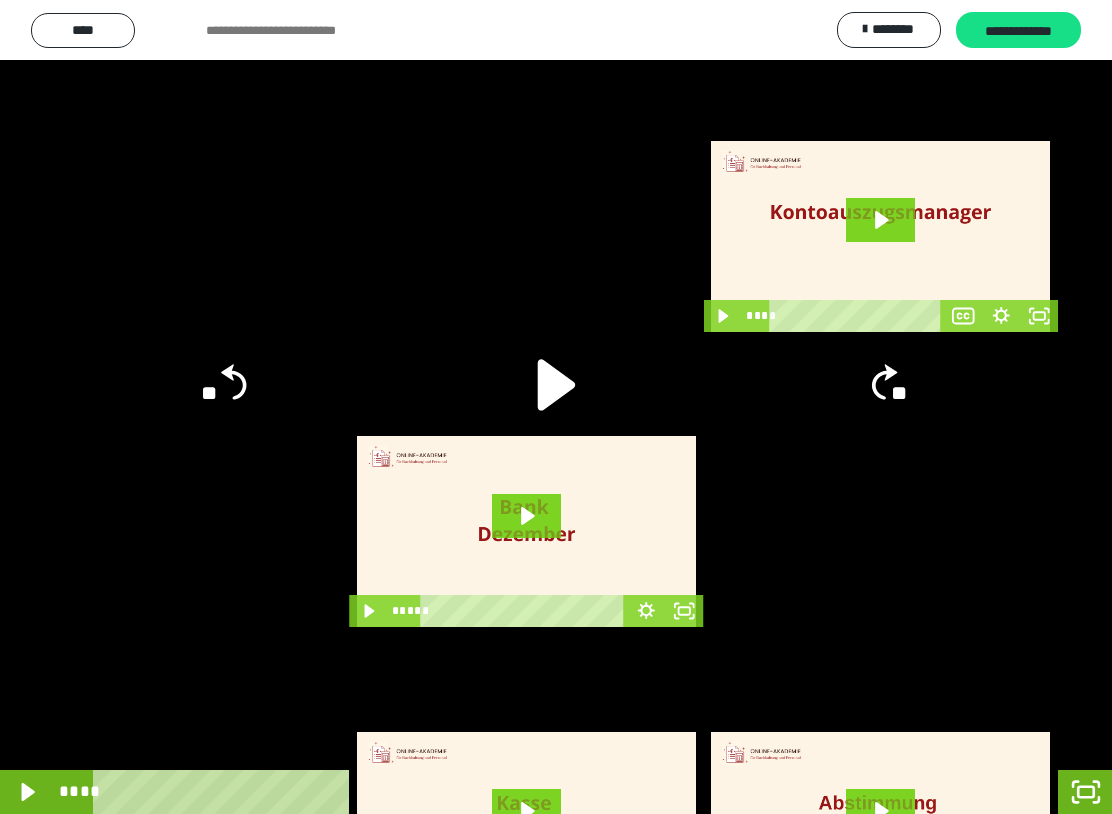 click 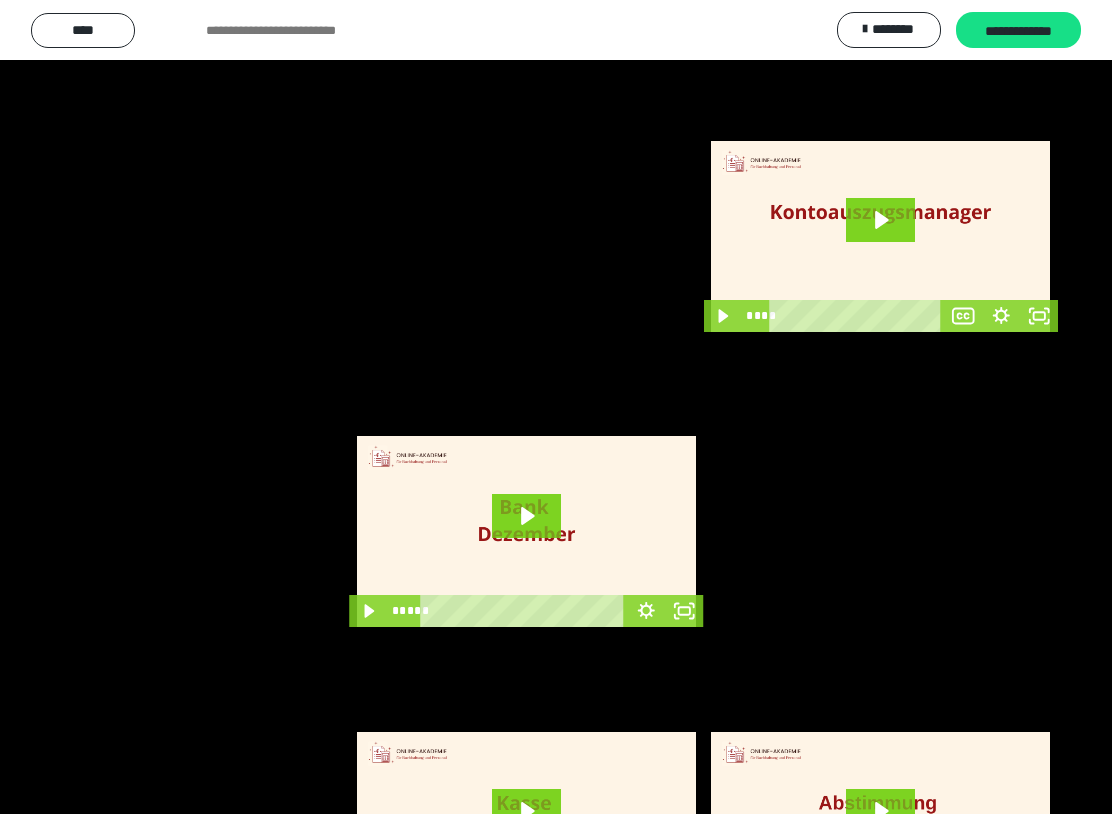 click at bounding box center (556, 407) 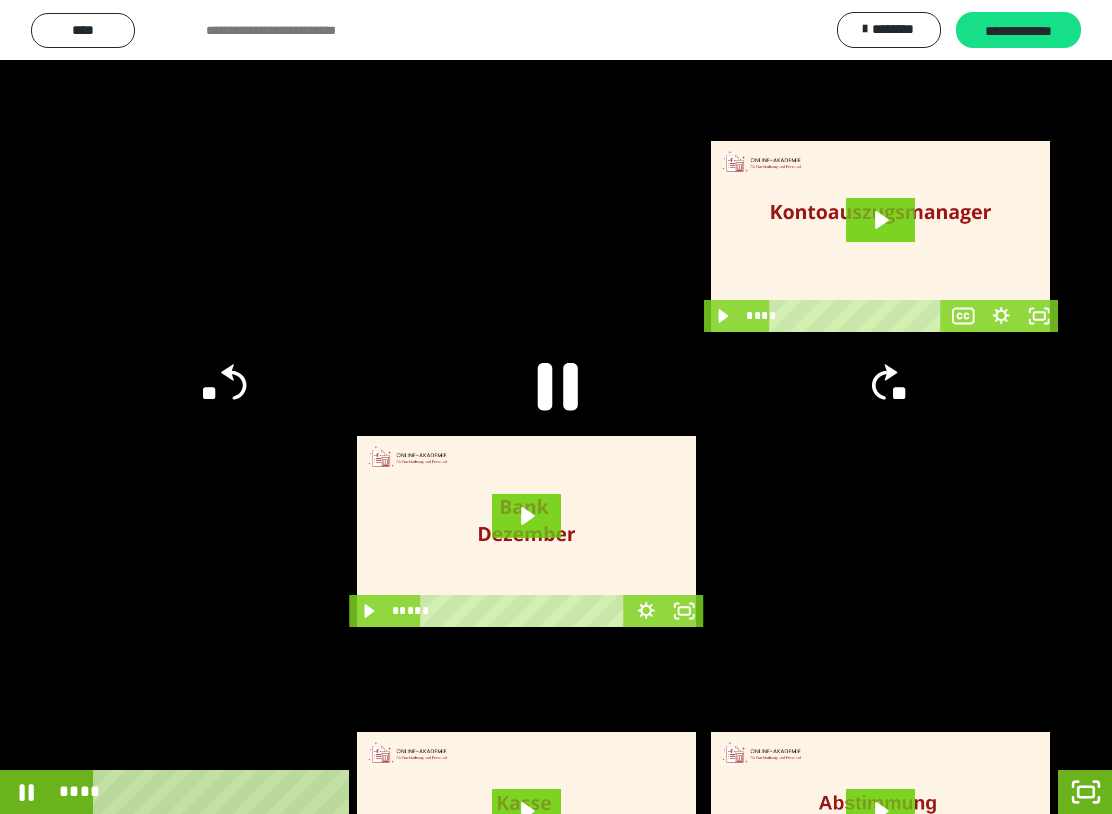 click 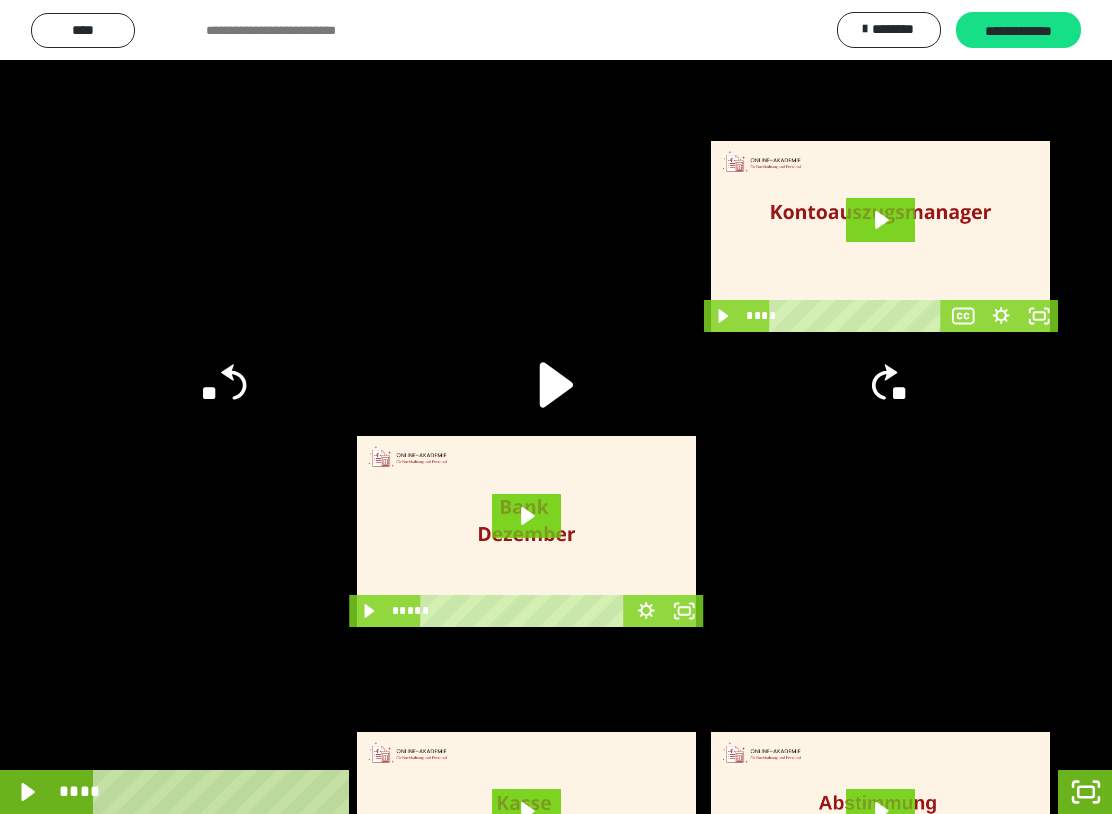 click at bounding box center [556, 407] 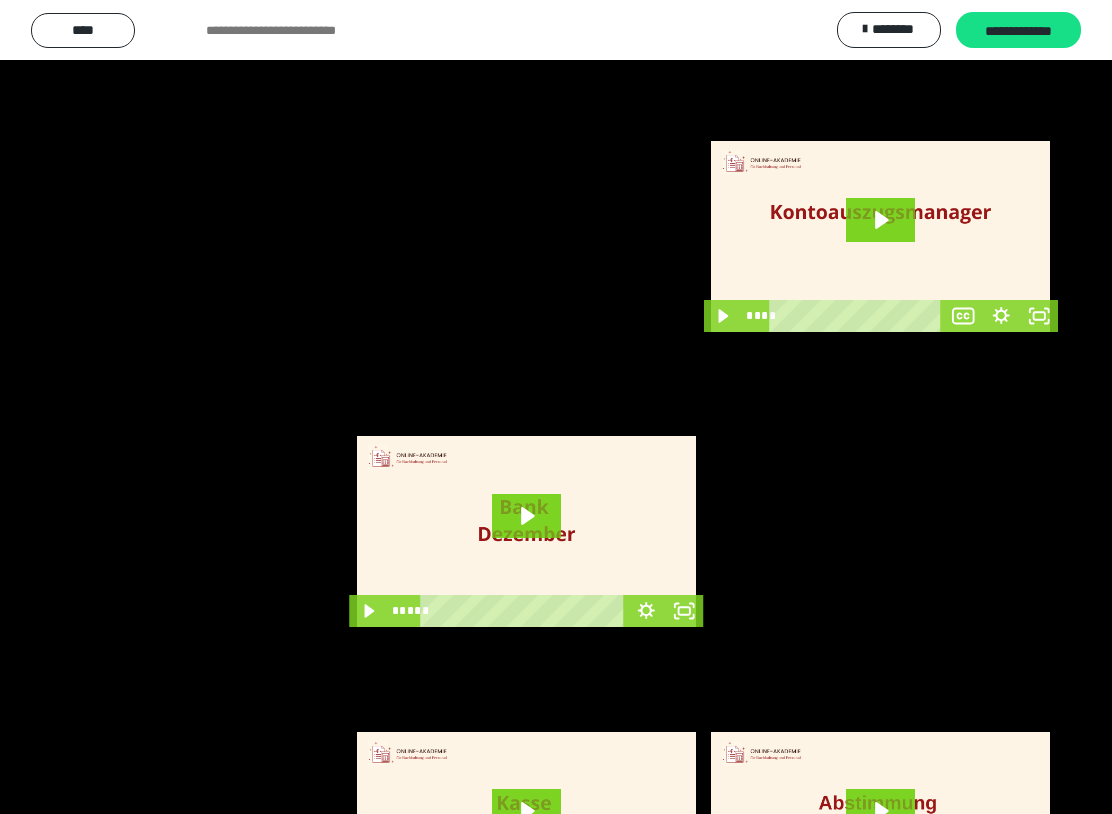 click at bounding box center (556, 407) 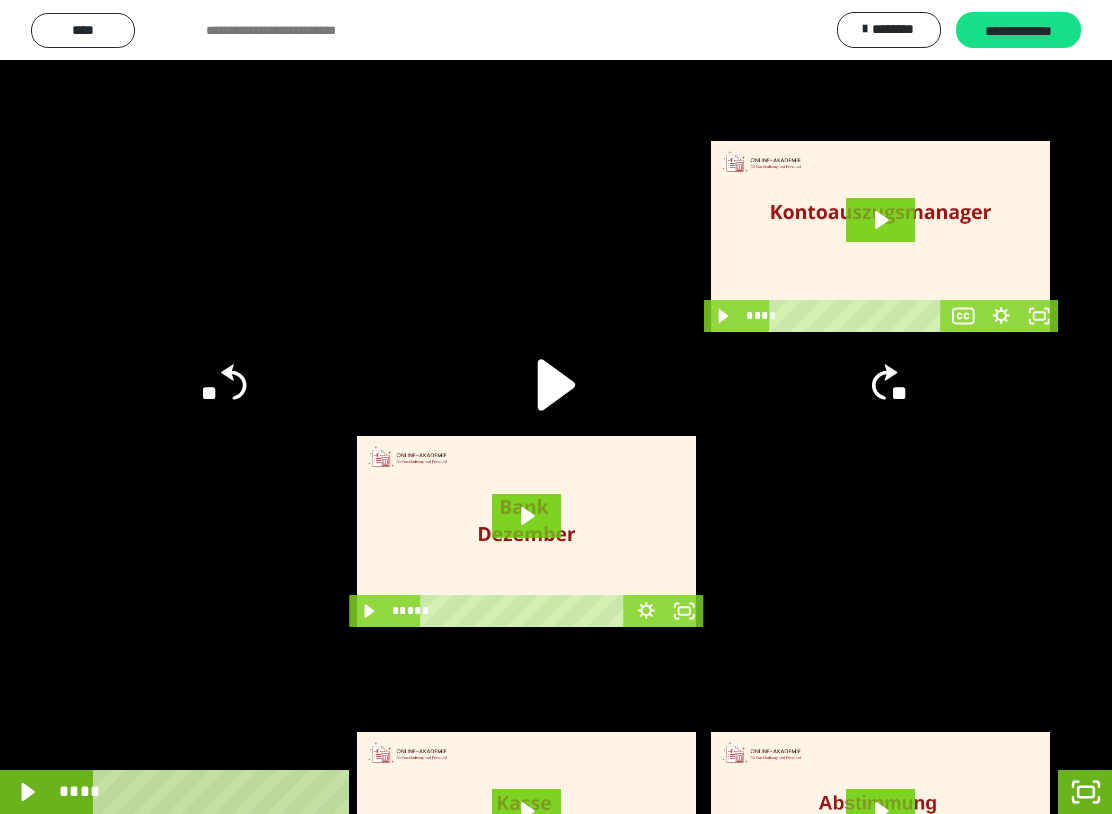 click 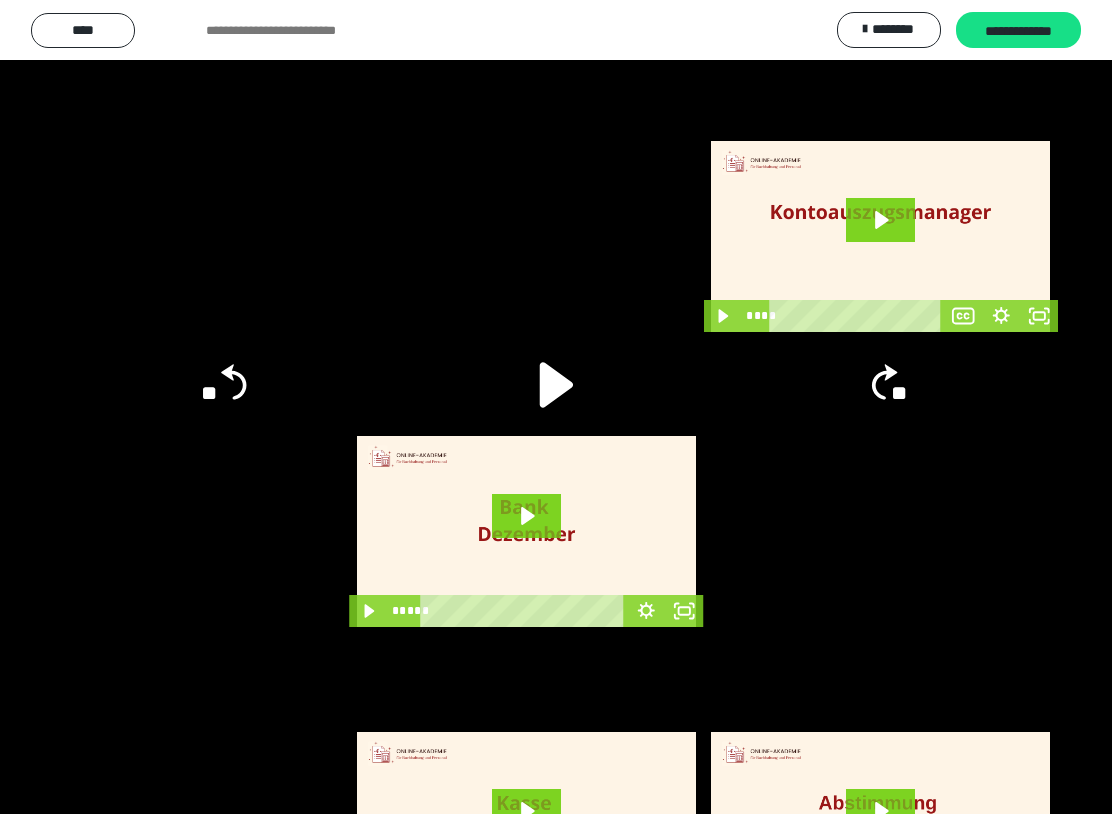 click at bounding box center (556, 407) 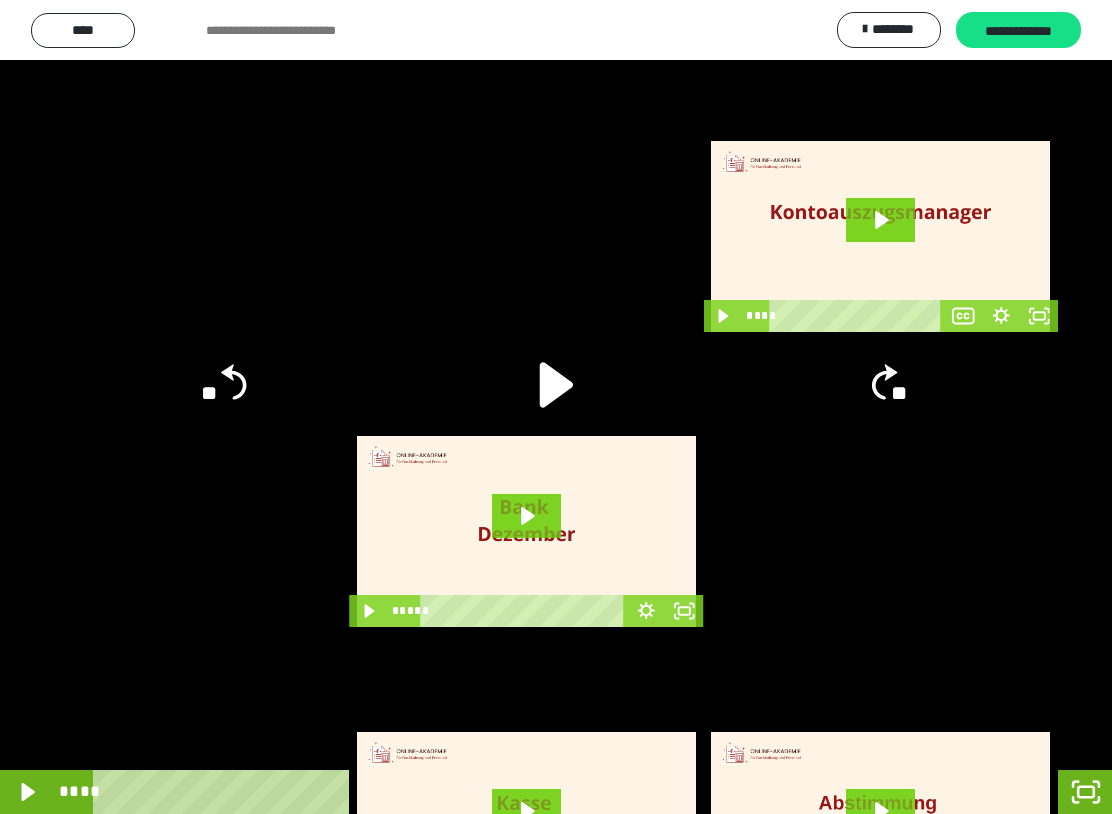 click 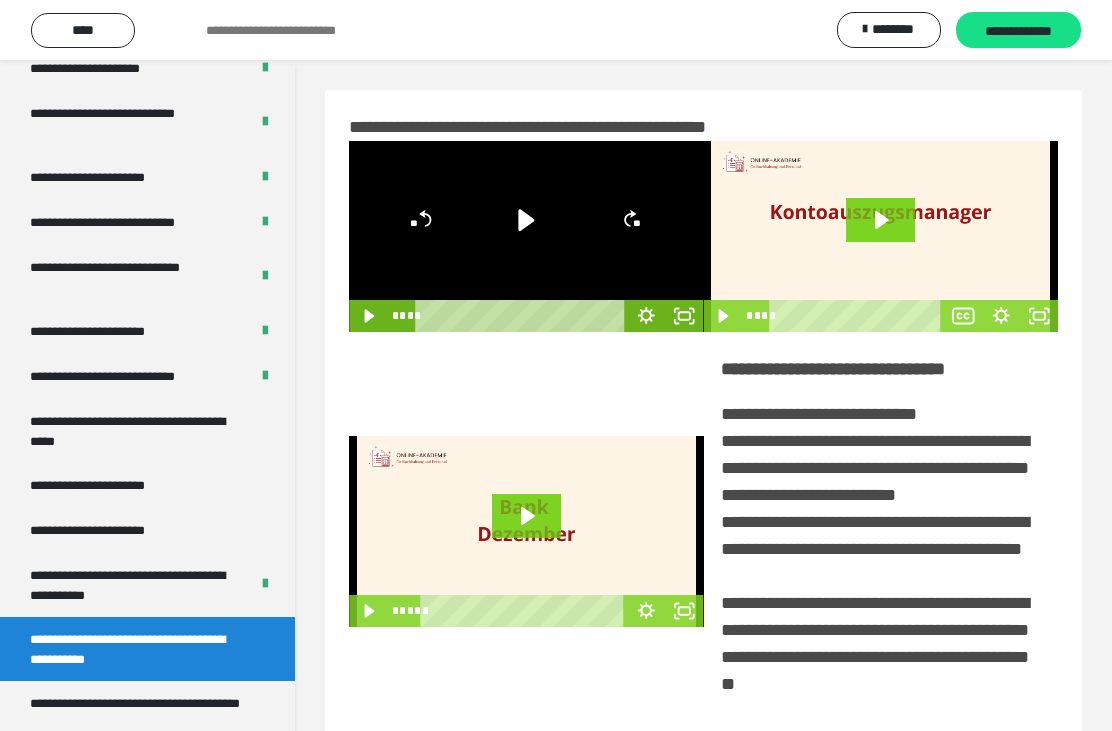 click 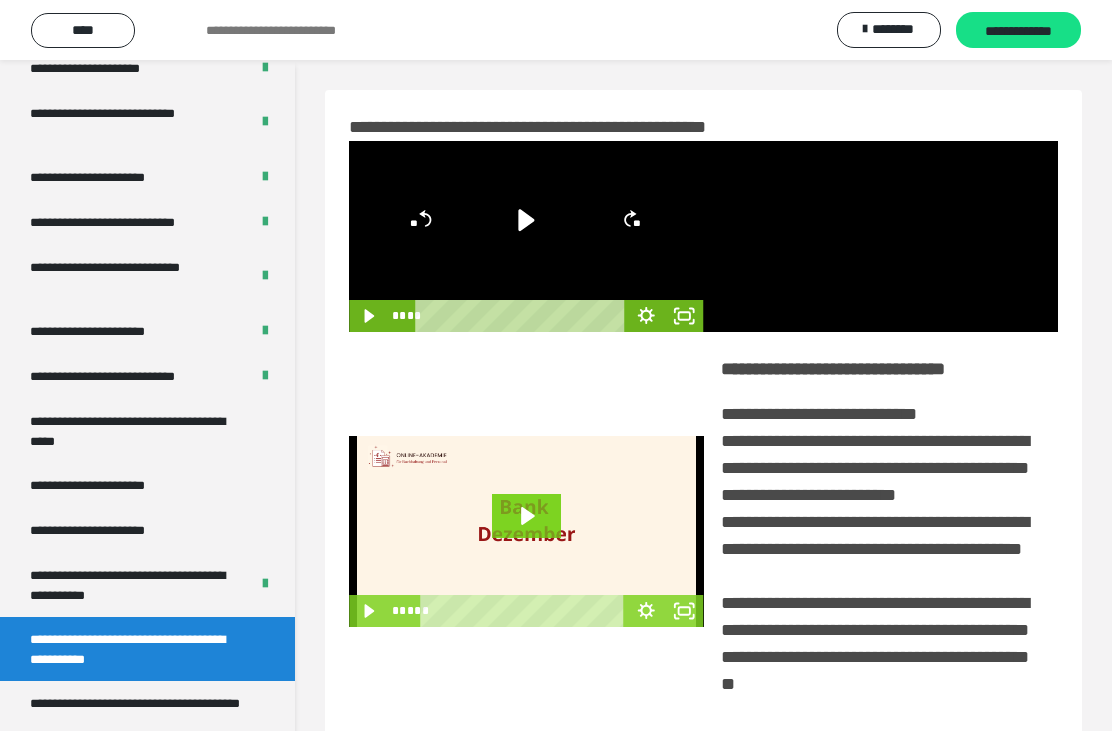 click at bounding box center [881, 236] 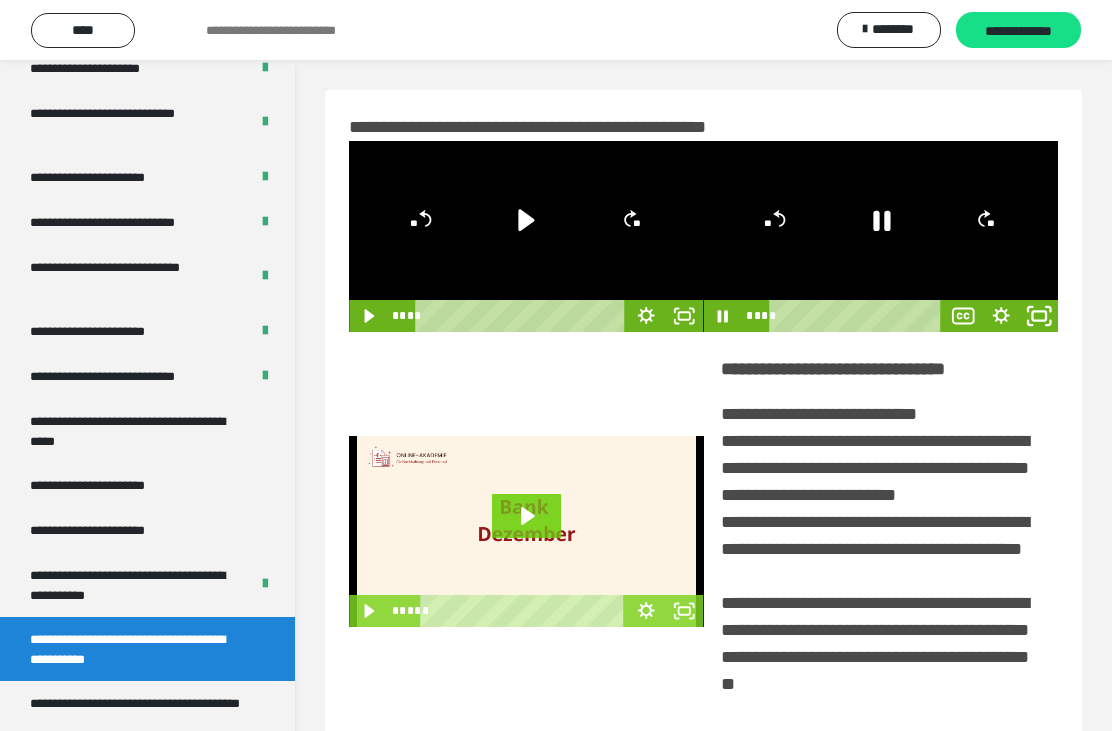 click 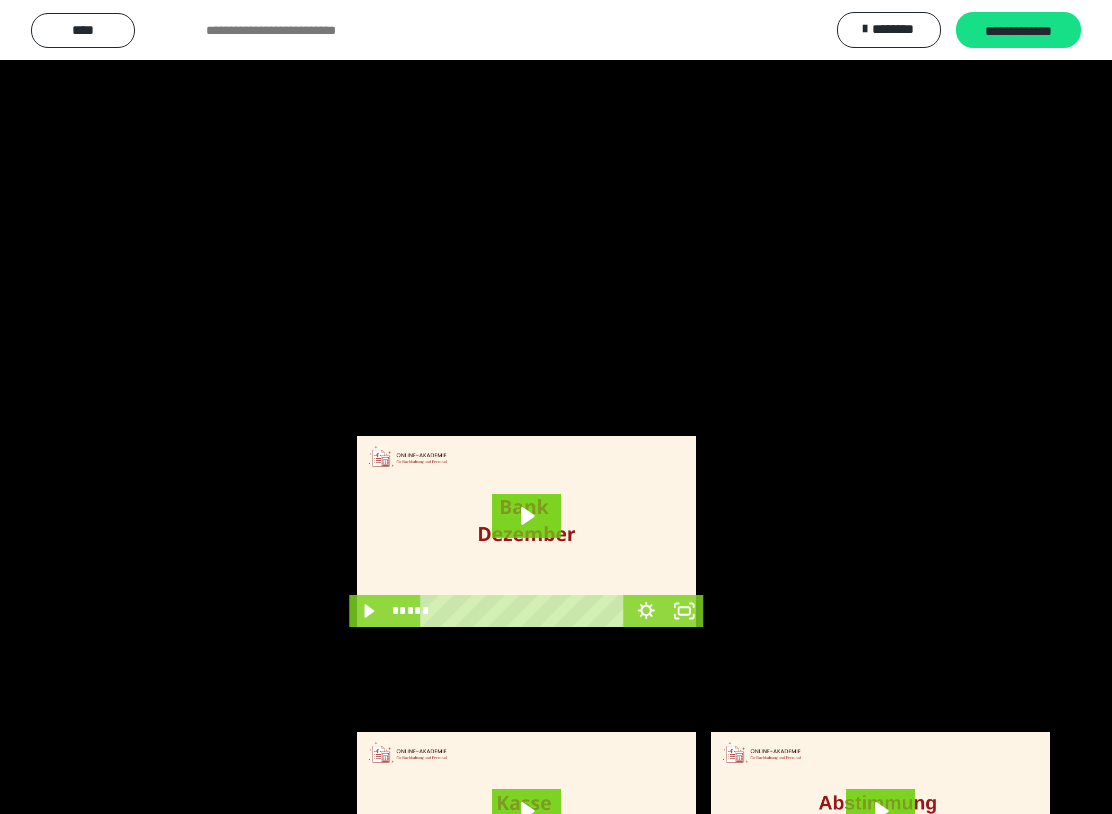 click at bounding box center [556, 407] 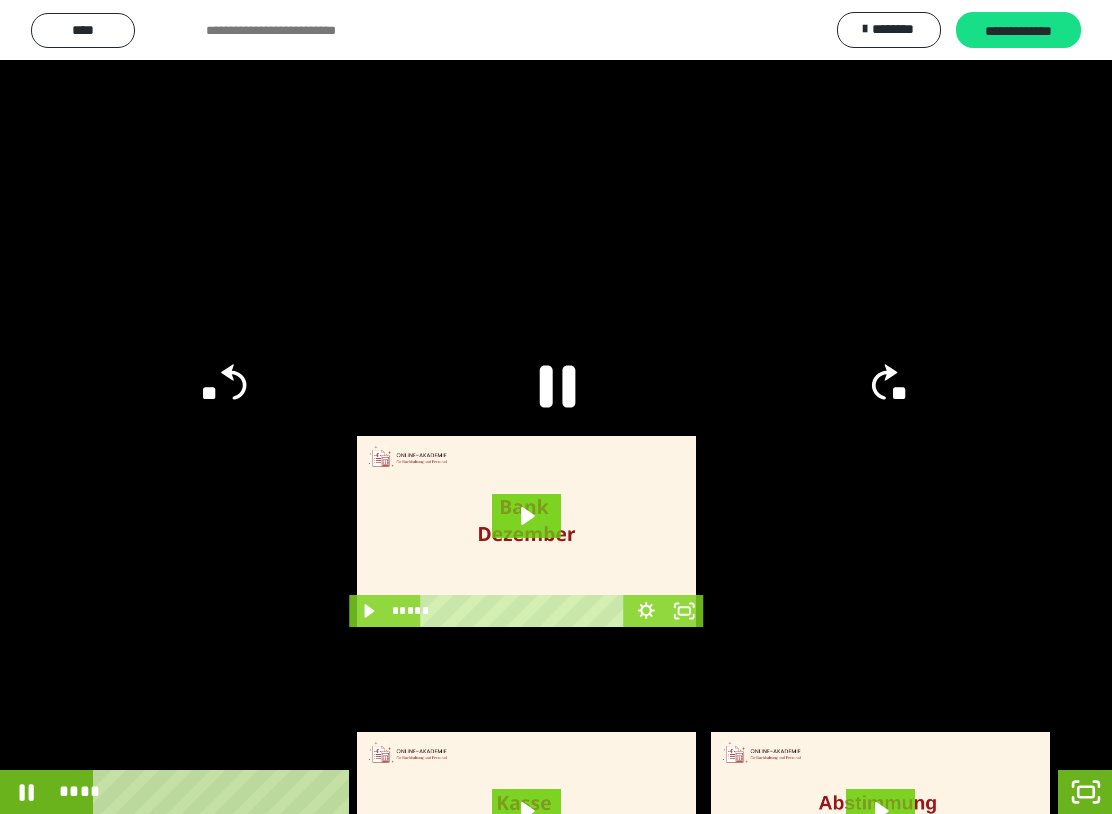 click on "**" 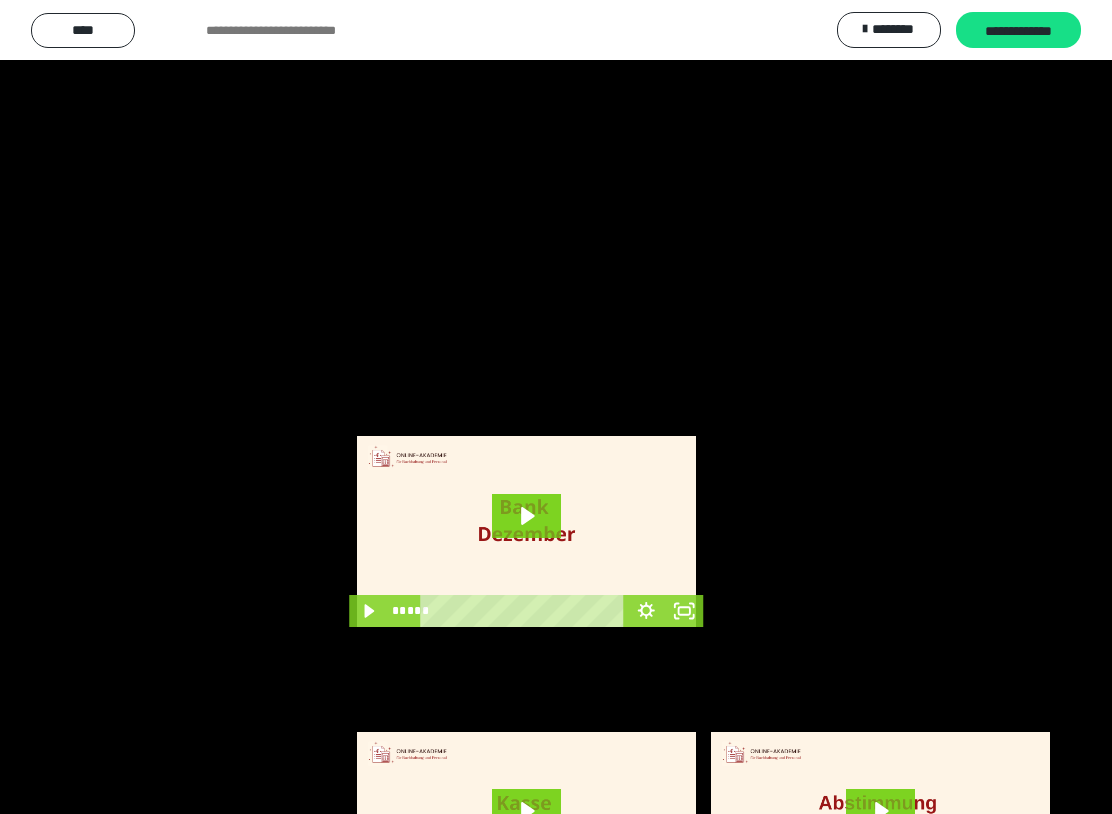 click at bounding box center (556, 407) 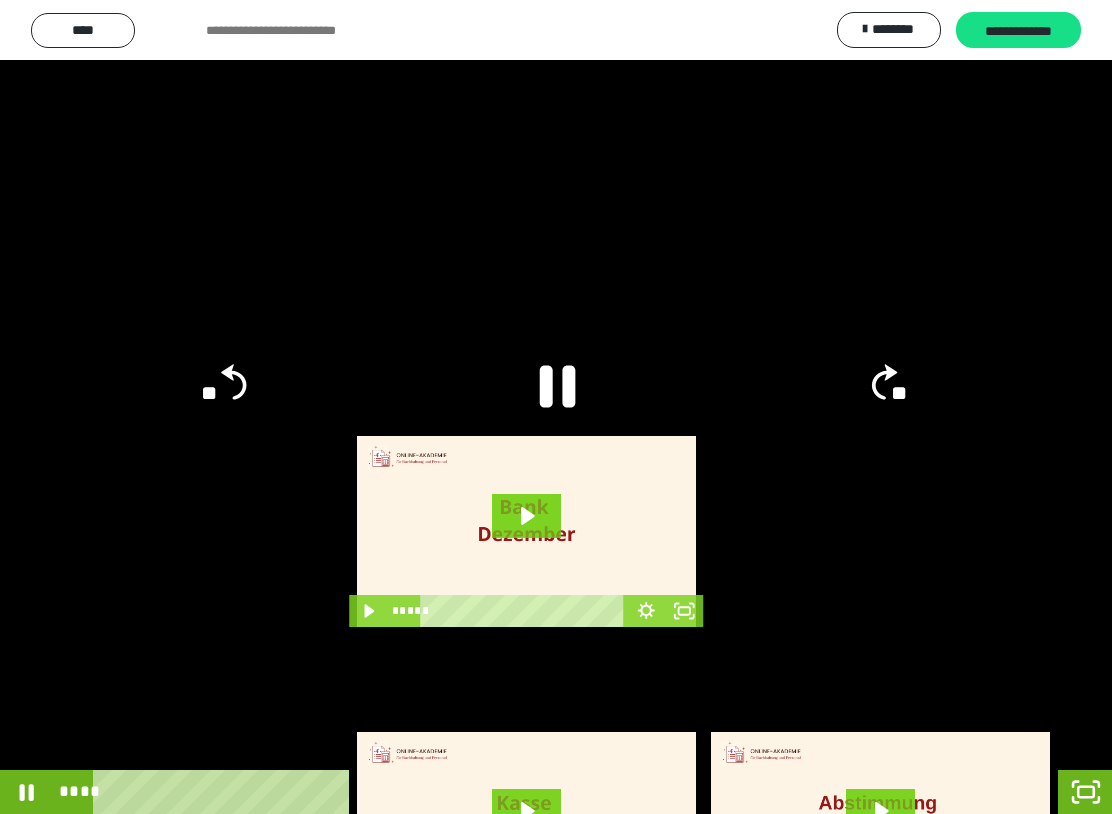 click 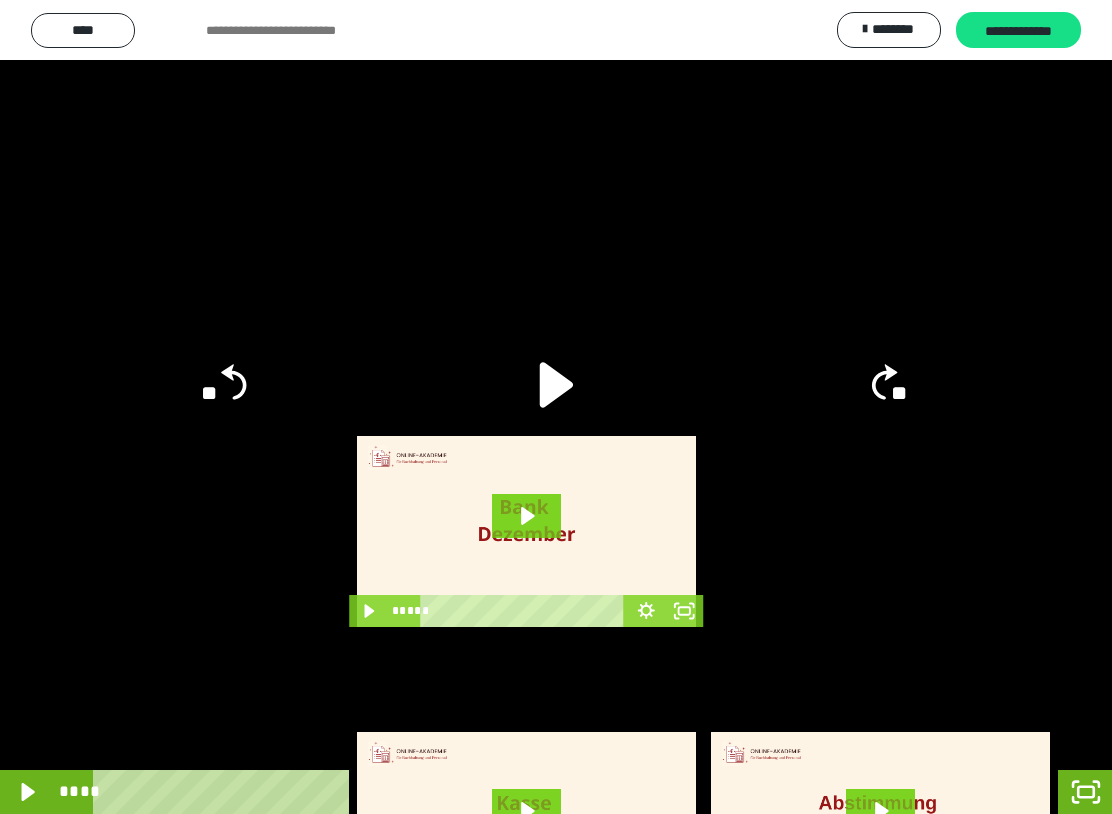 click 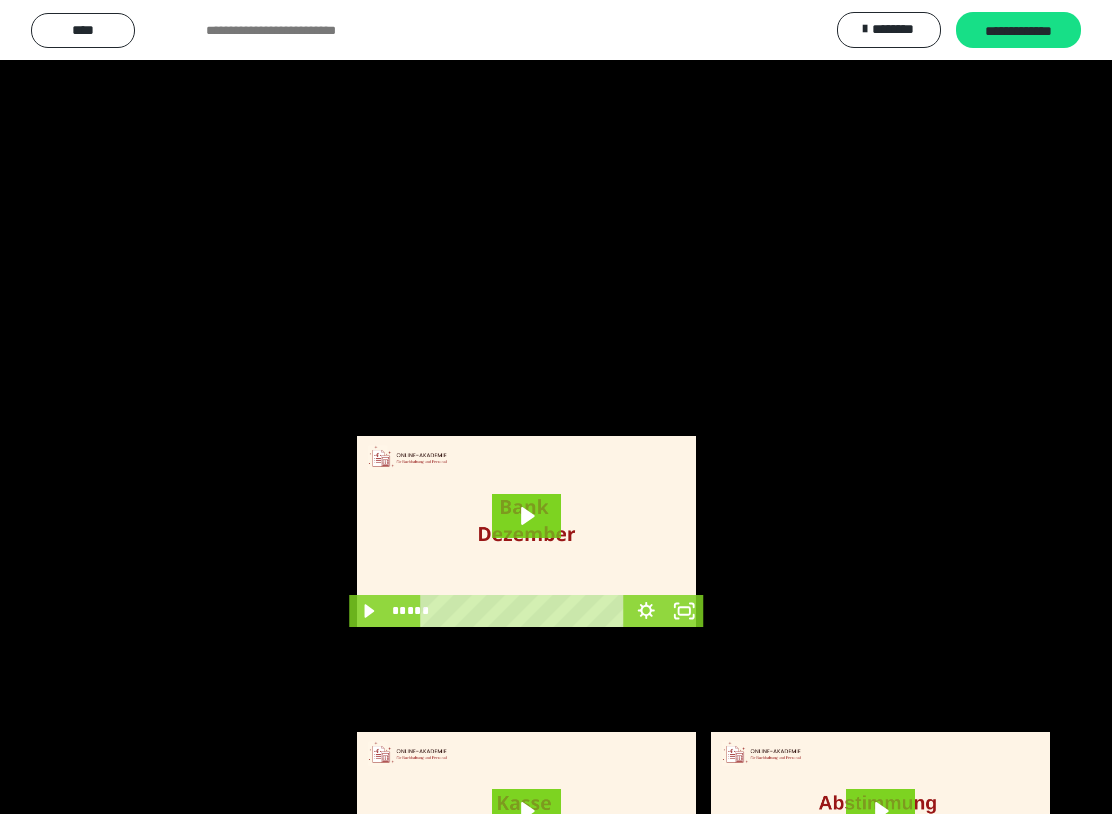 click at bounding box center [556, 407] 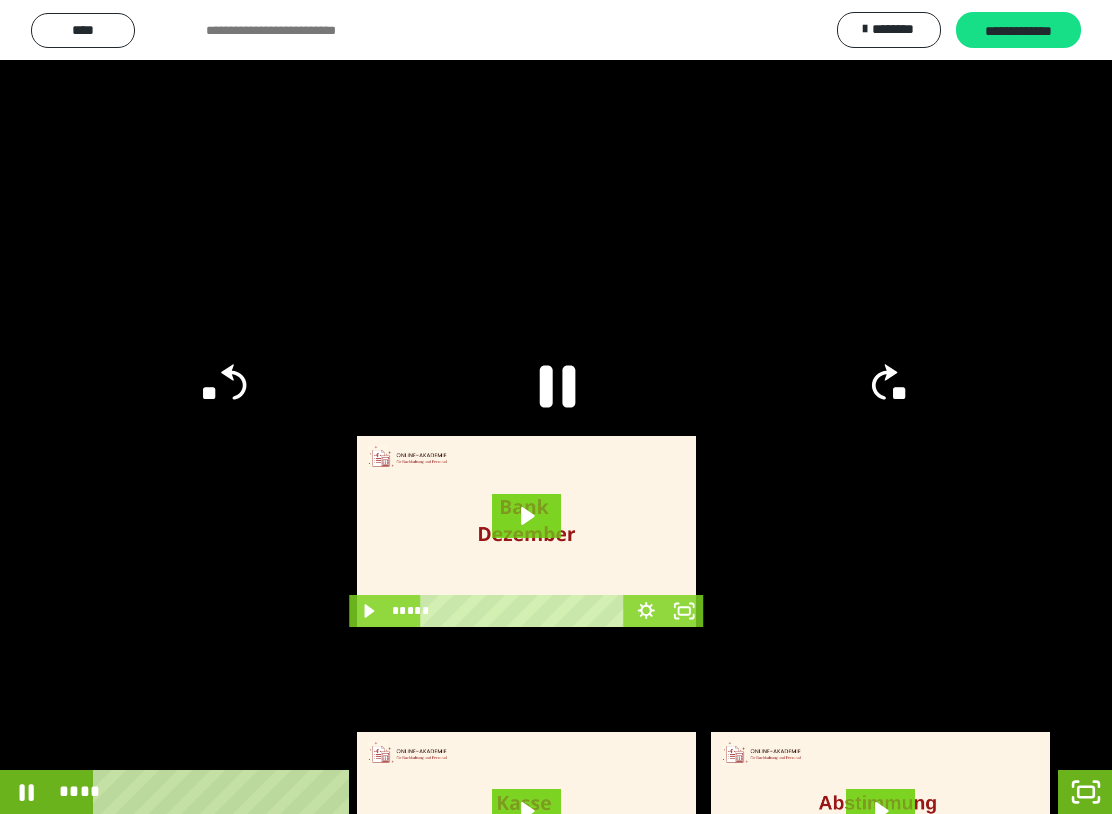 click 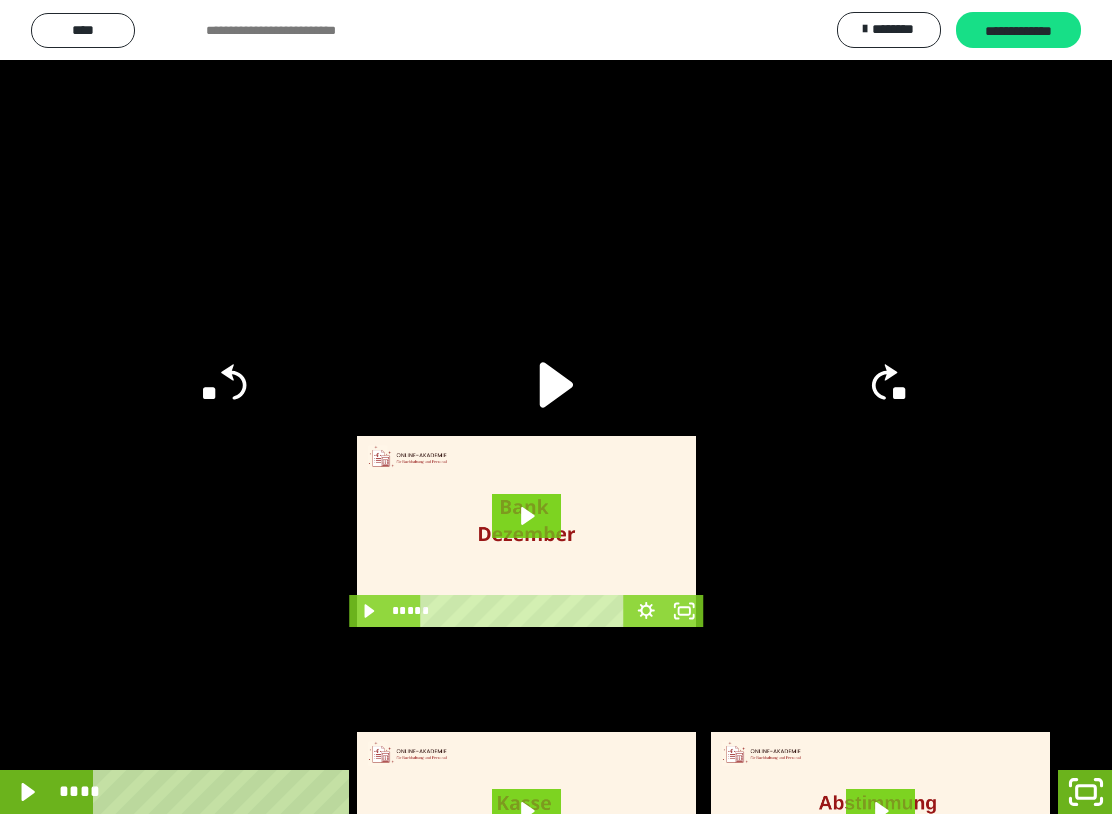 click 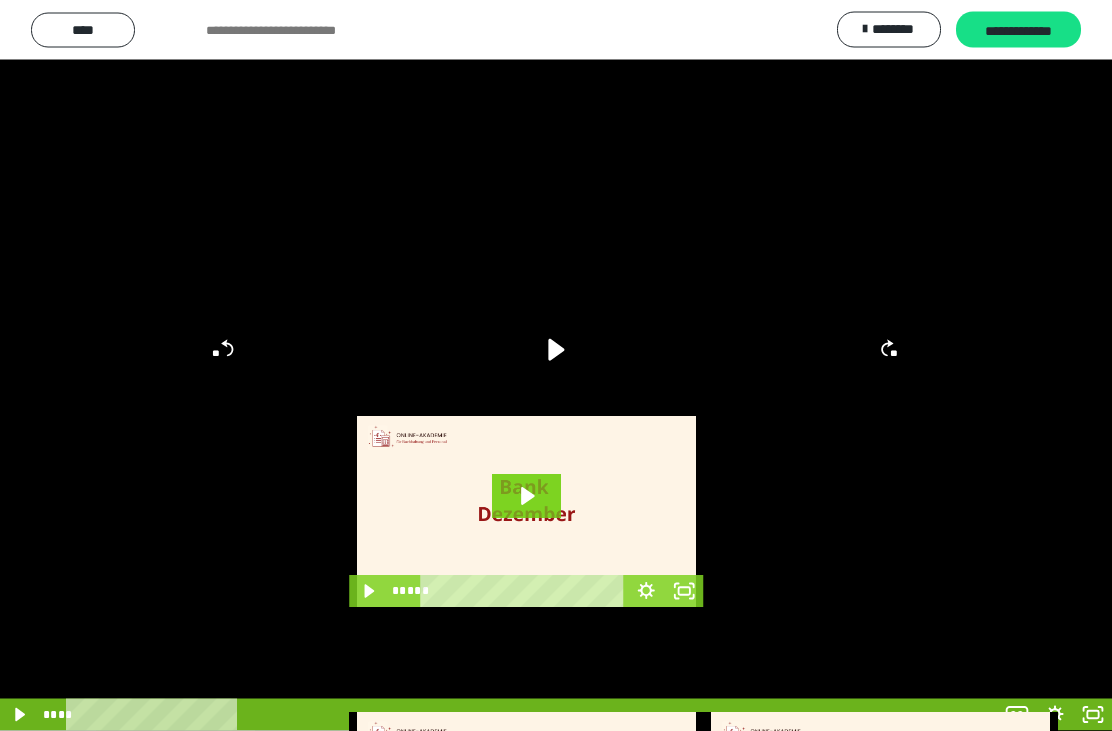 scroll, scrollTop: 0, scrollLeft: 0, axis: both 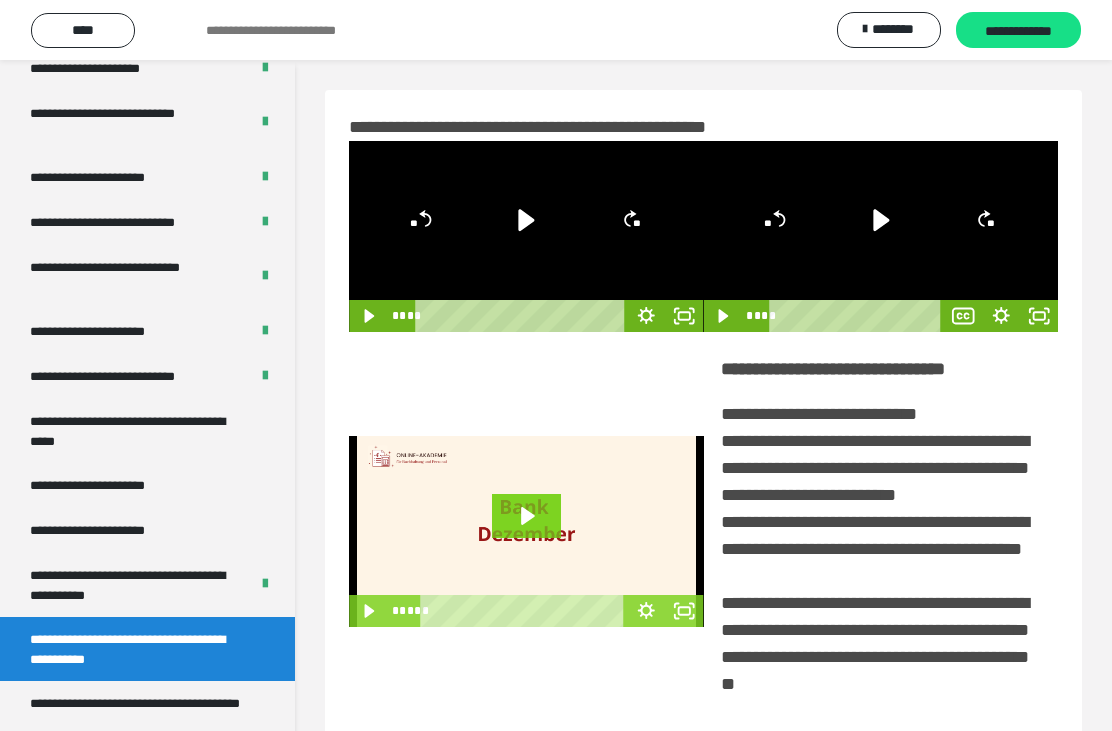 click 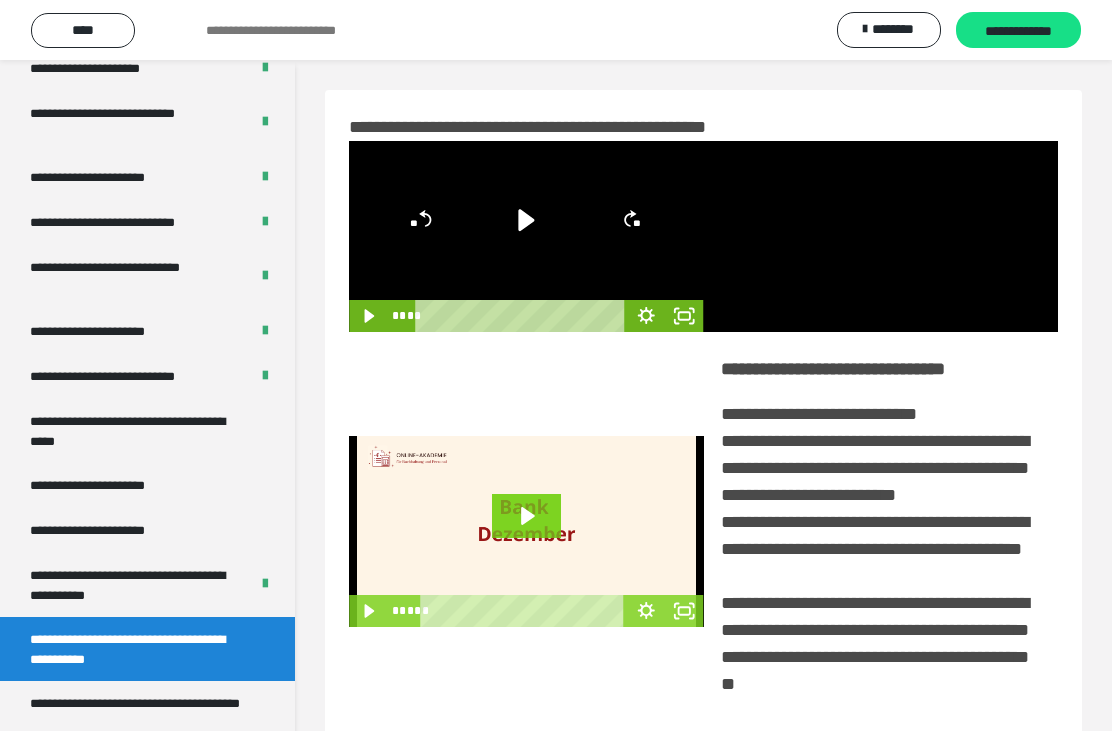 click at bounding box center [881, 236] 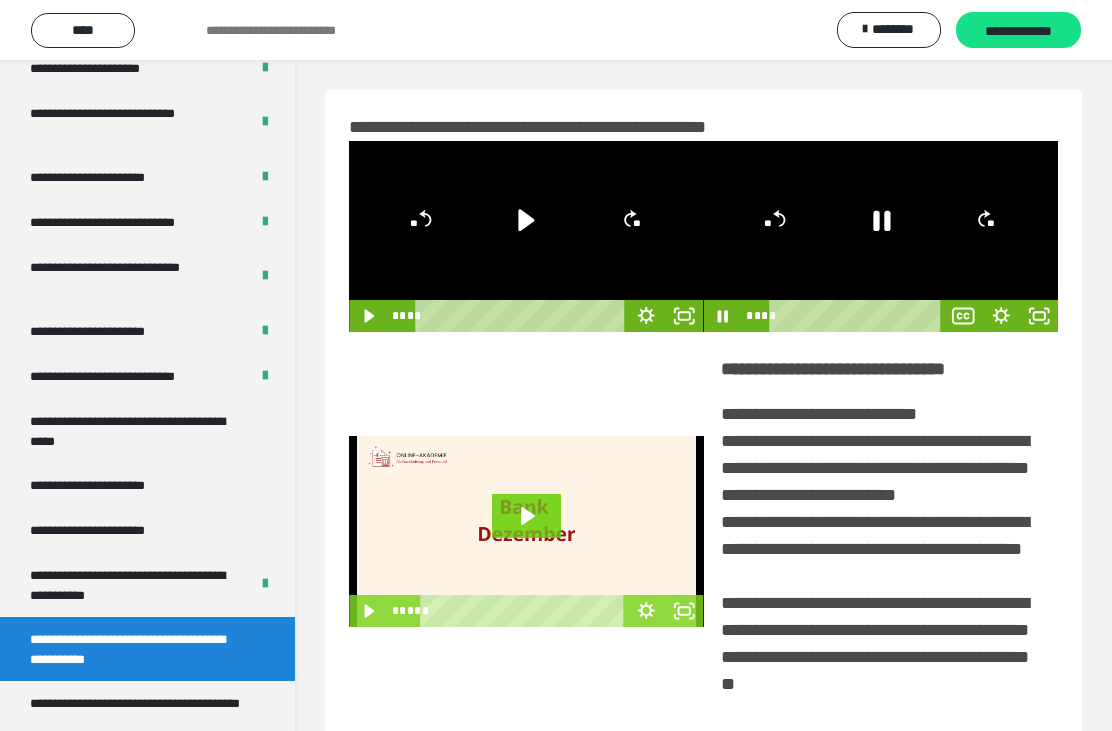 click 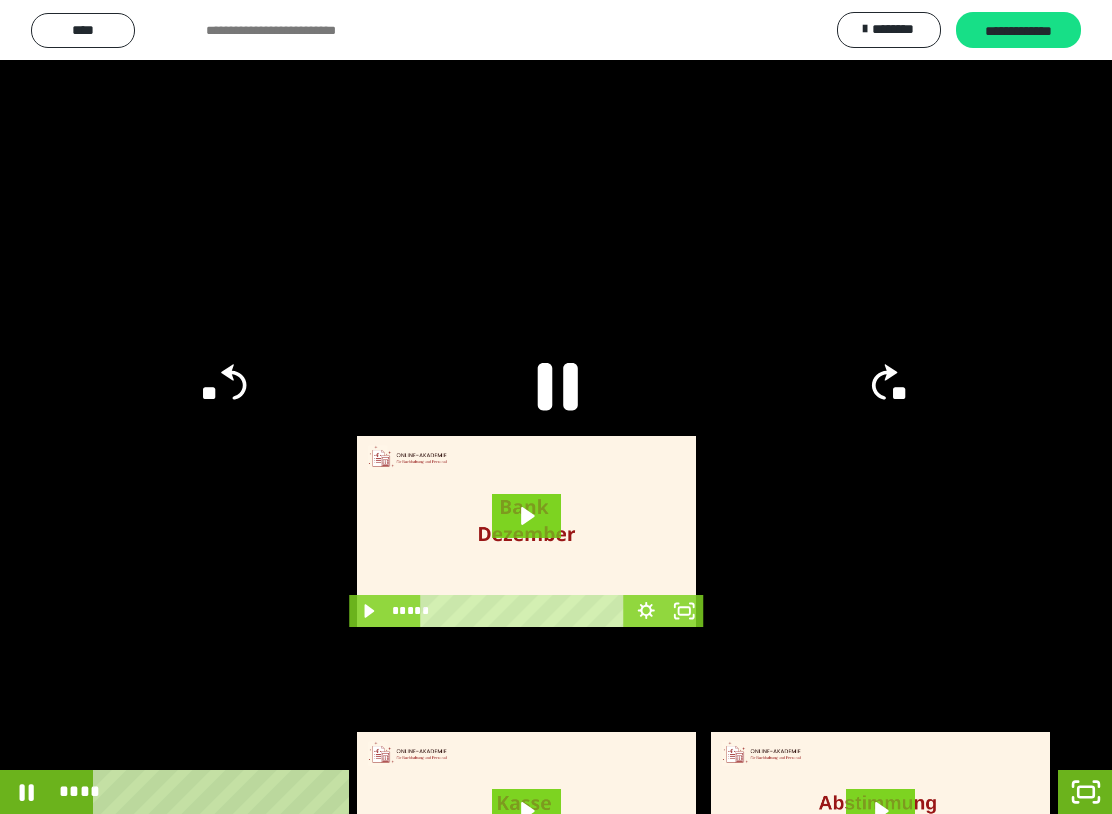 click 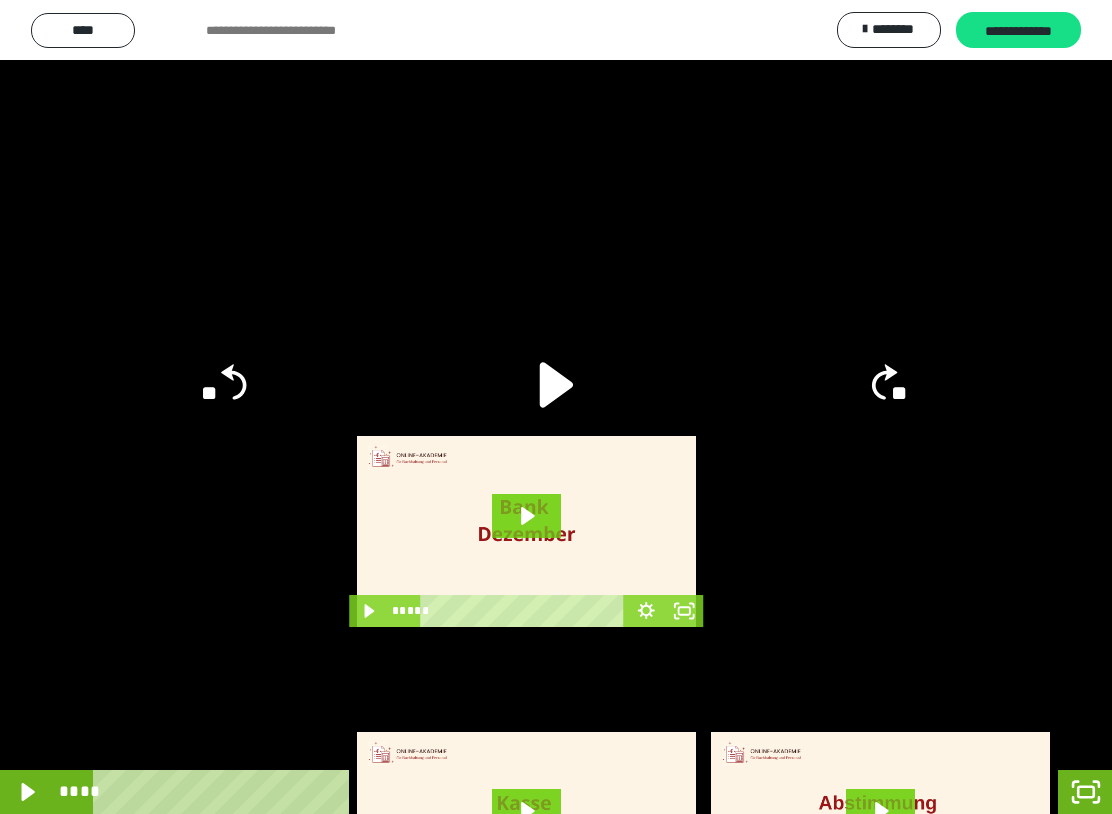 click at bounding box center [556, 407] 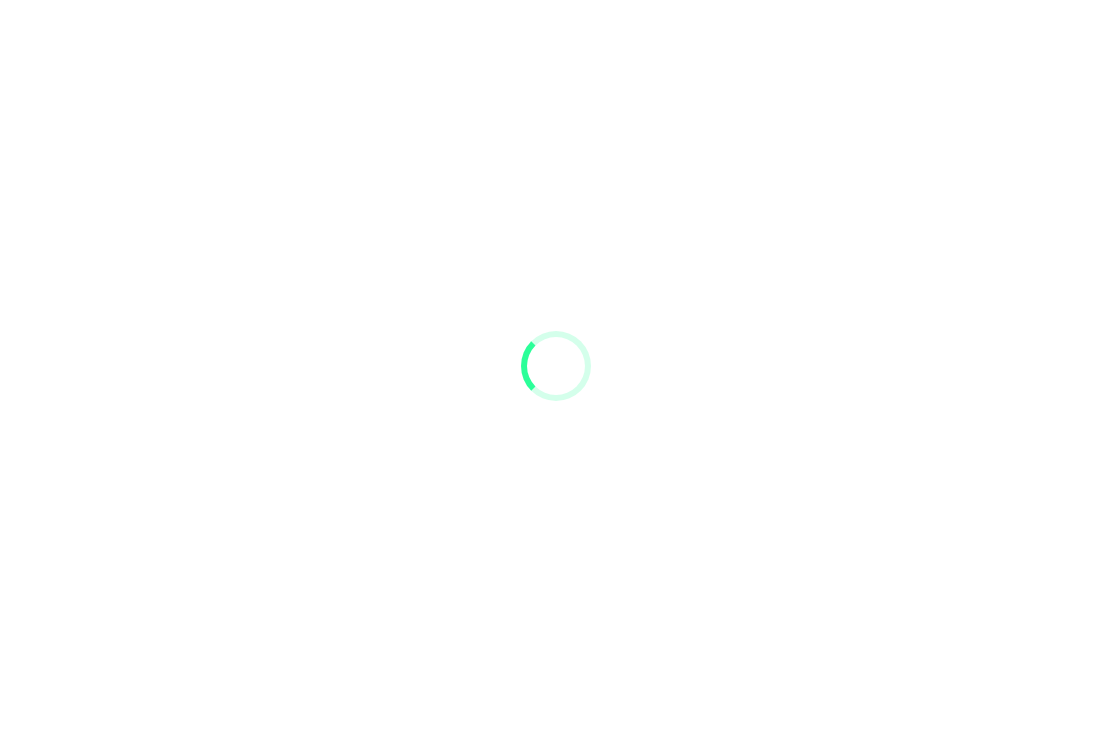 scroll, scrollTop: 0, scrollLeft: 0, axis: both 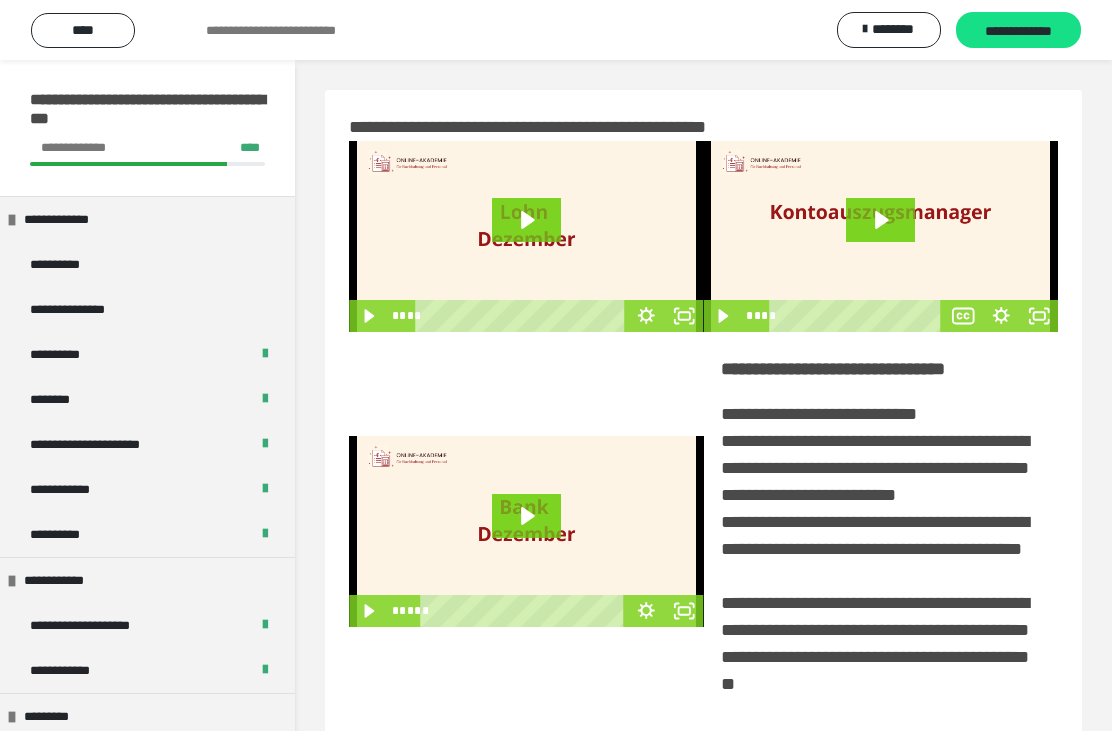 click 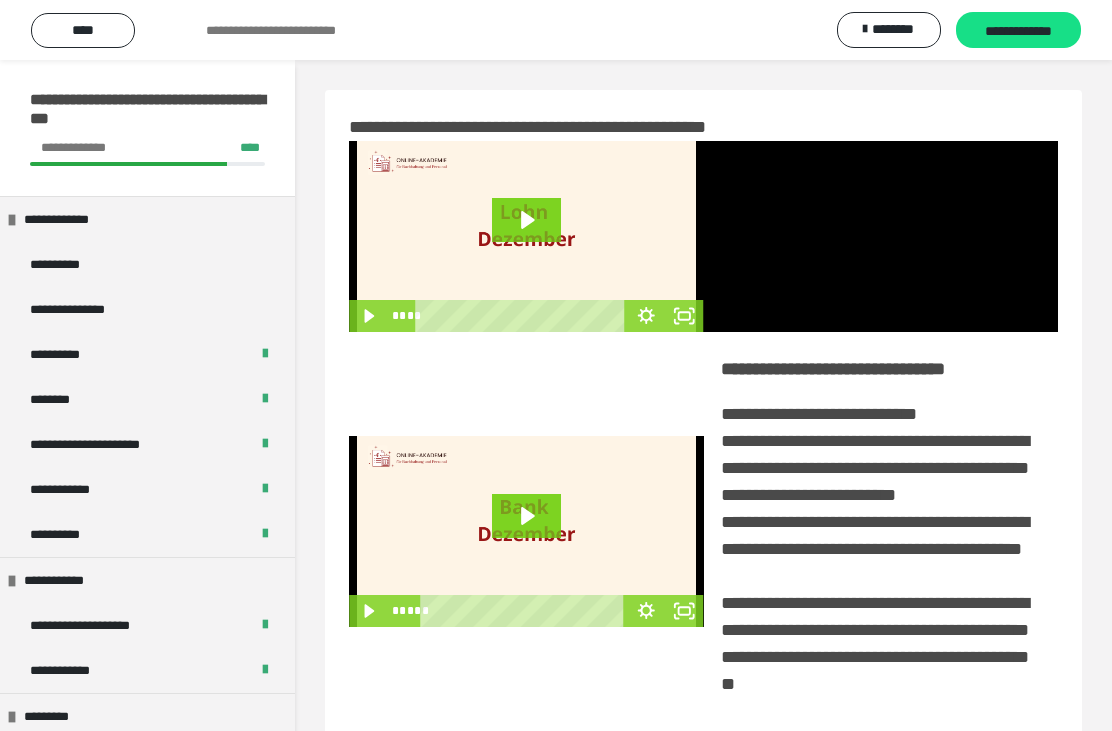 click at bounding box center (881, 236) 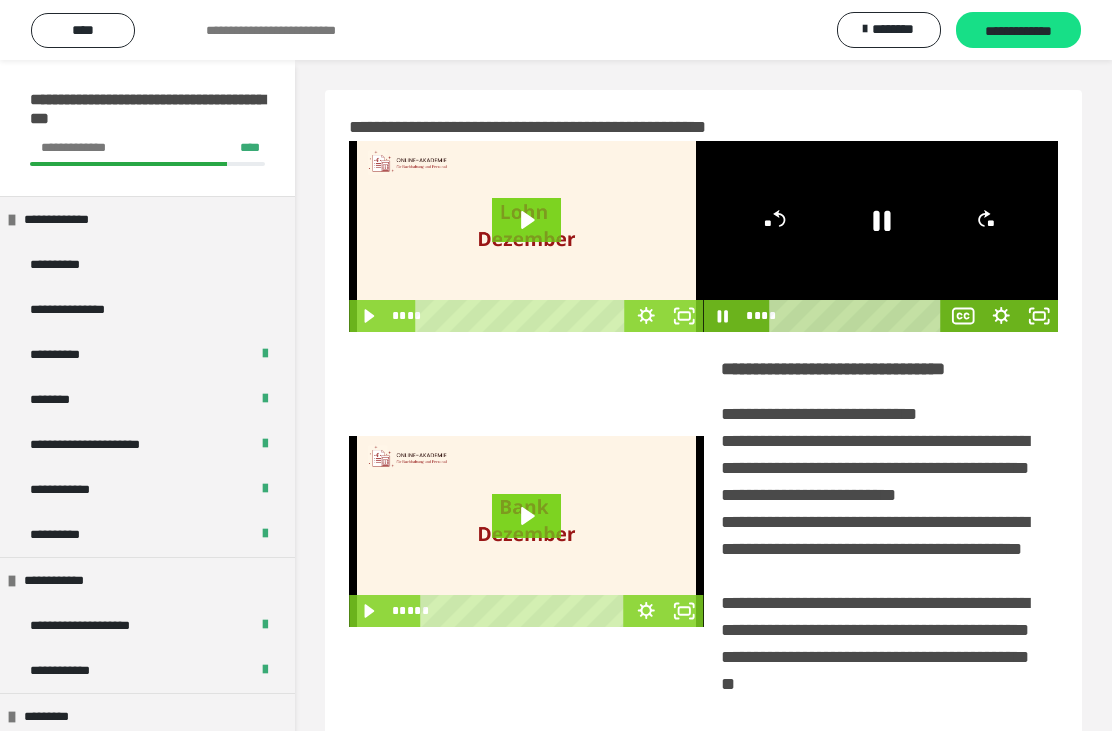 click 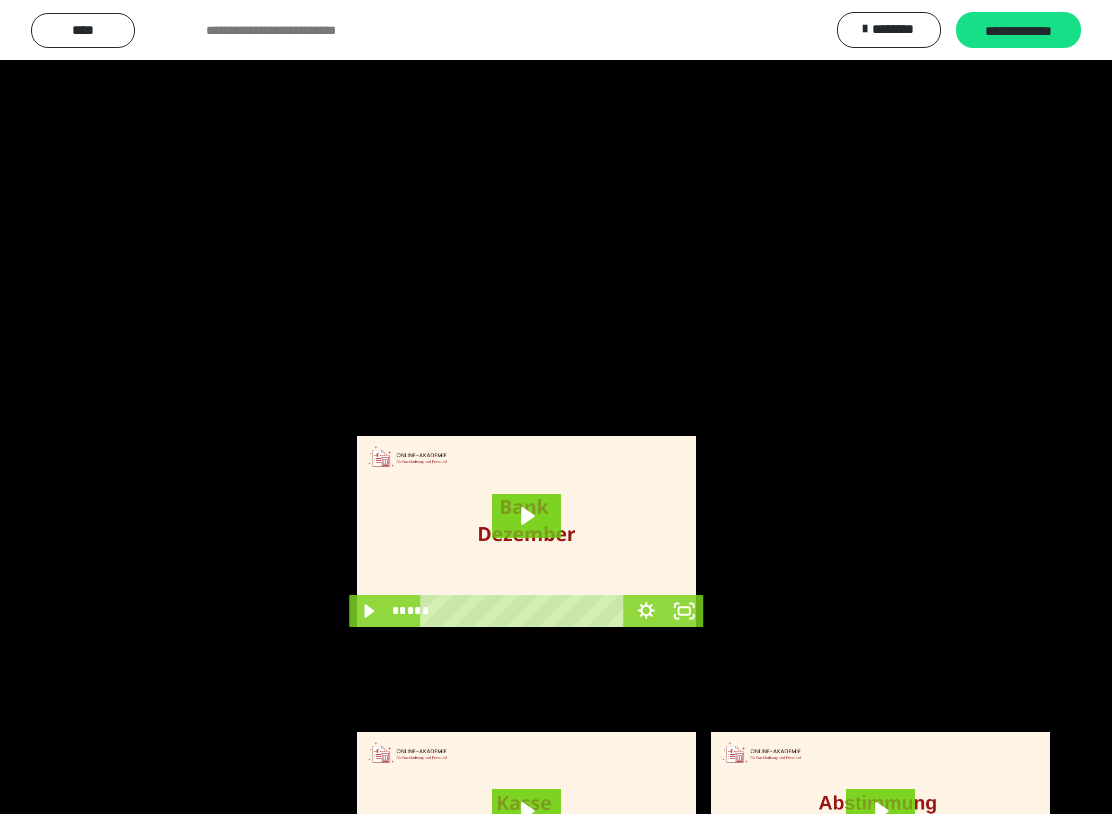 click at bounding box center [556, 407] 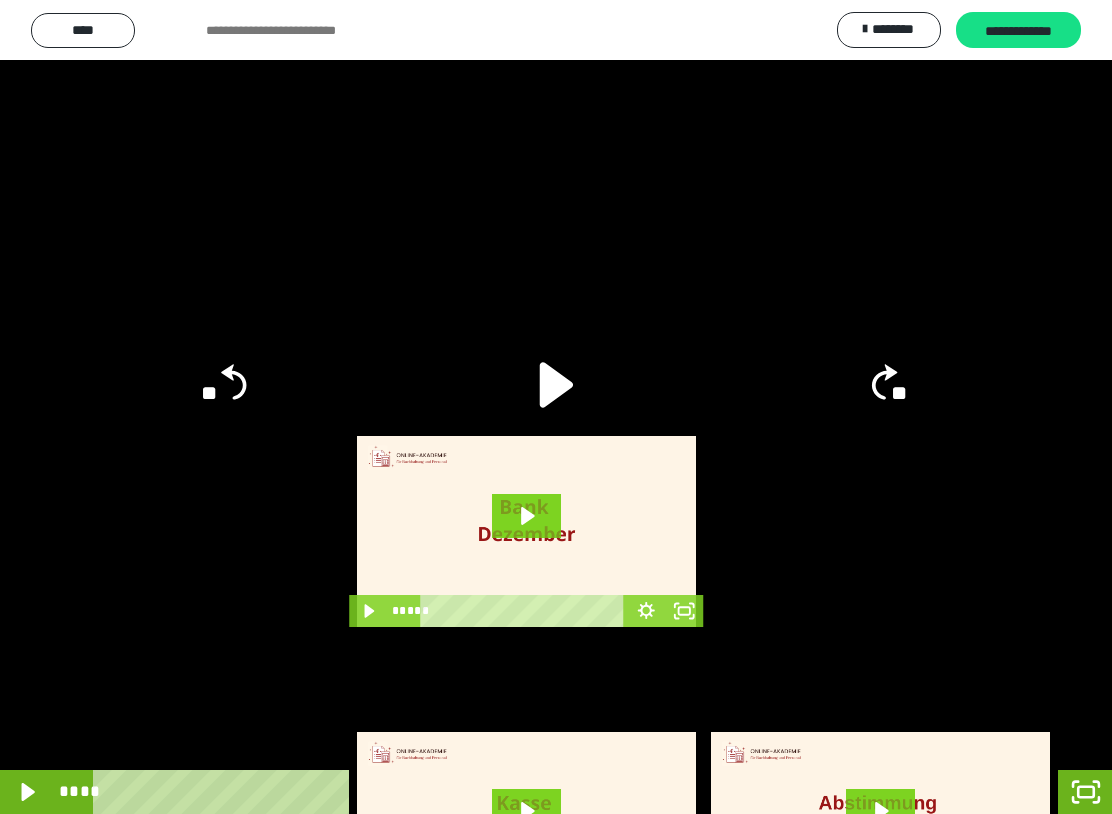 click on "**" 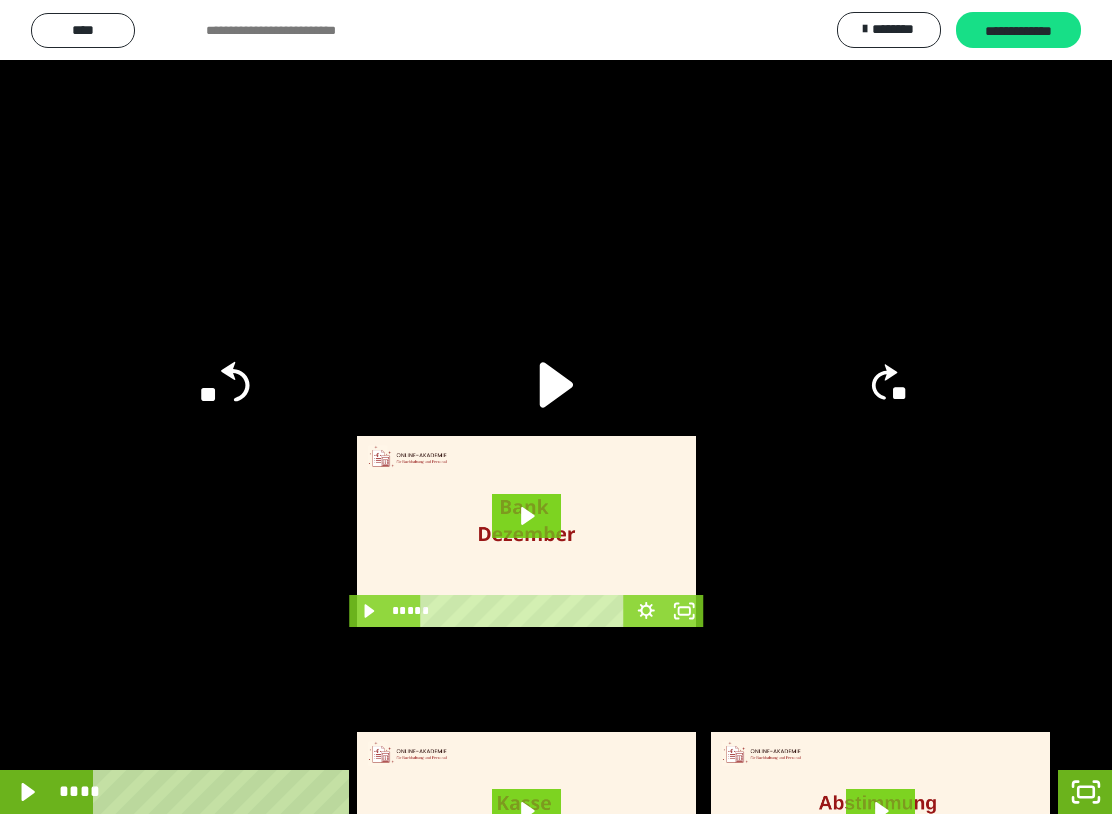 click on "**" 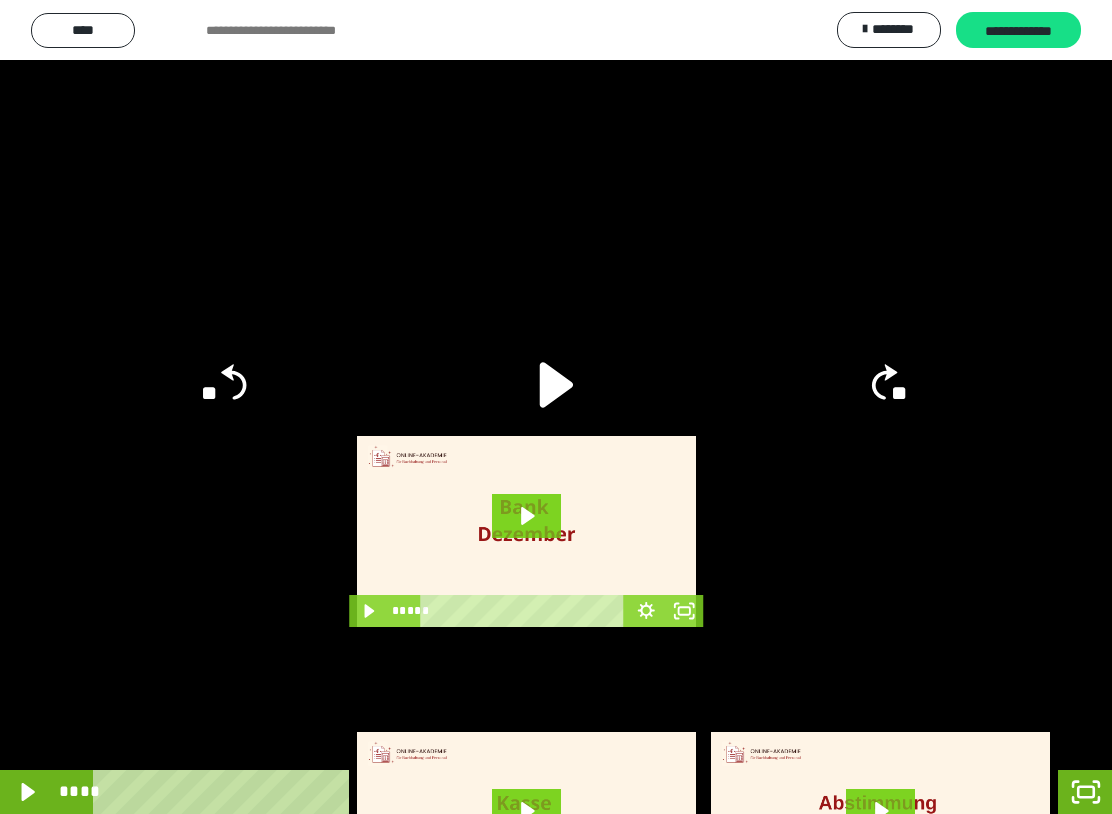 click on "**" 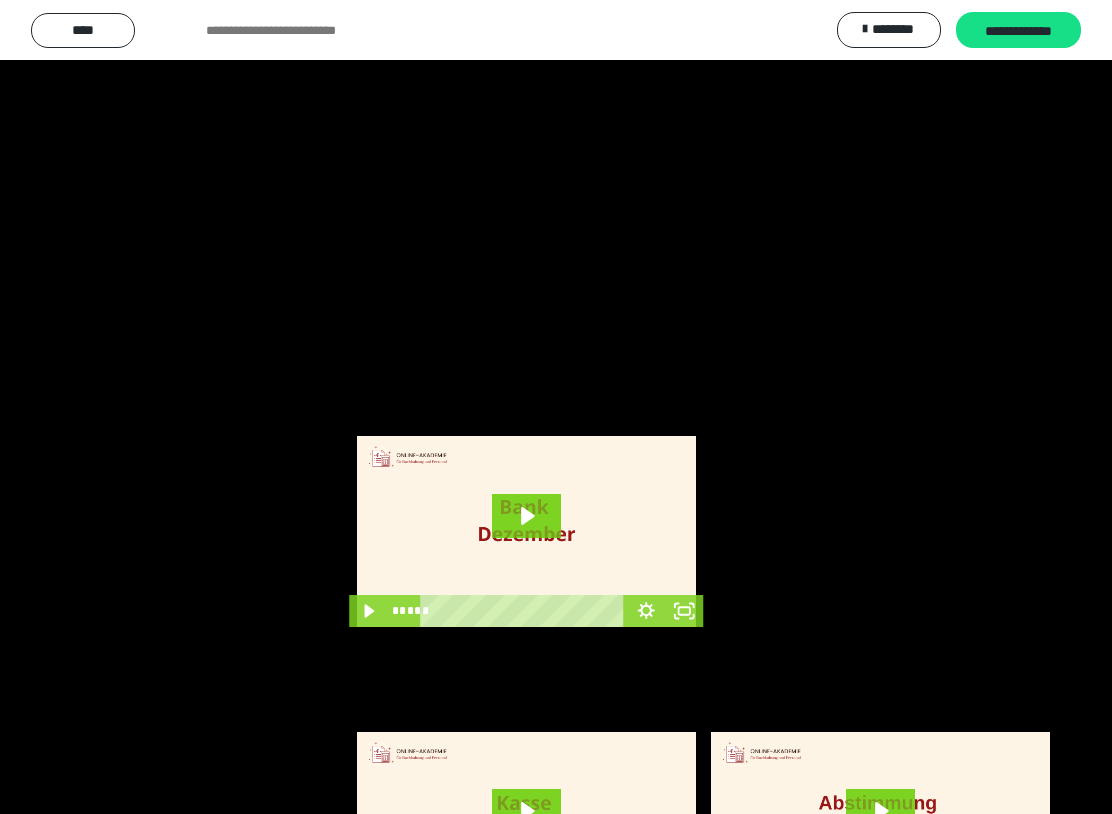 click at bounding box center [556, 407] 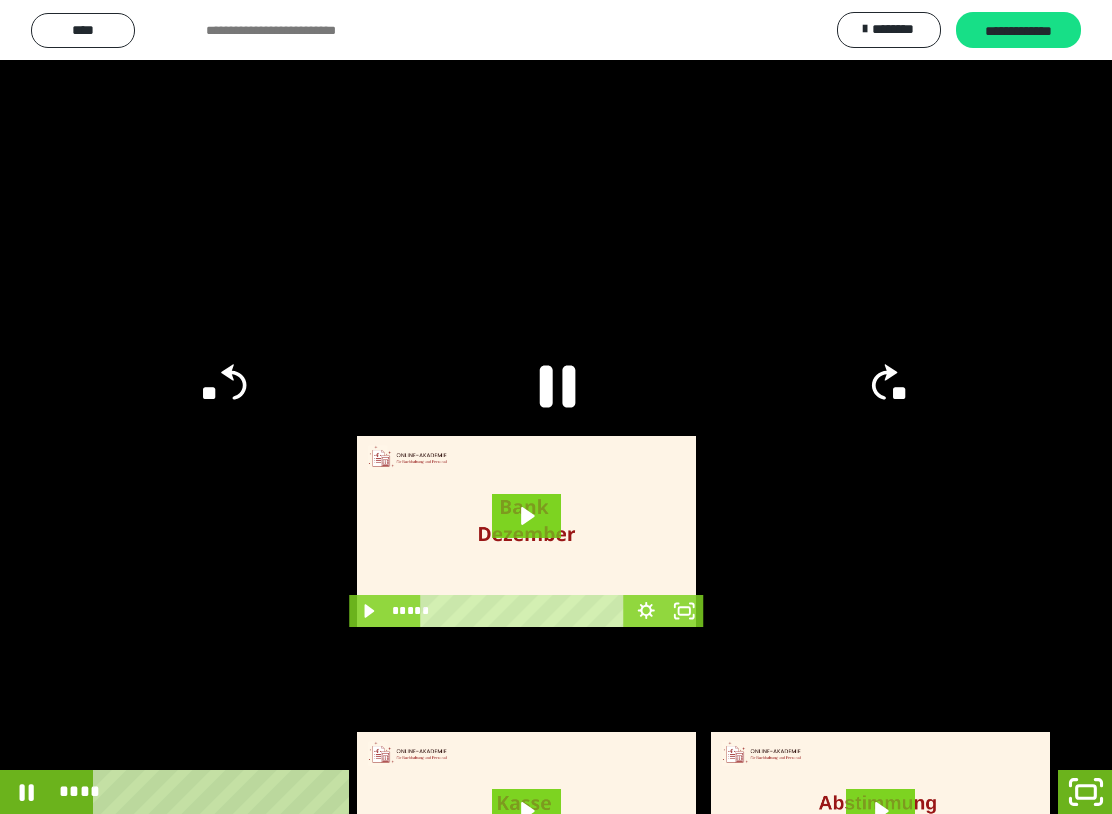click 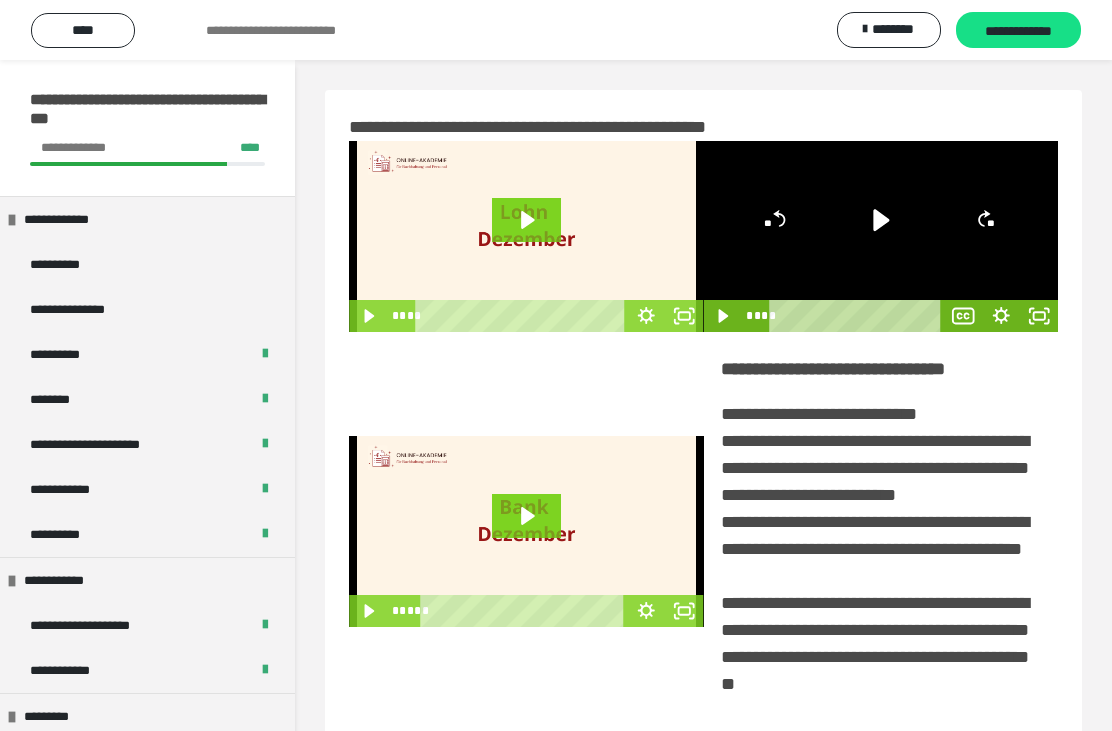 click at bounding box center [526, 531] 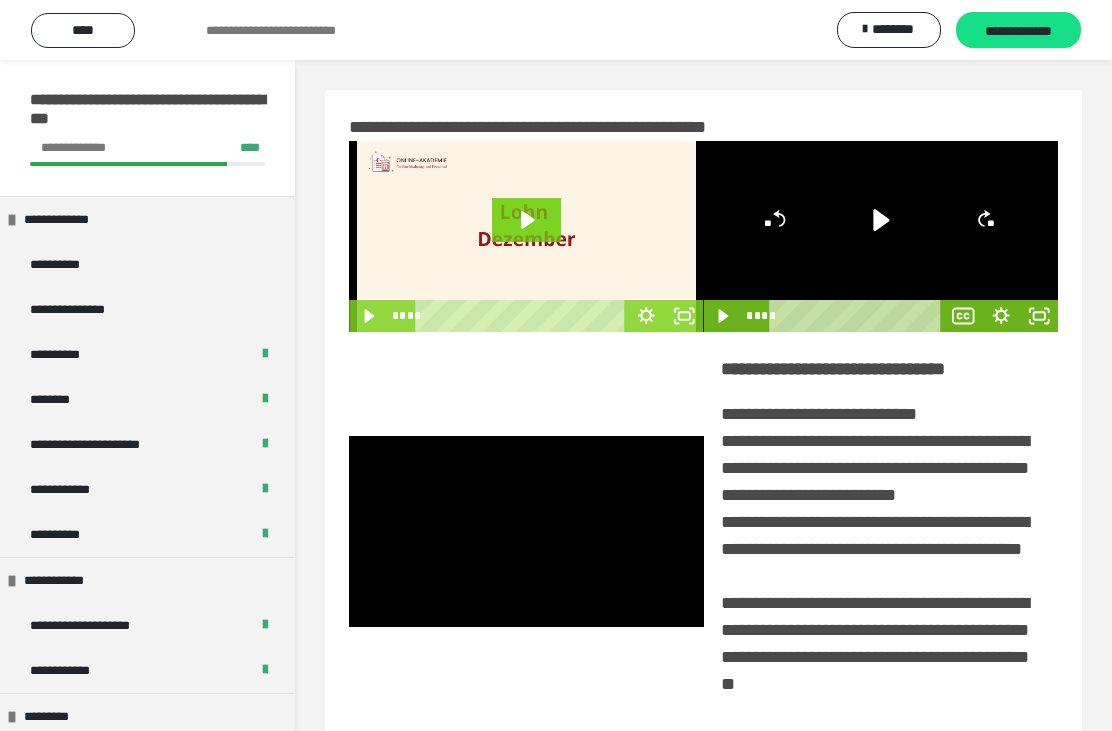 click at bounding box center (526, 531) 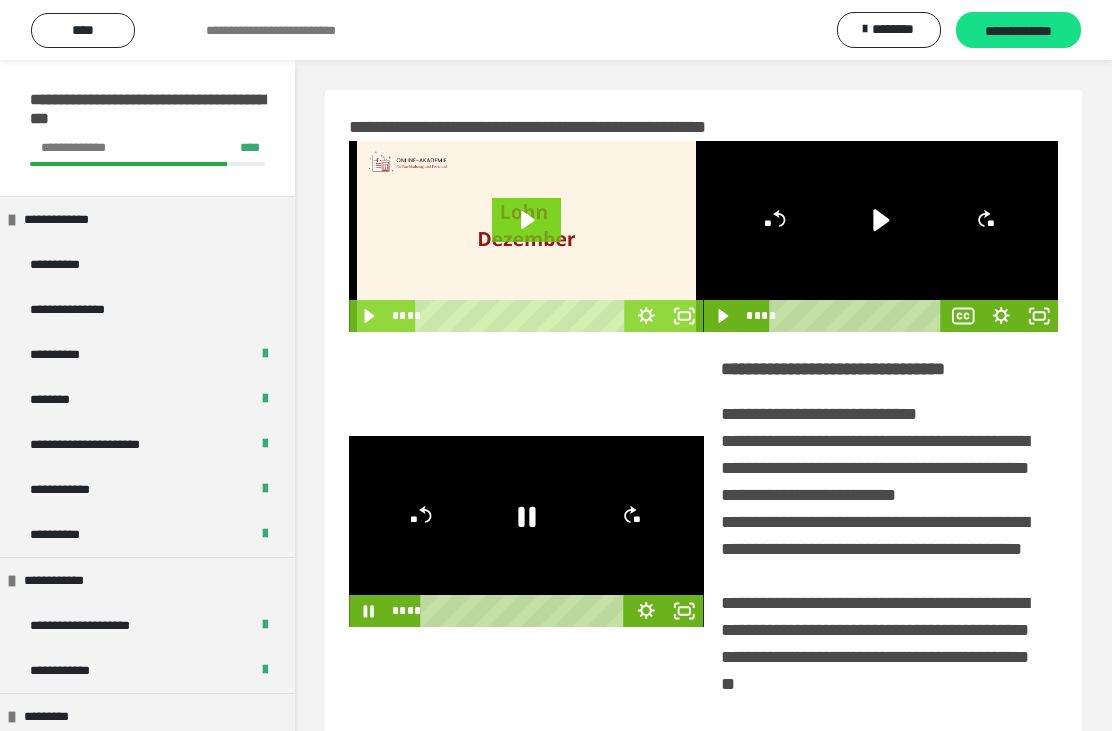 click 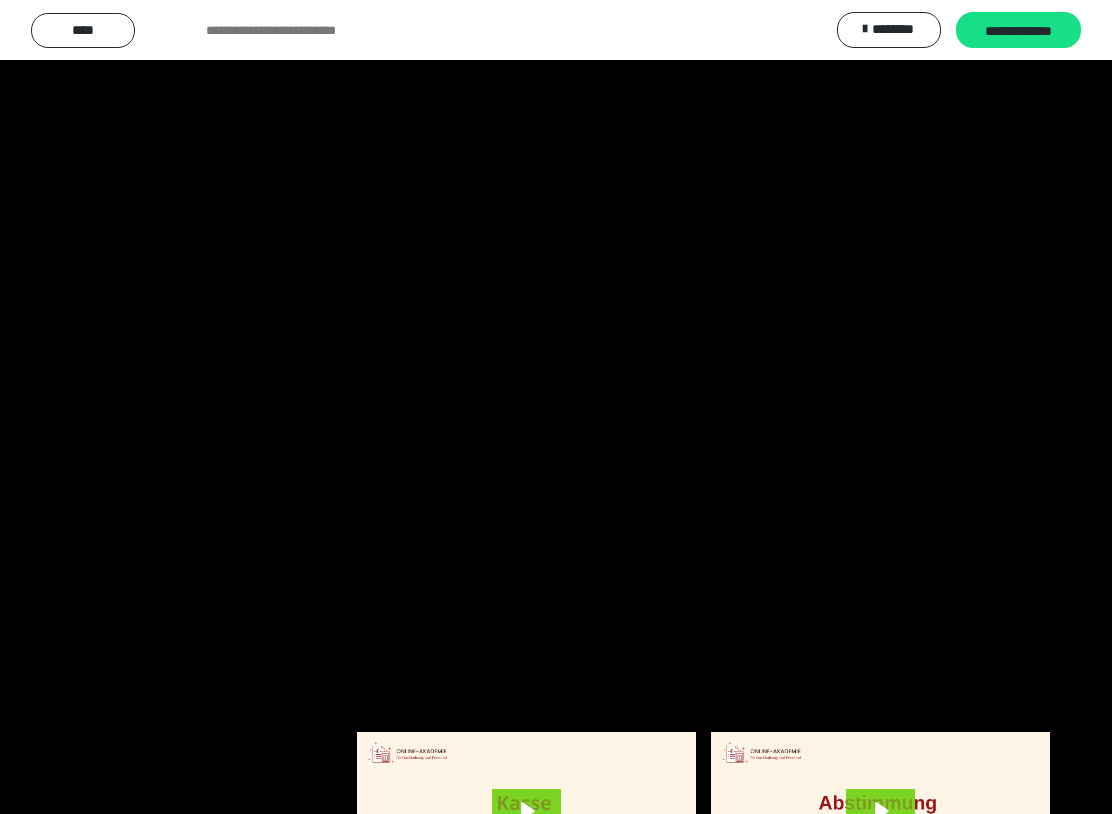click at bounding box center [556, 407] 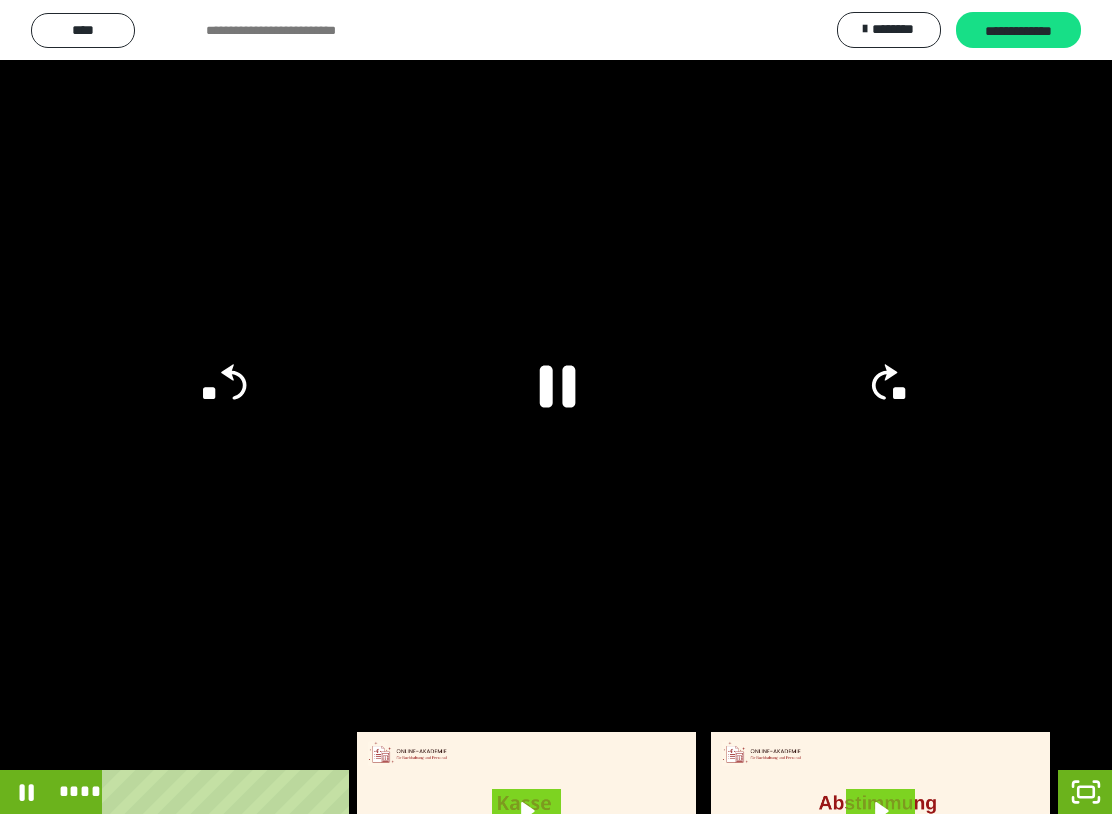click on "**" 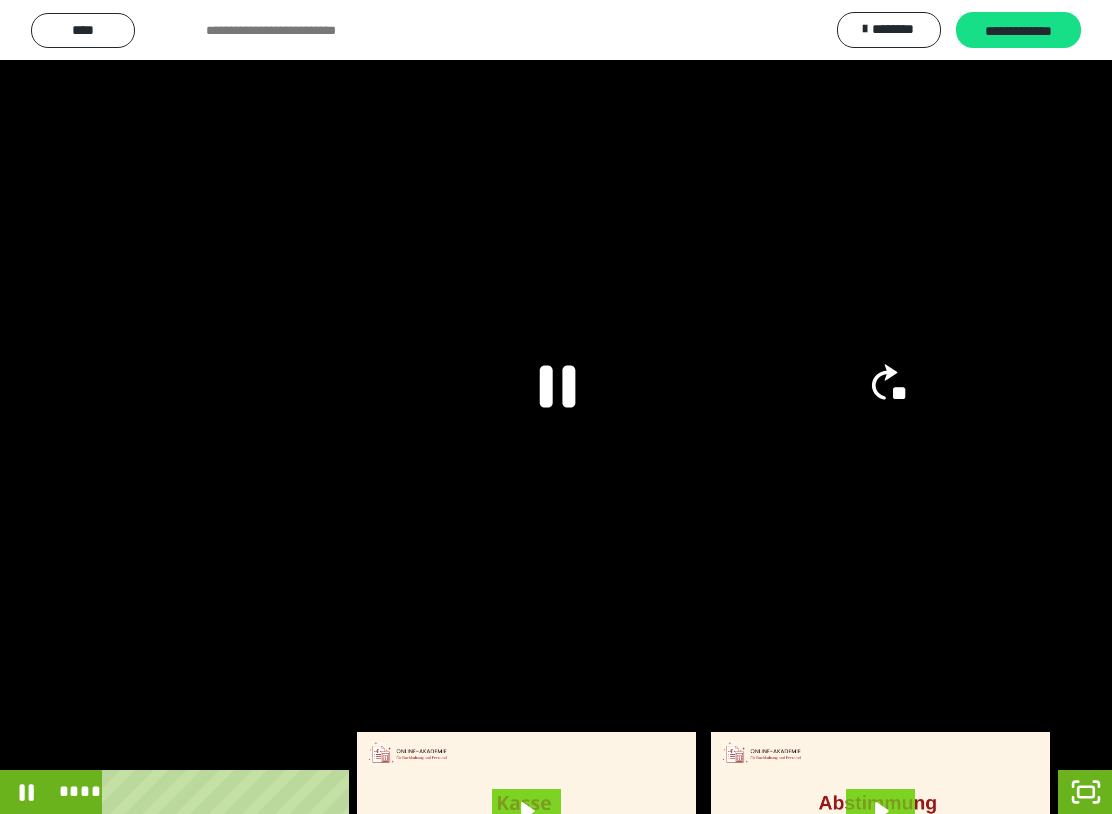 click on "**" 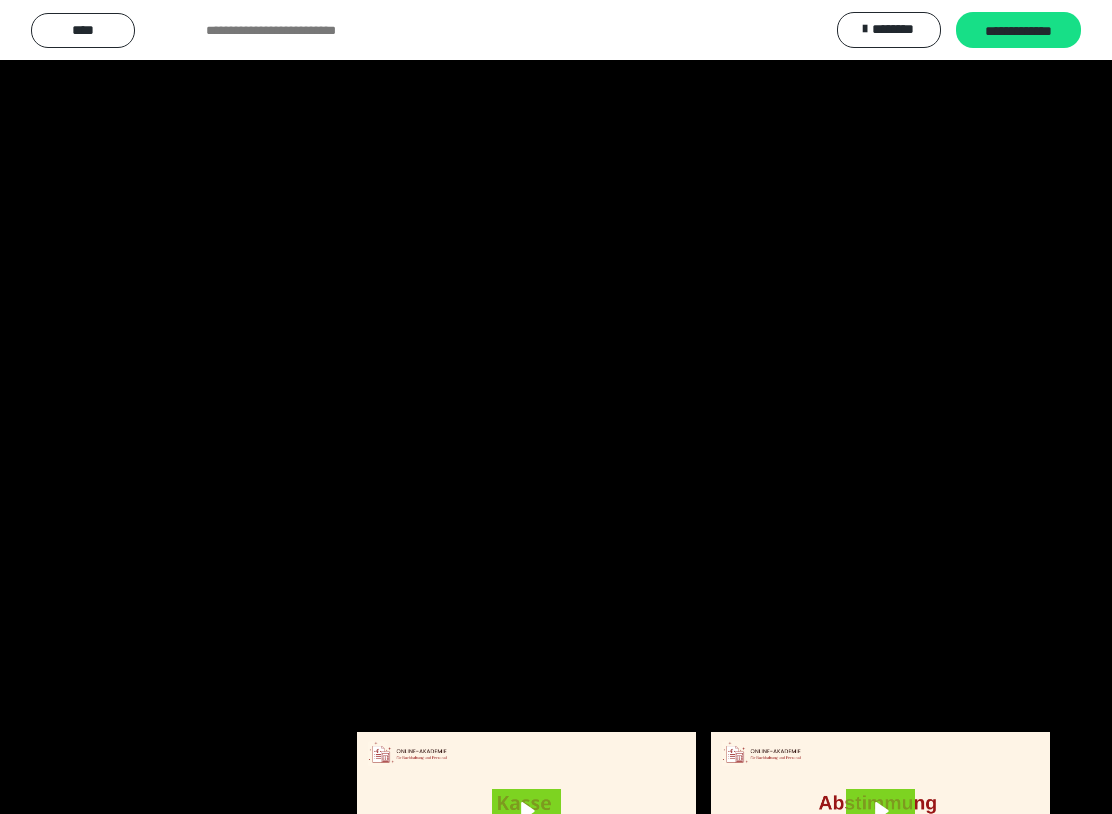 click at bounding box center [556, 407] 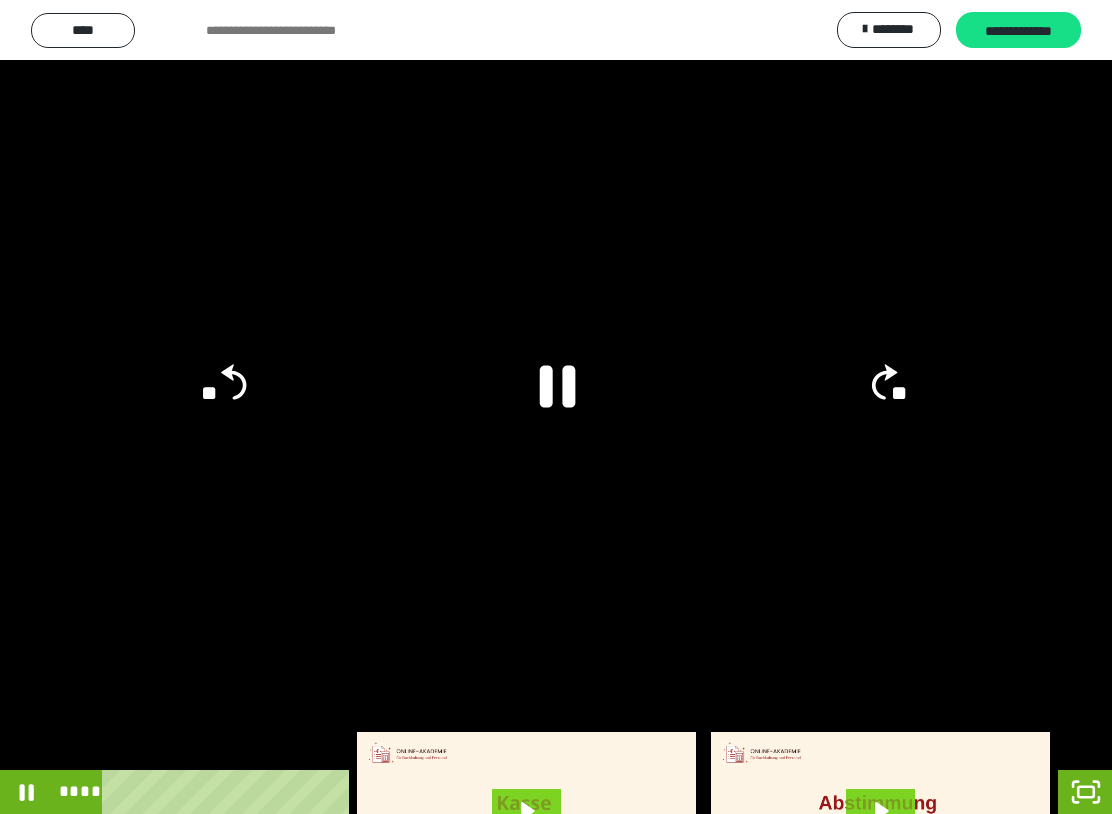 click on "**" 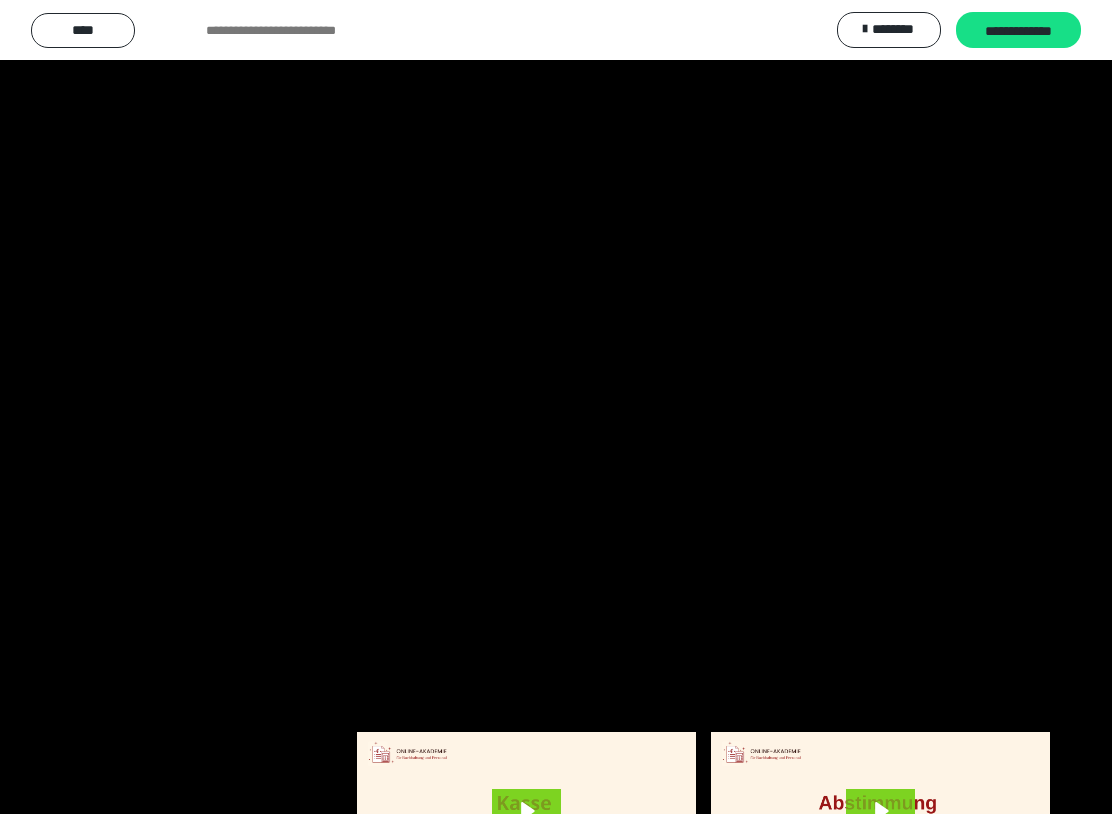 click at bounding box center (556, 407) 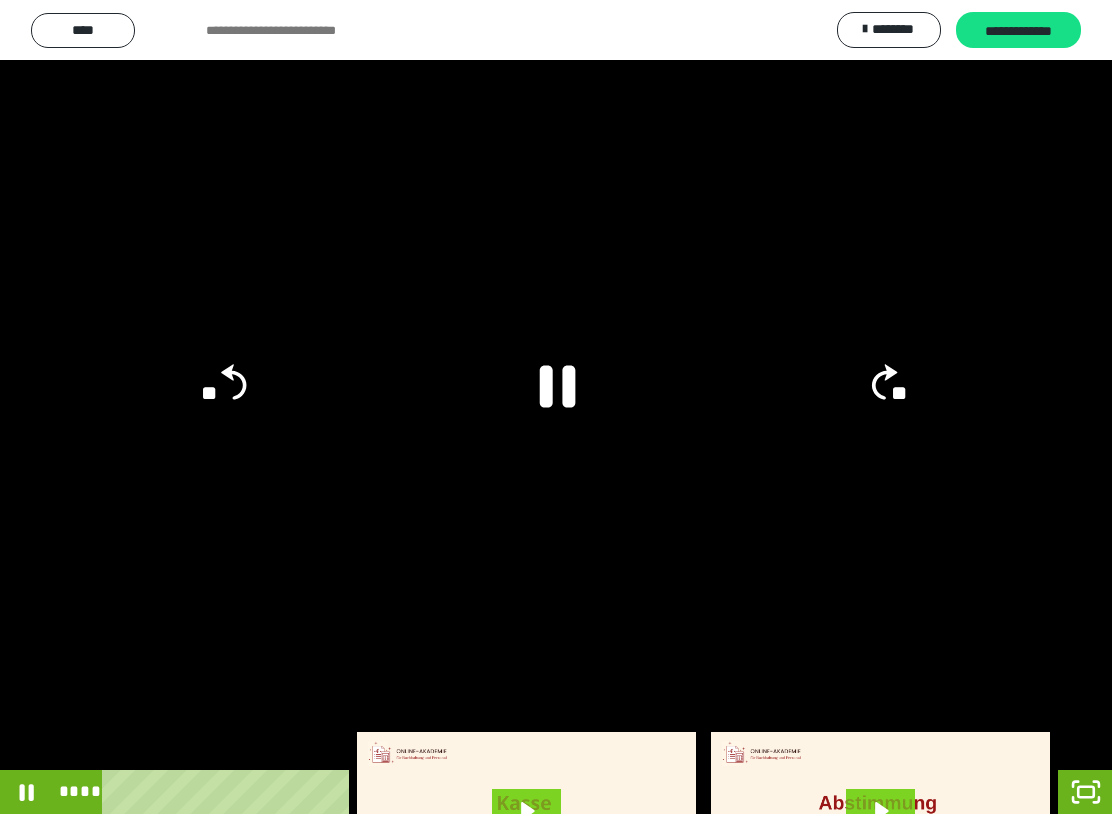 click on "**" 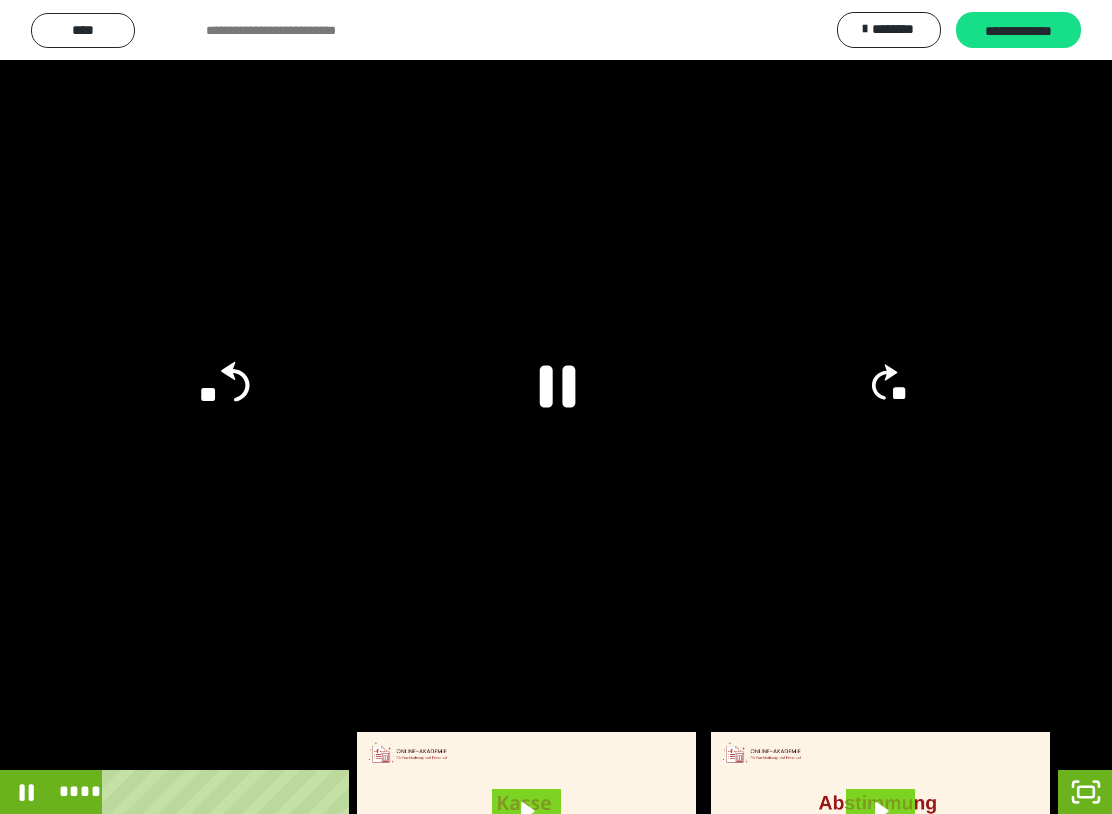 click on "**" 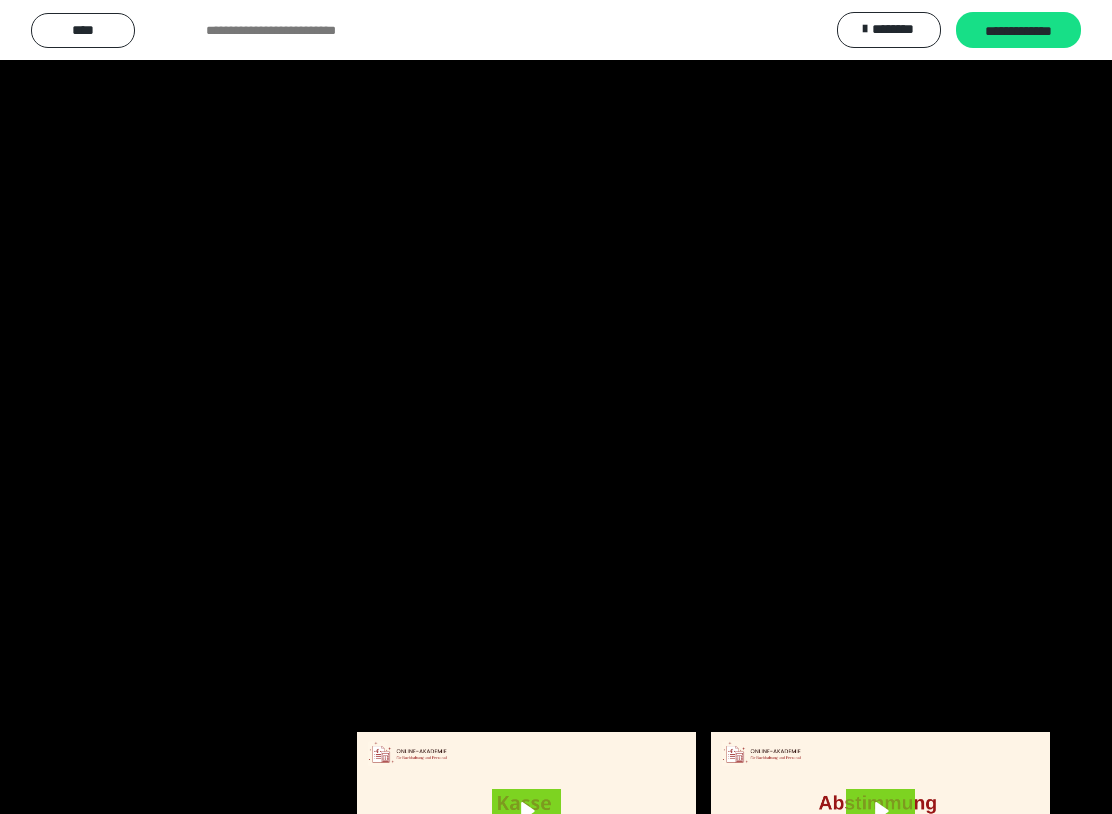 click at bounding box center [556, 407] 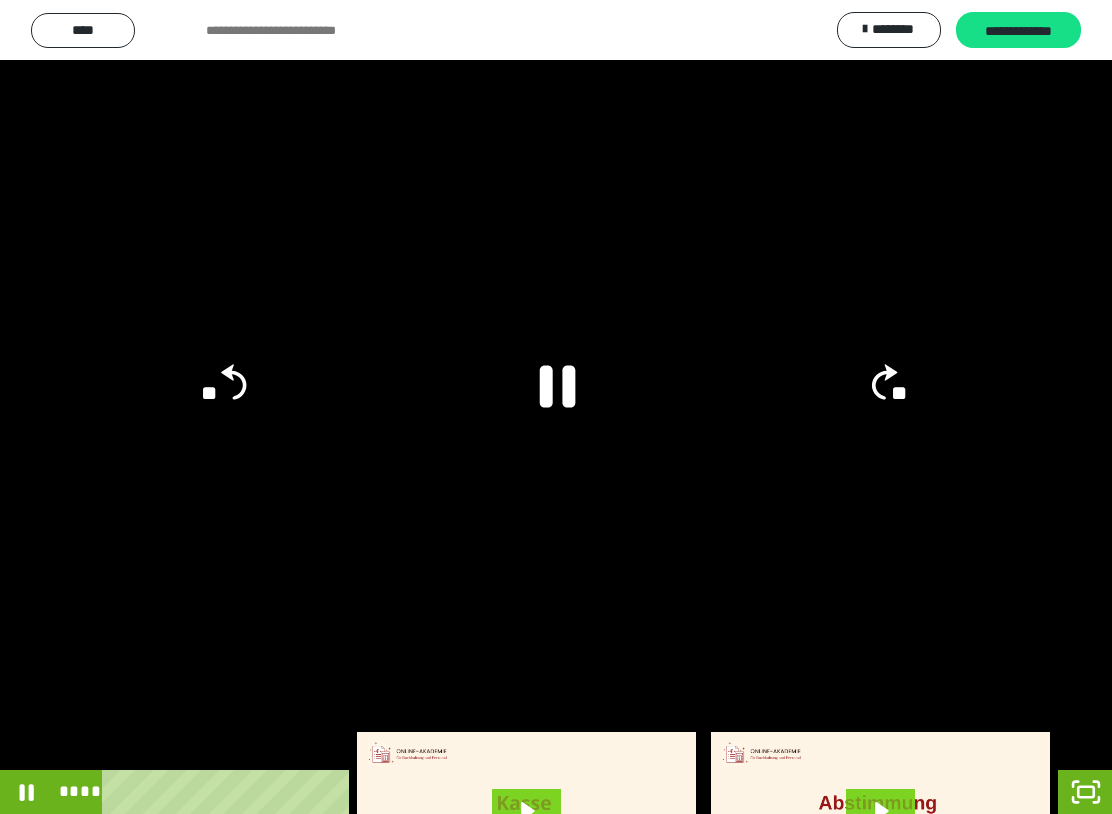 click on "**" 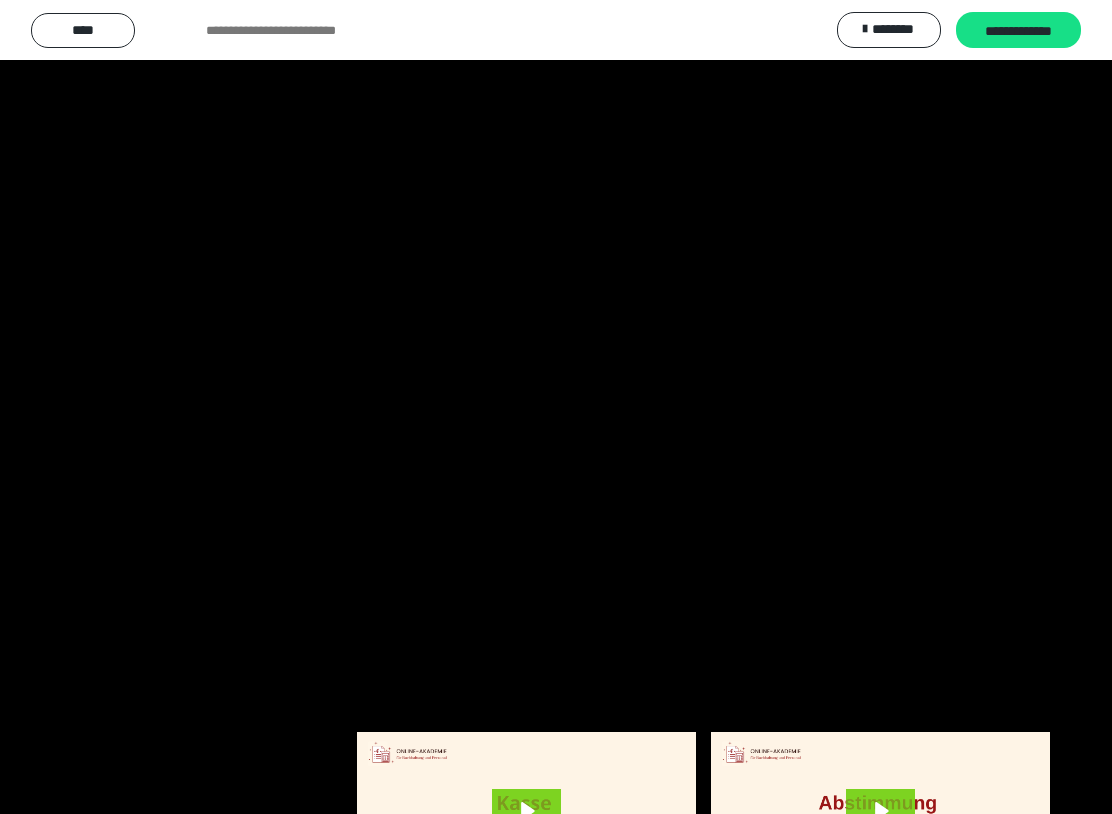 click at bounding box center [556, 407] 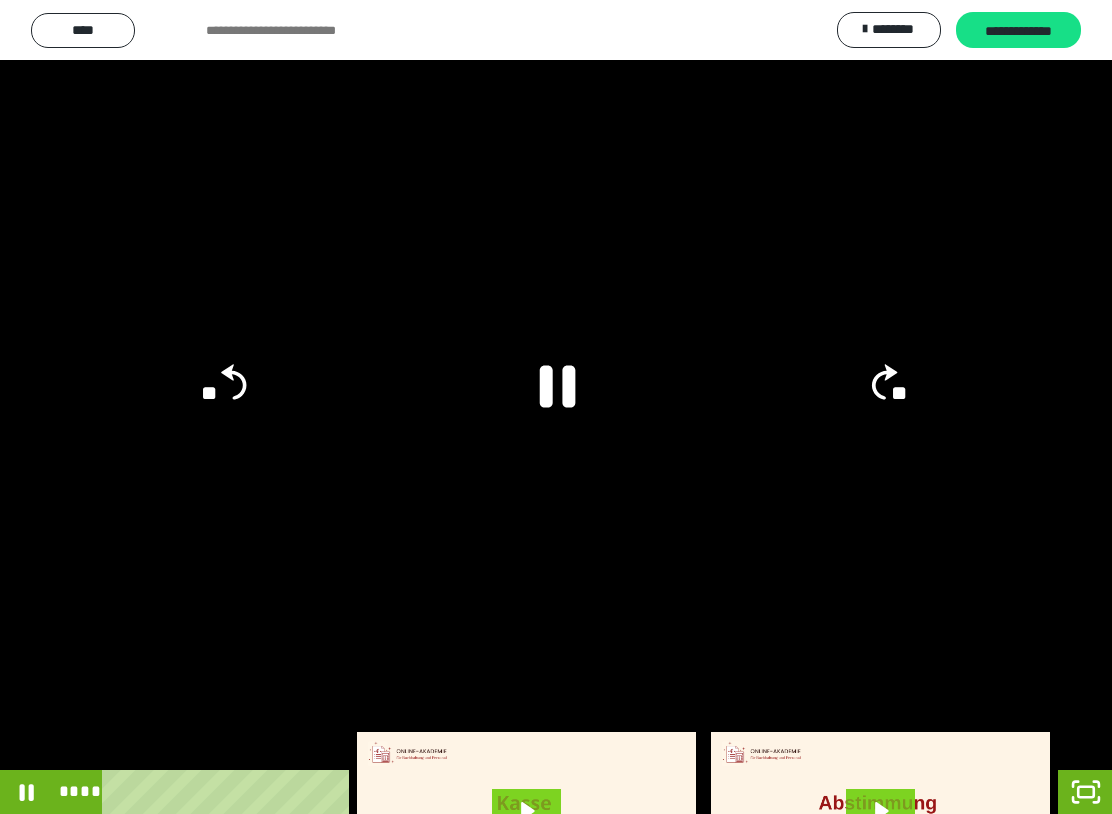 click on "**" 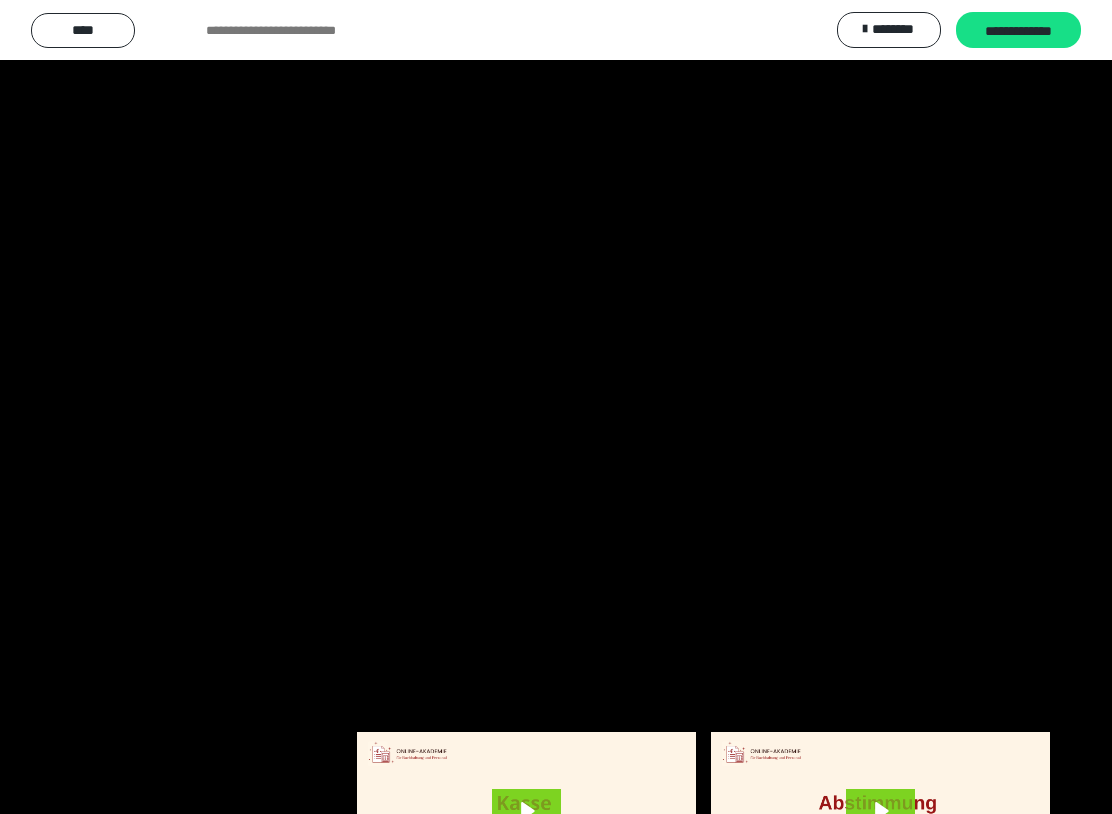 click at bounding box center [556, 407] 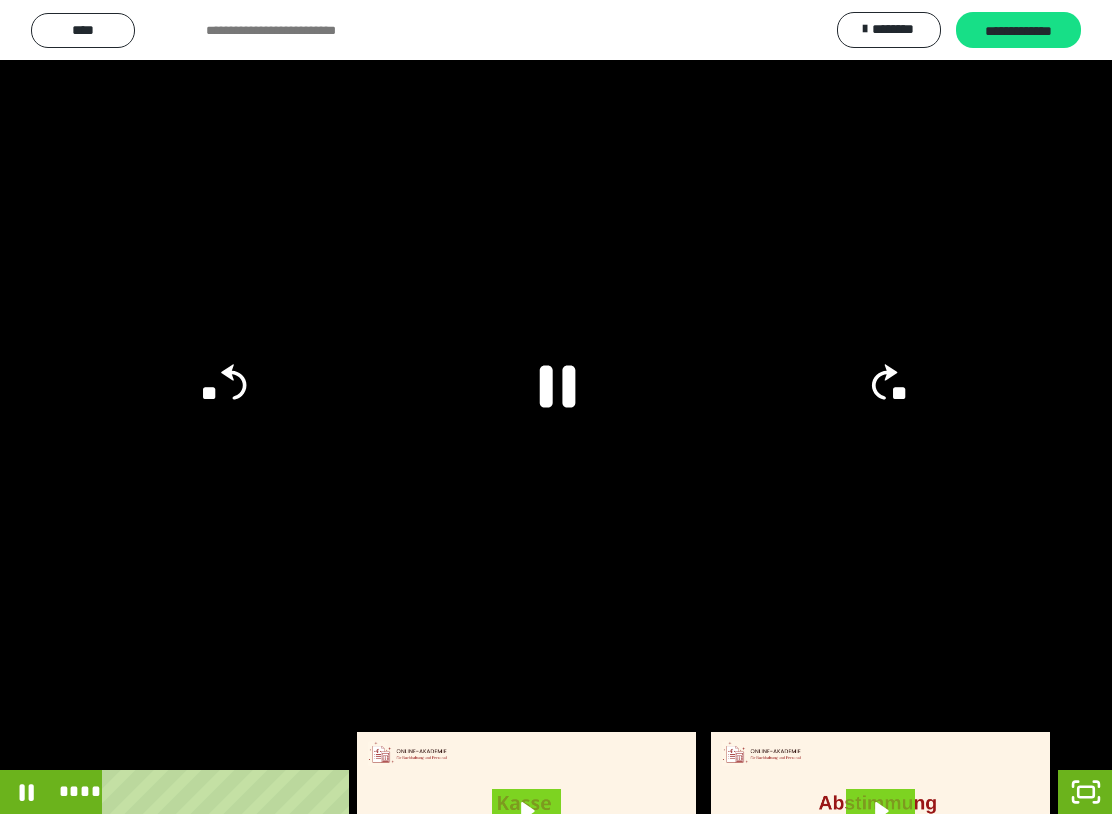 click 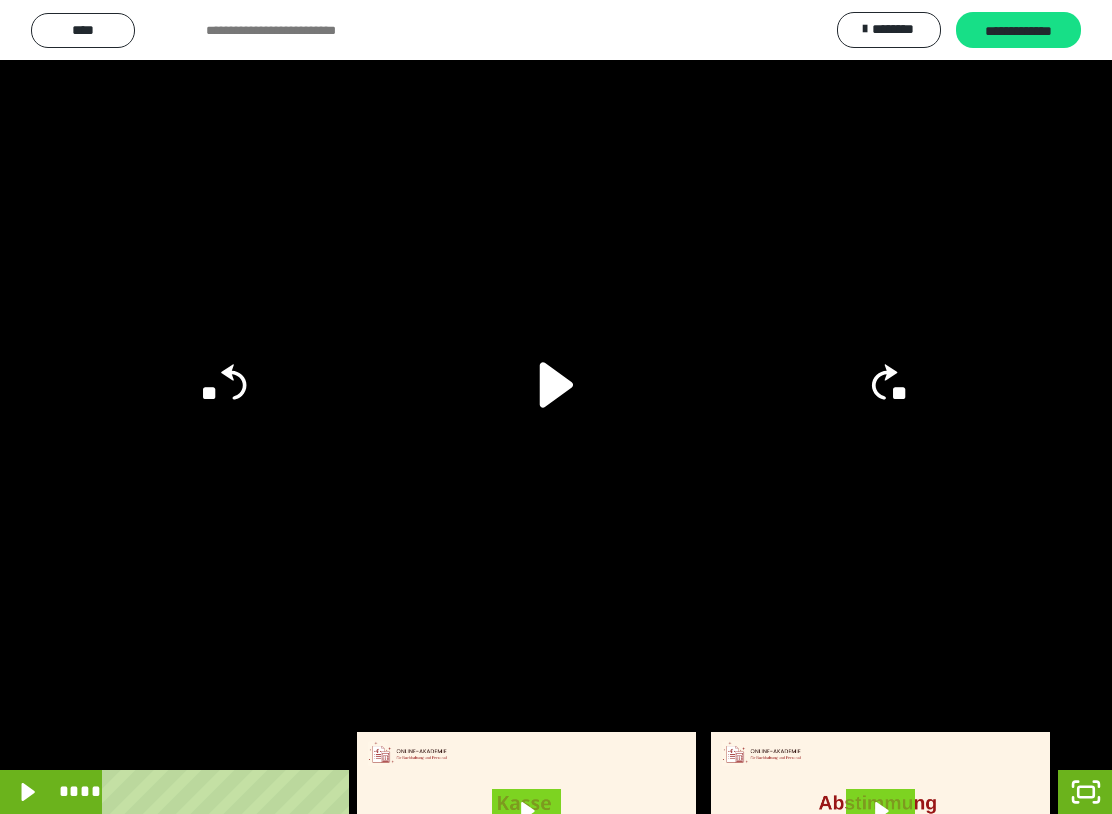 click 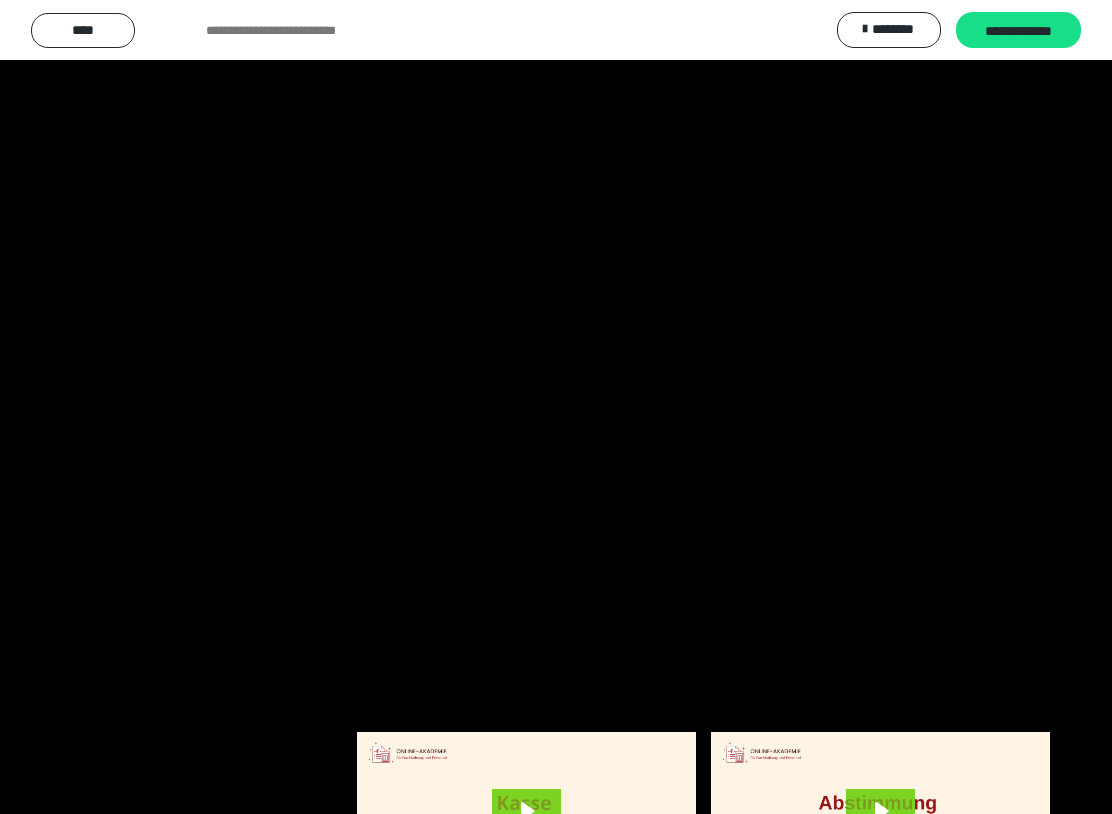 click at bounding box center (556, 407) 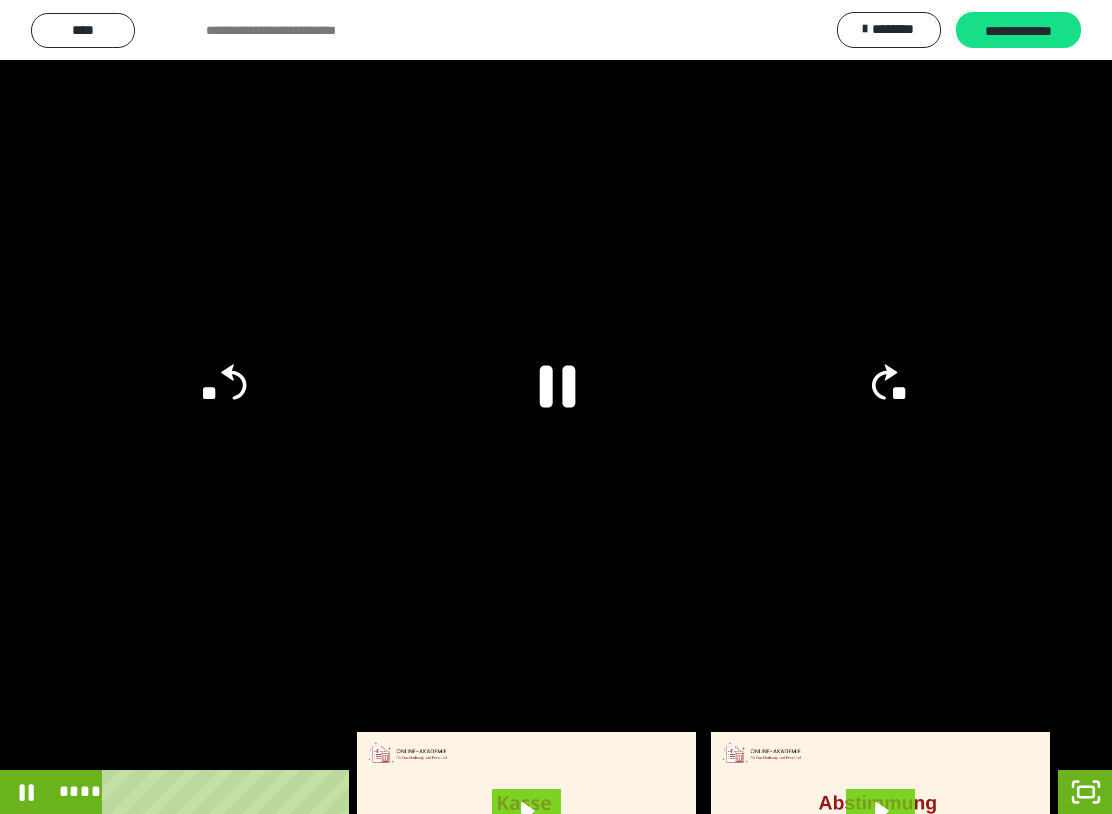 click 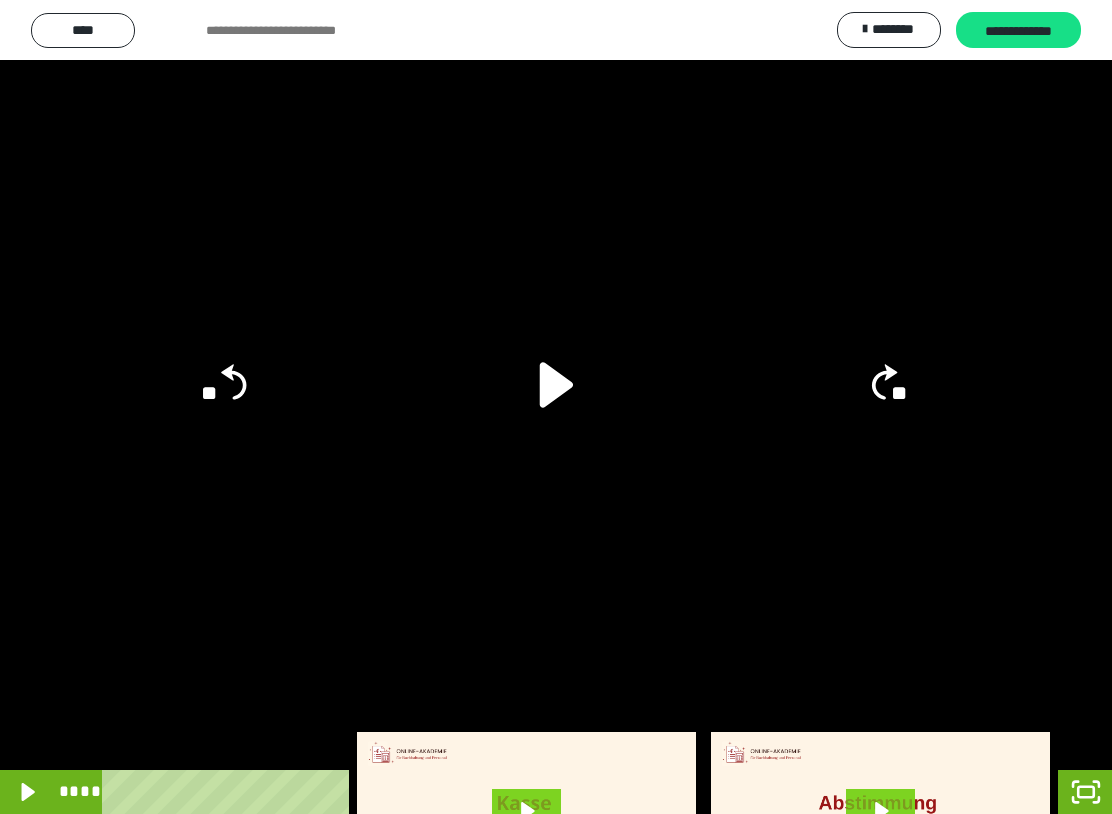 click 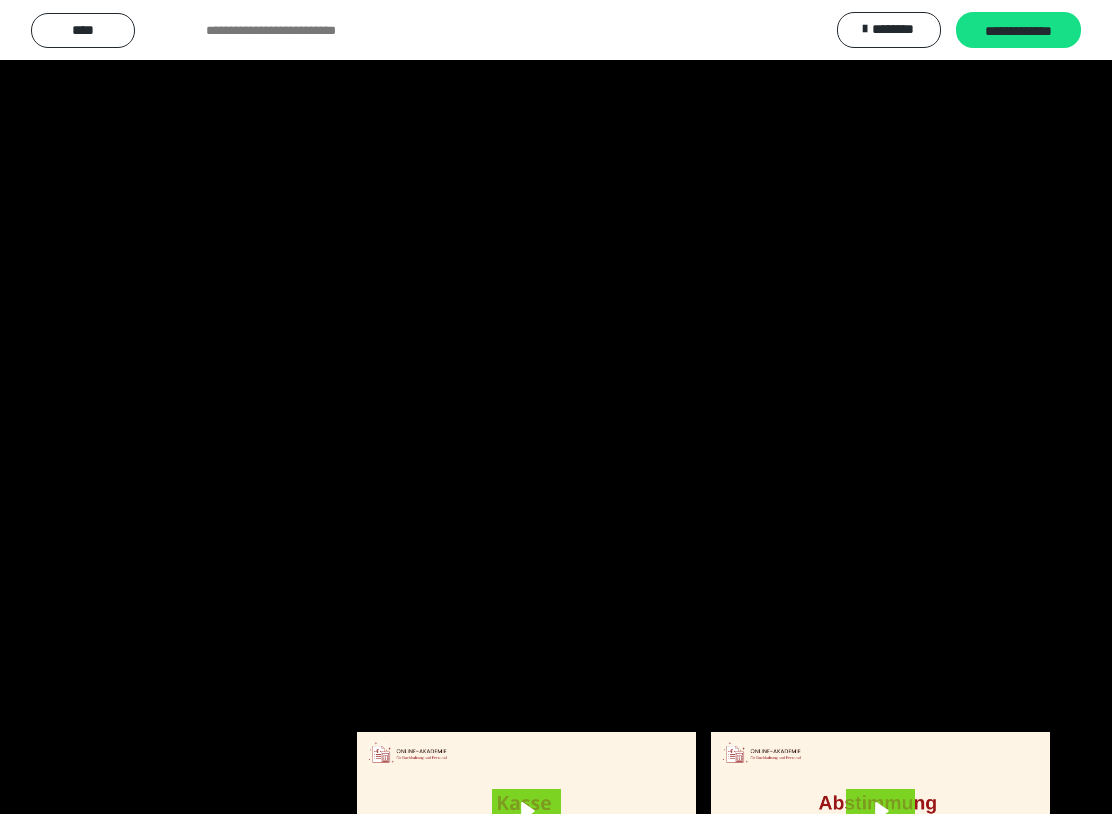 click at bounding box center (556, 407) 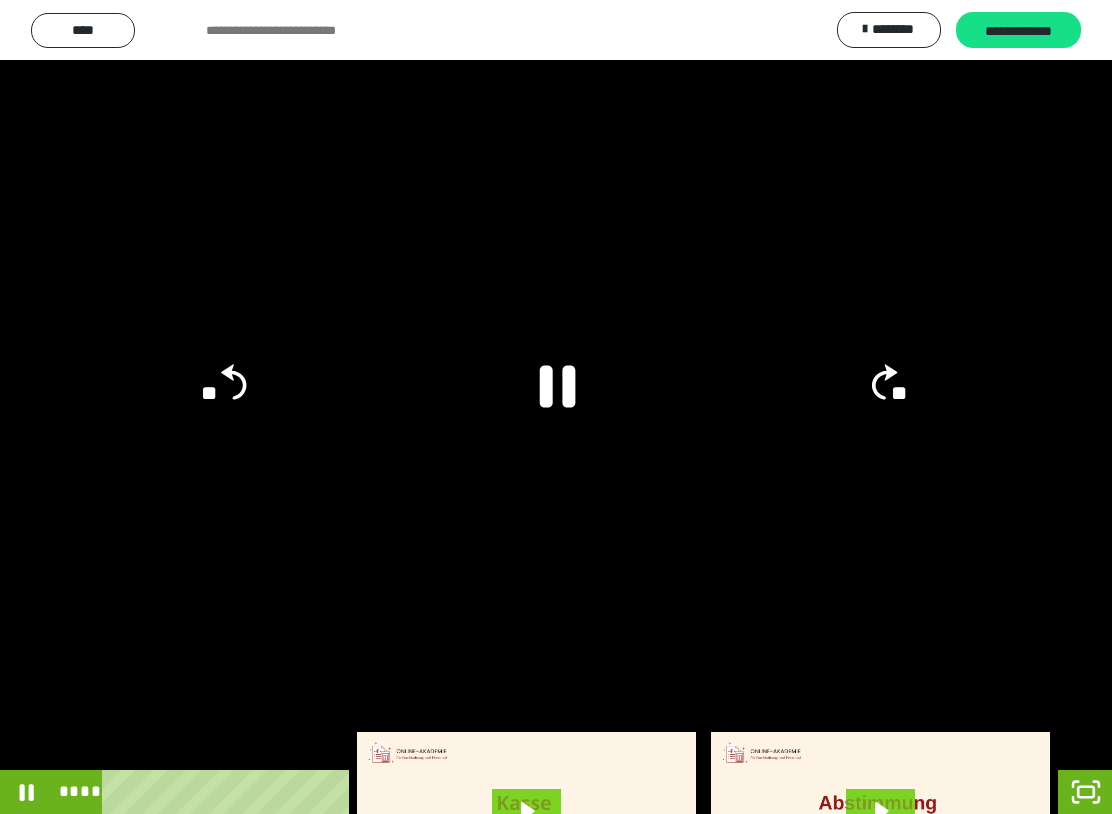 click on "**" 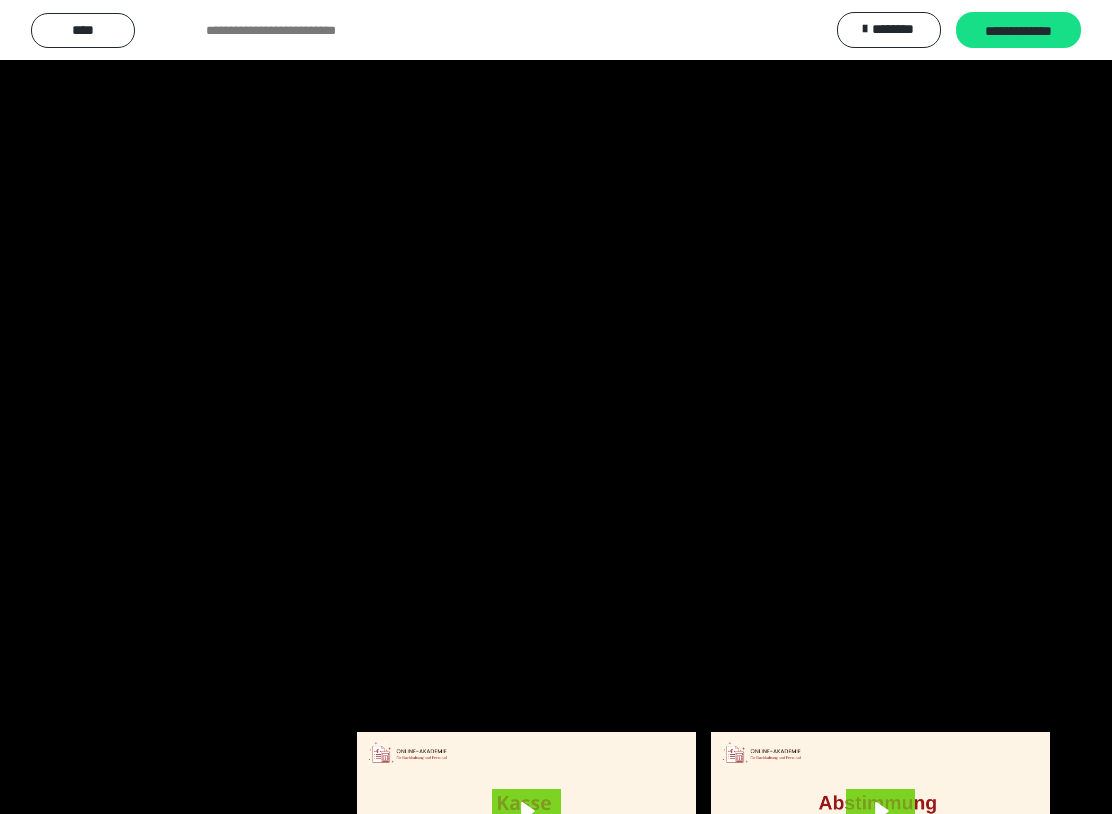 click at bounding box center [556, 407] 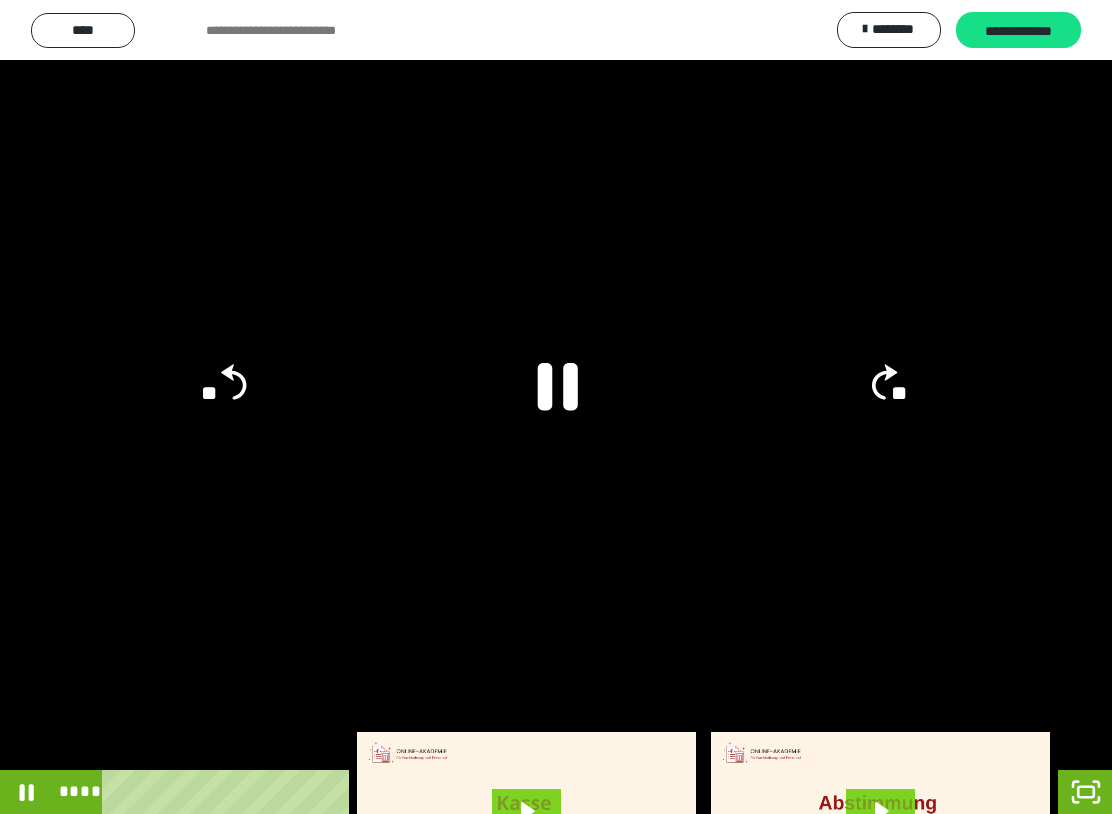 click 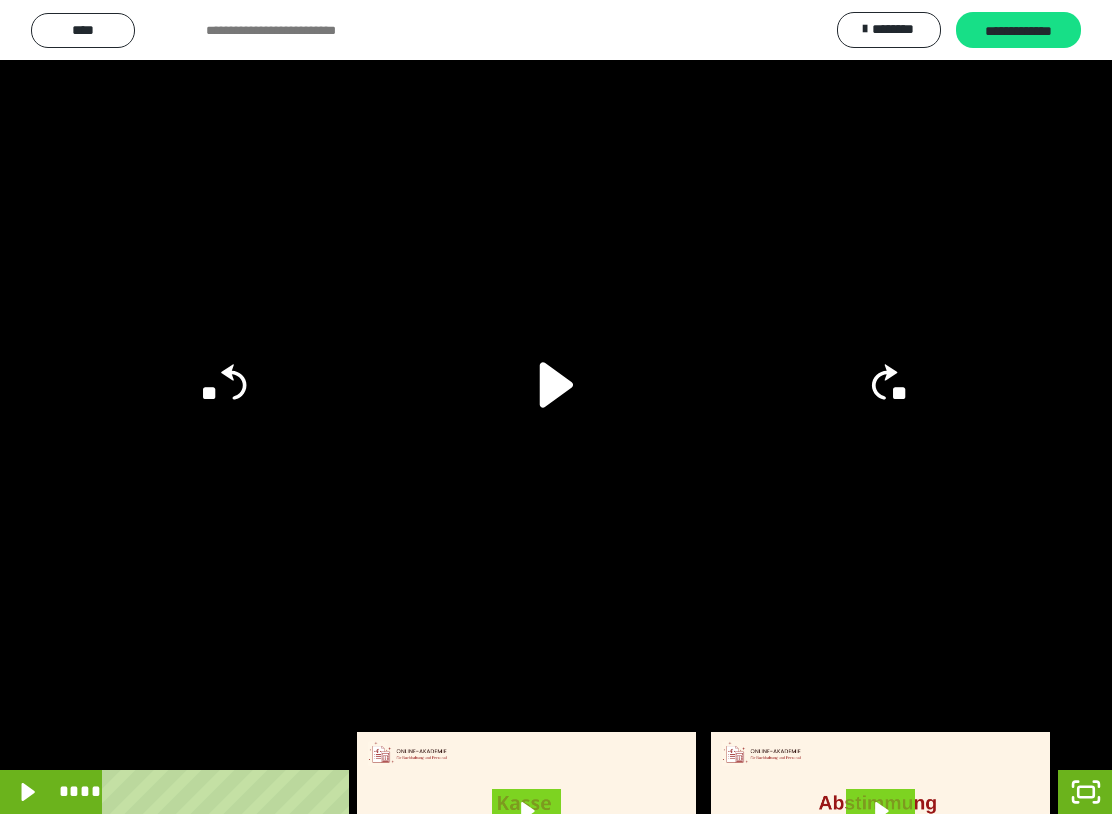 click 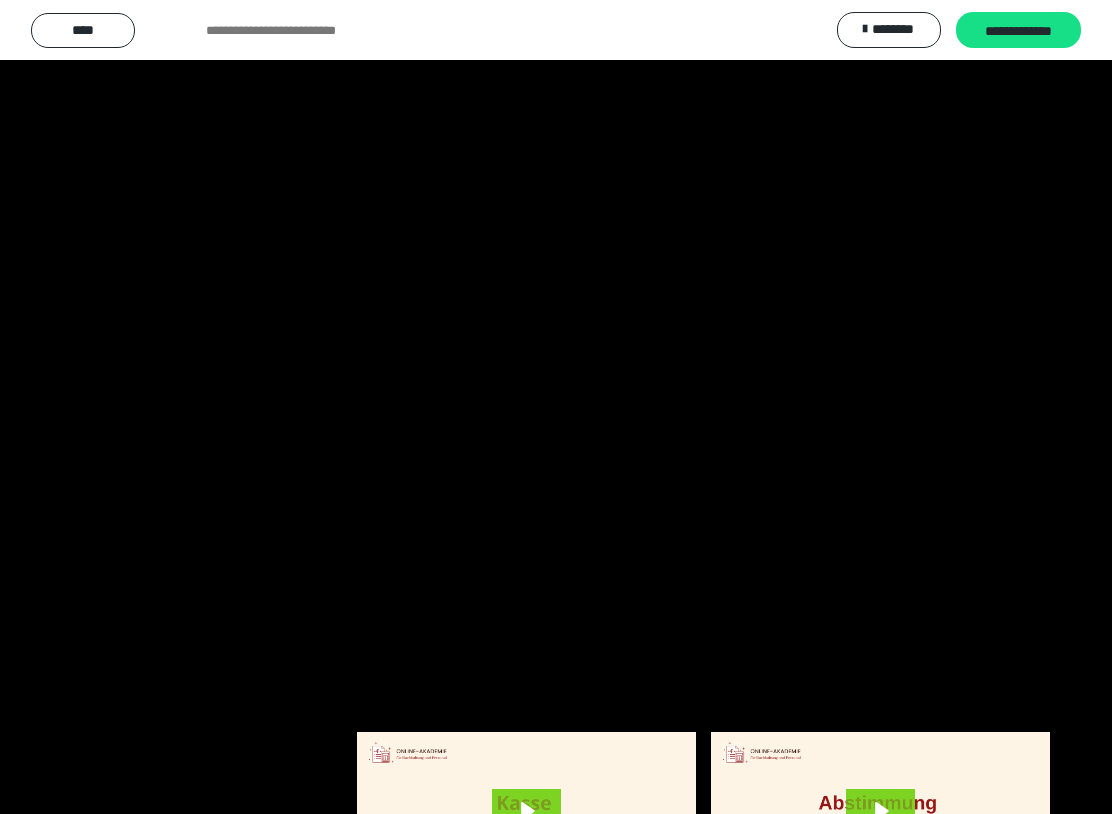 click at bounding box center (556, 407) 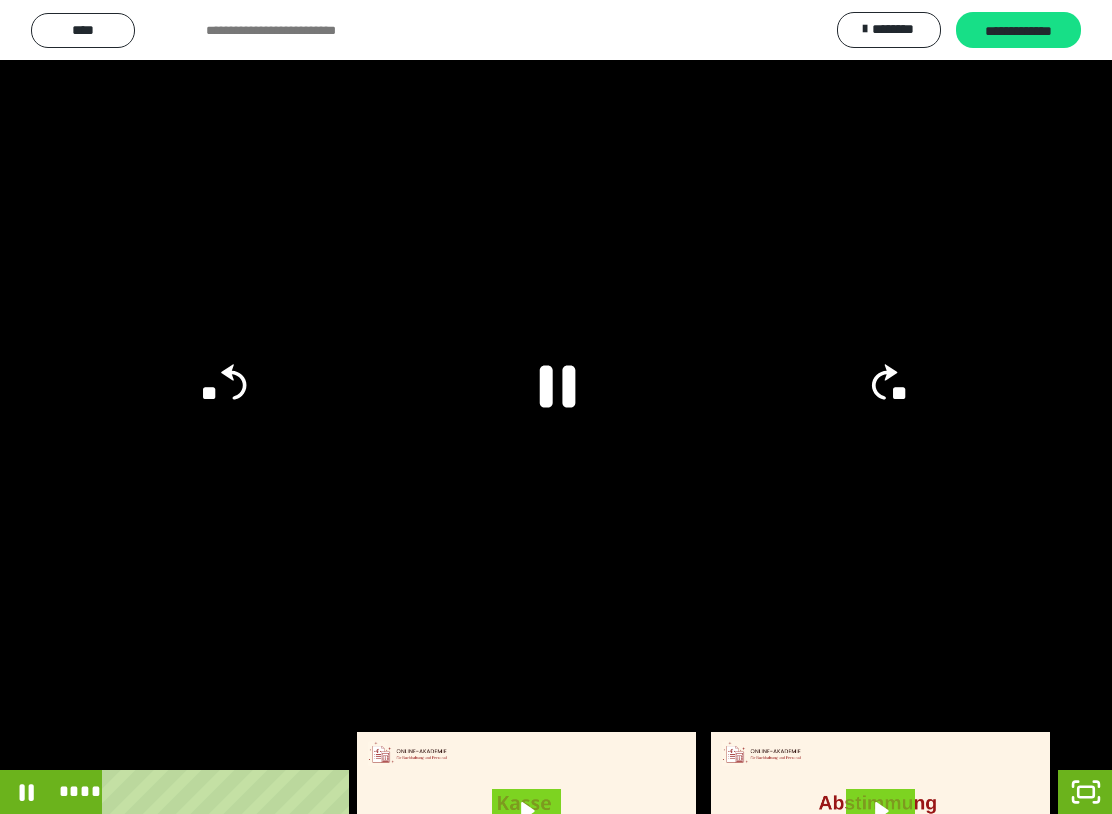click 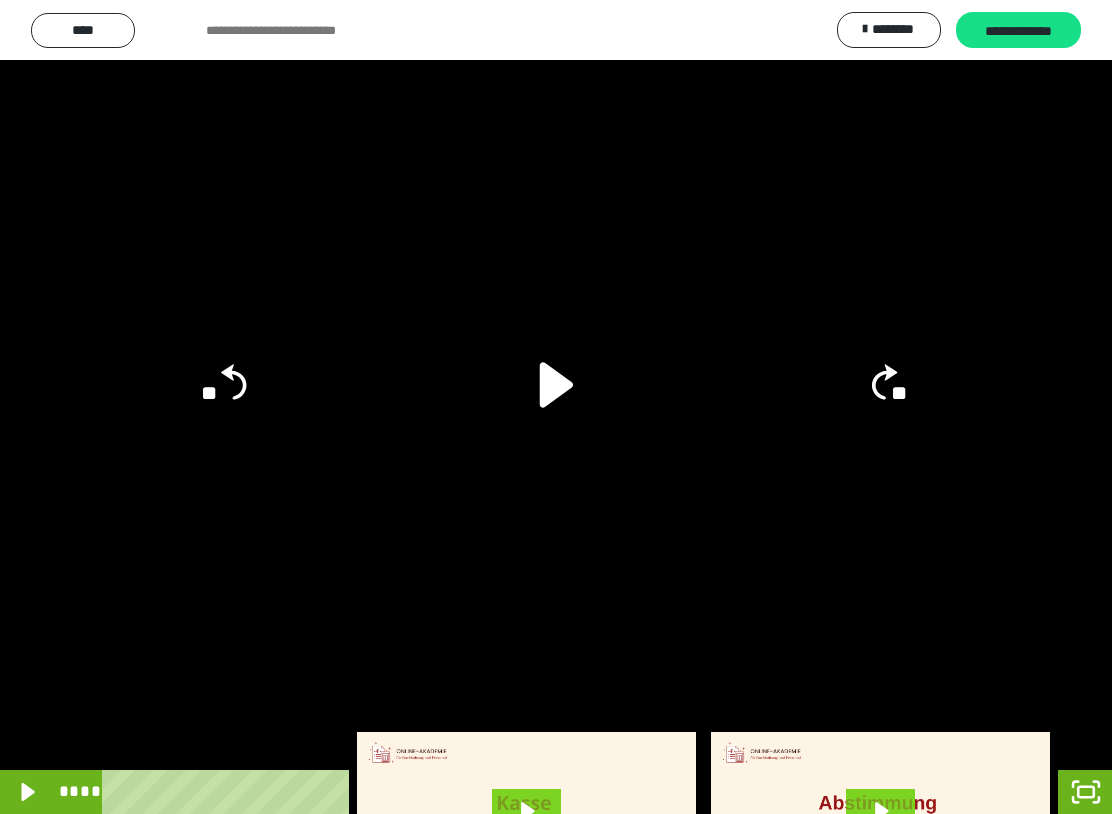 click 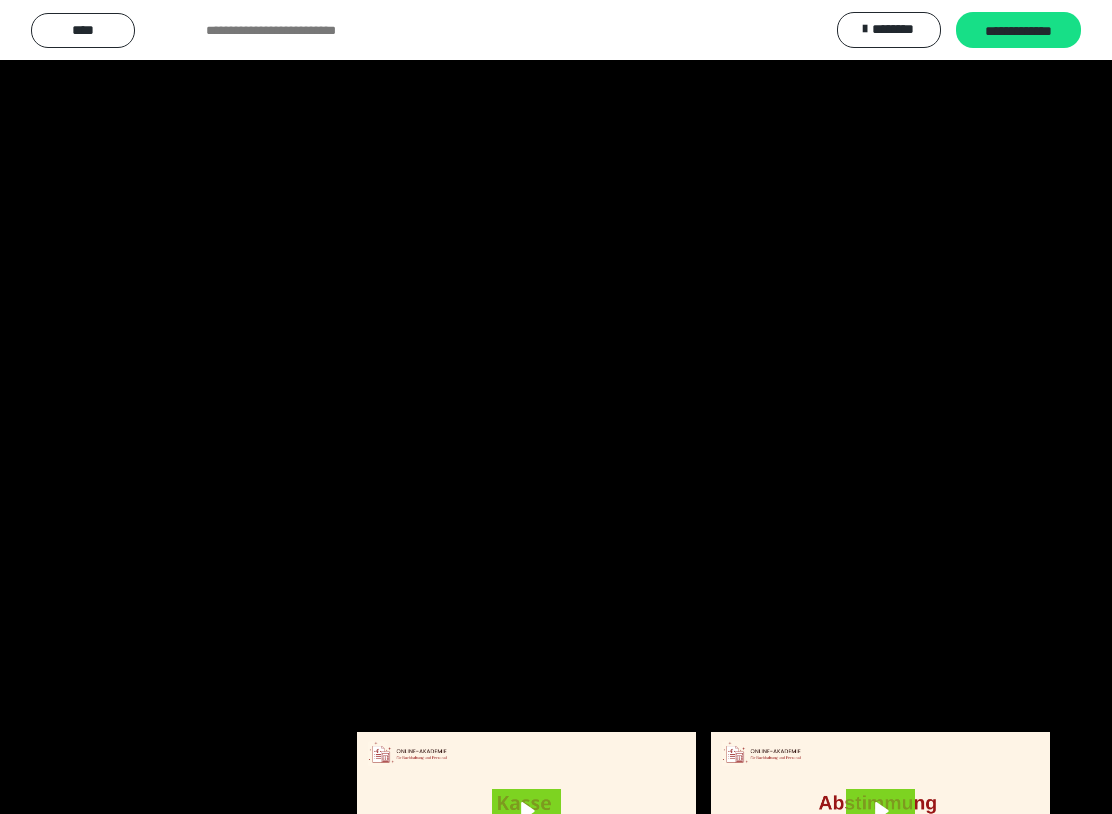 click at bounding box center (556, 407) 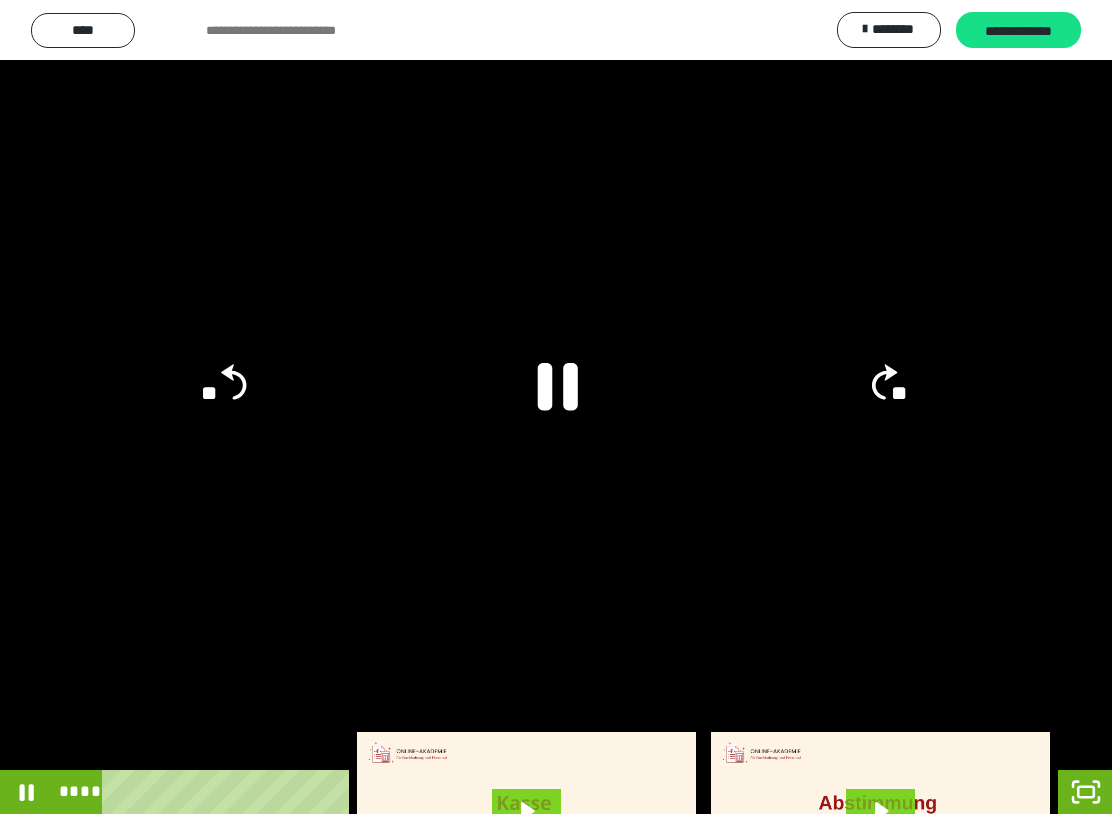 click 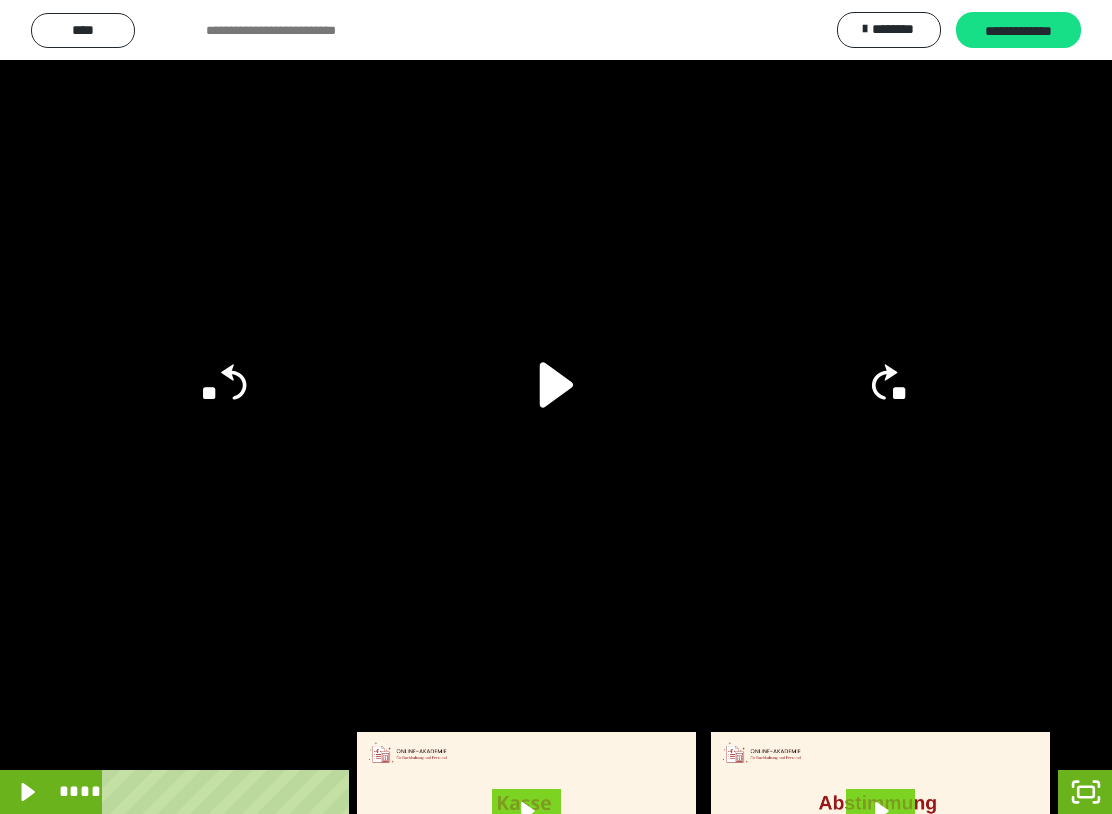 click 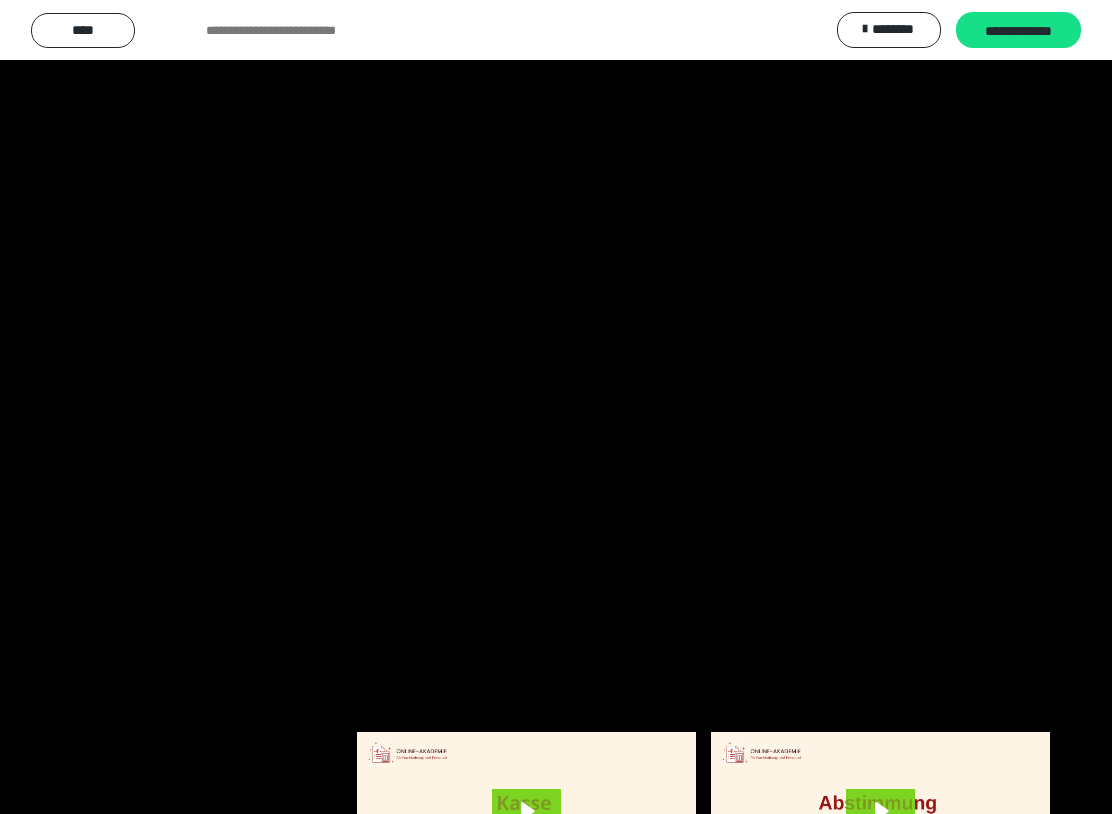 click at bounding box center [556, 407] 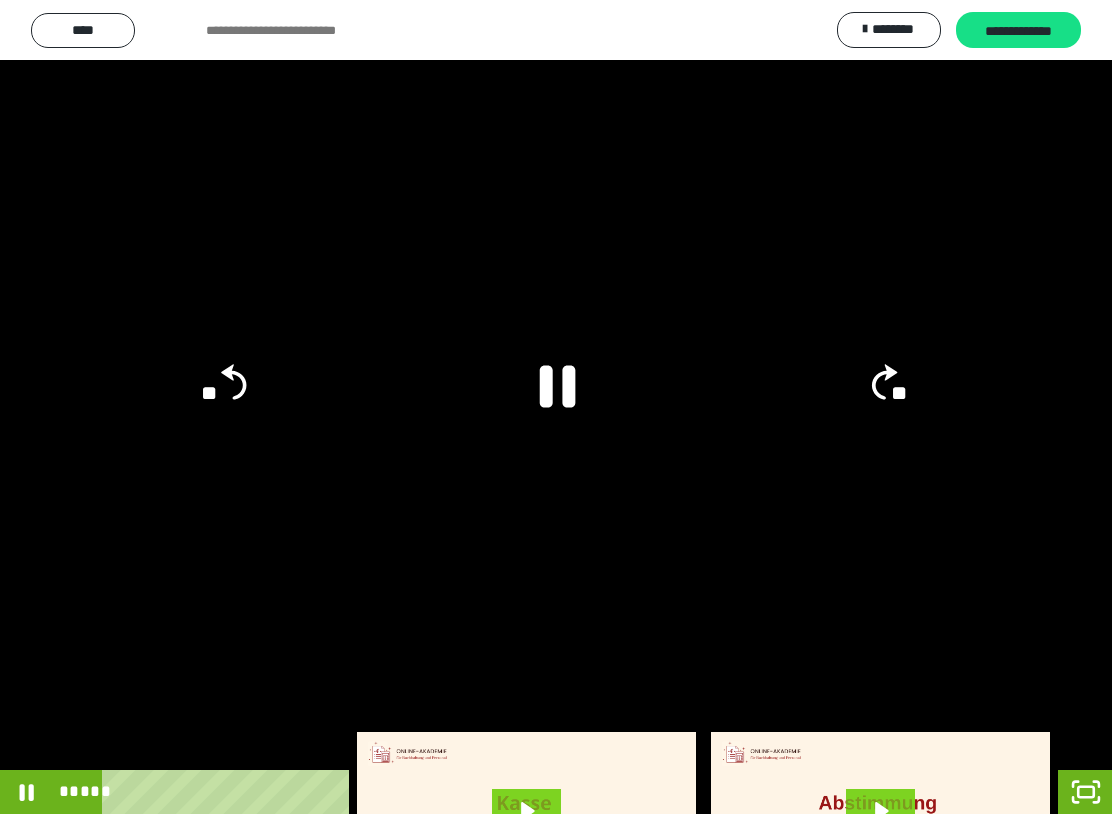 click 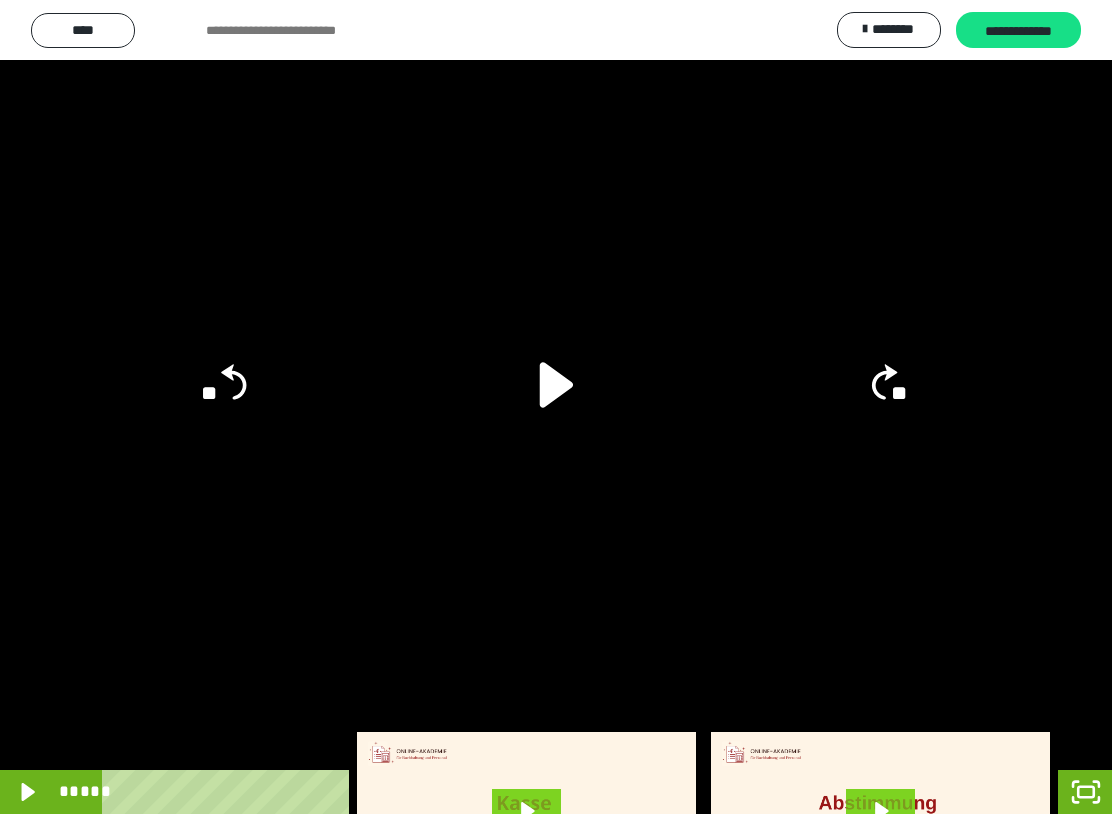 click 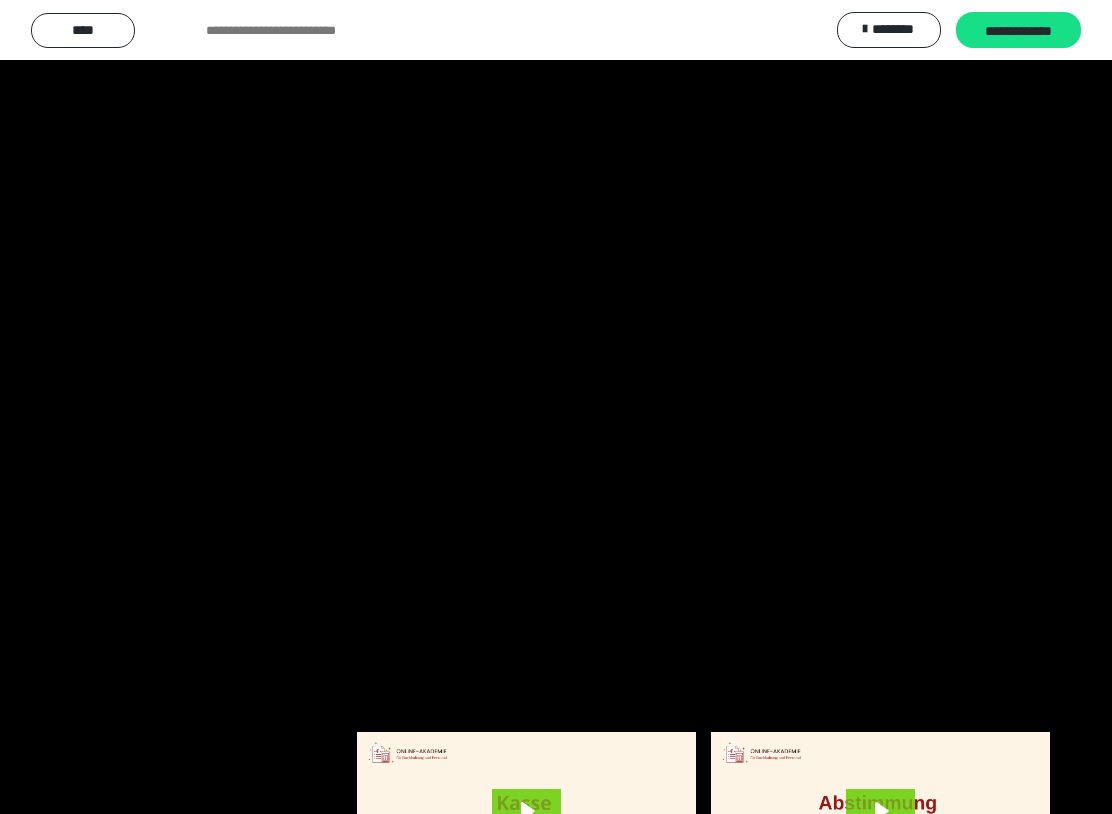click at bounding box center (556, 407) 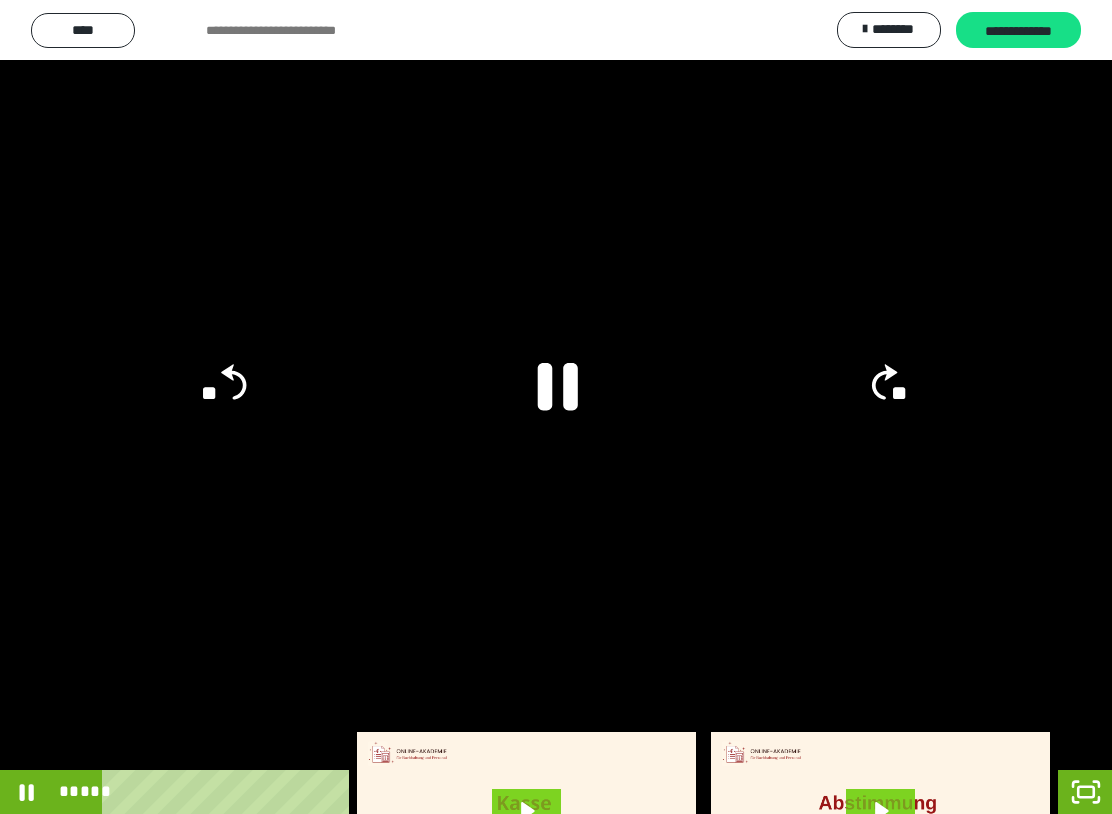 click 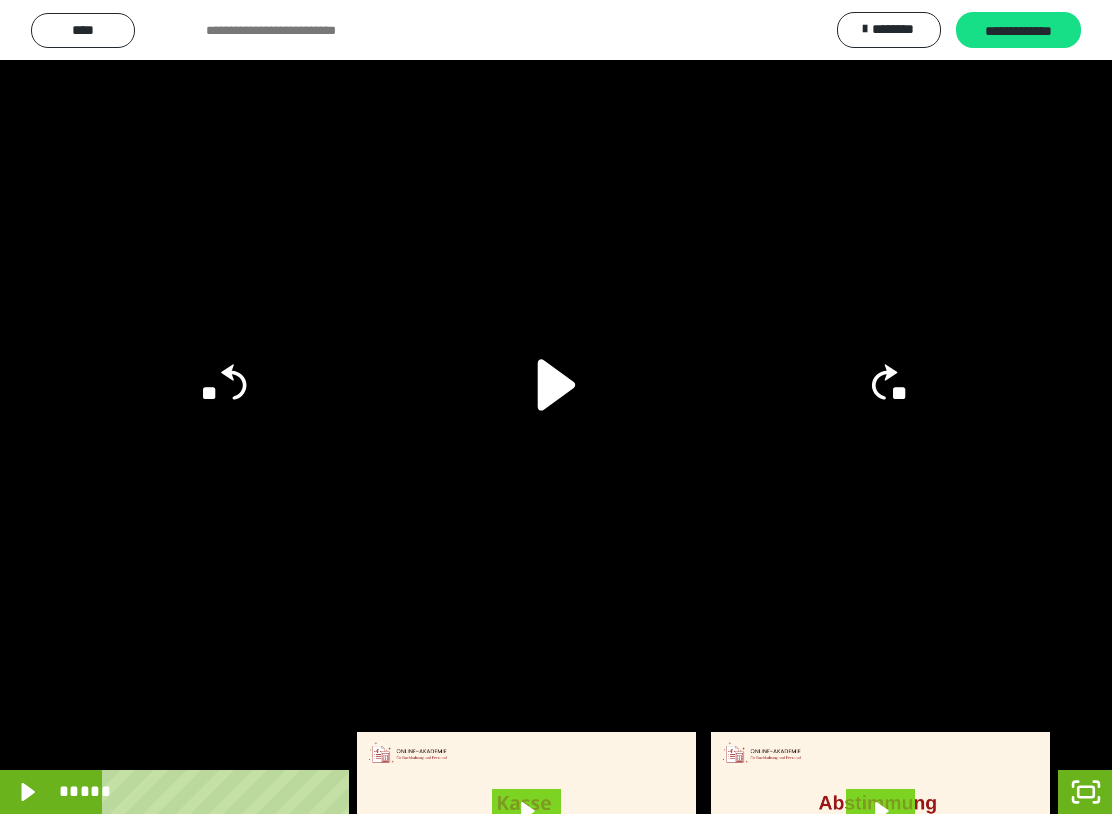 click 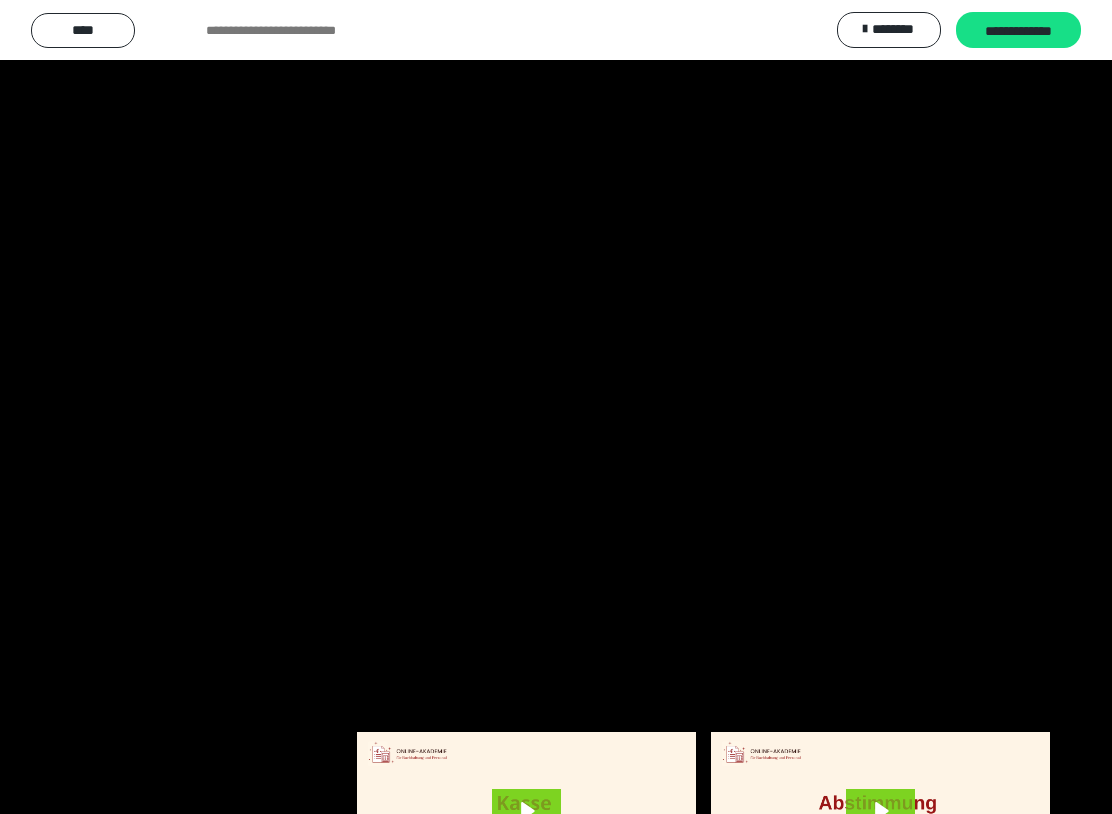 click at bounding box center [556, 407] 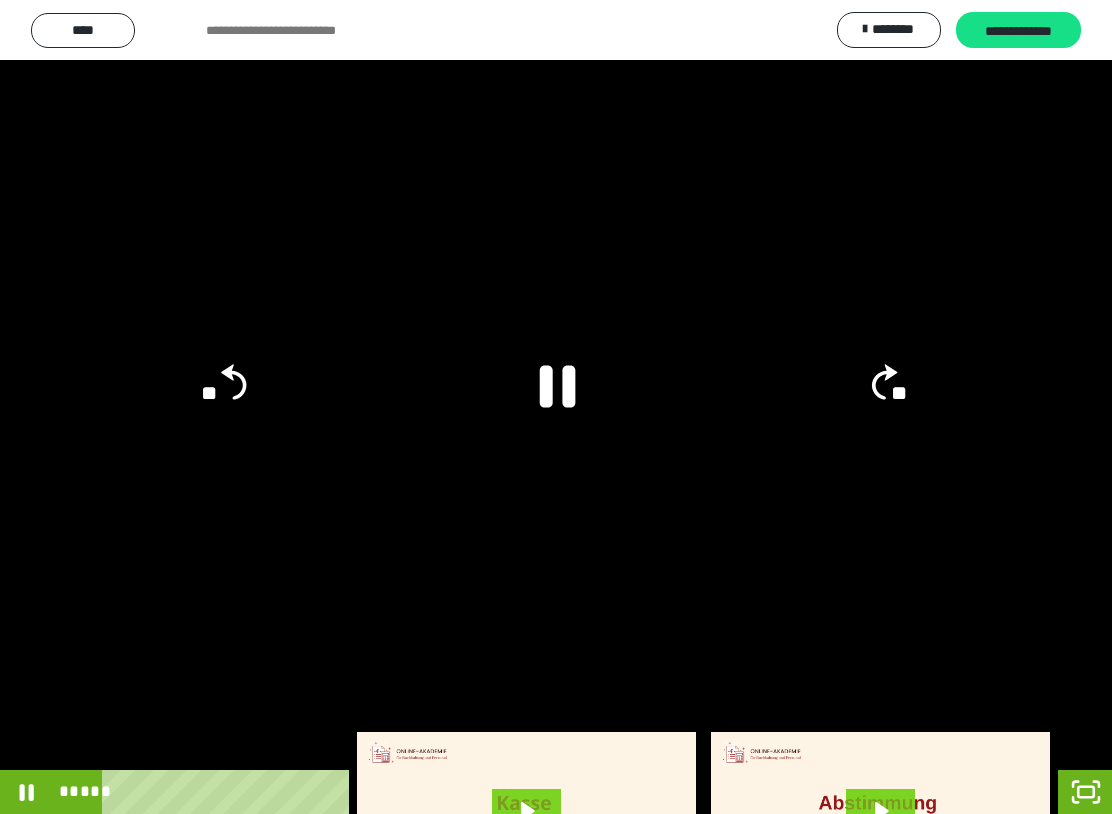 click 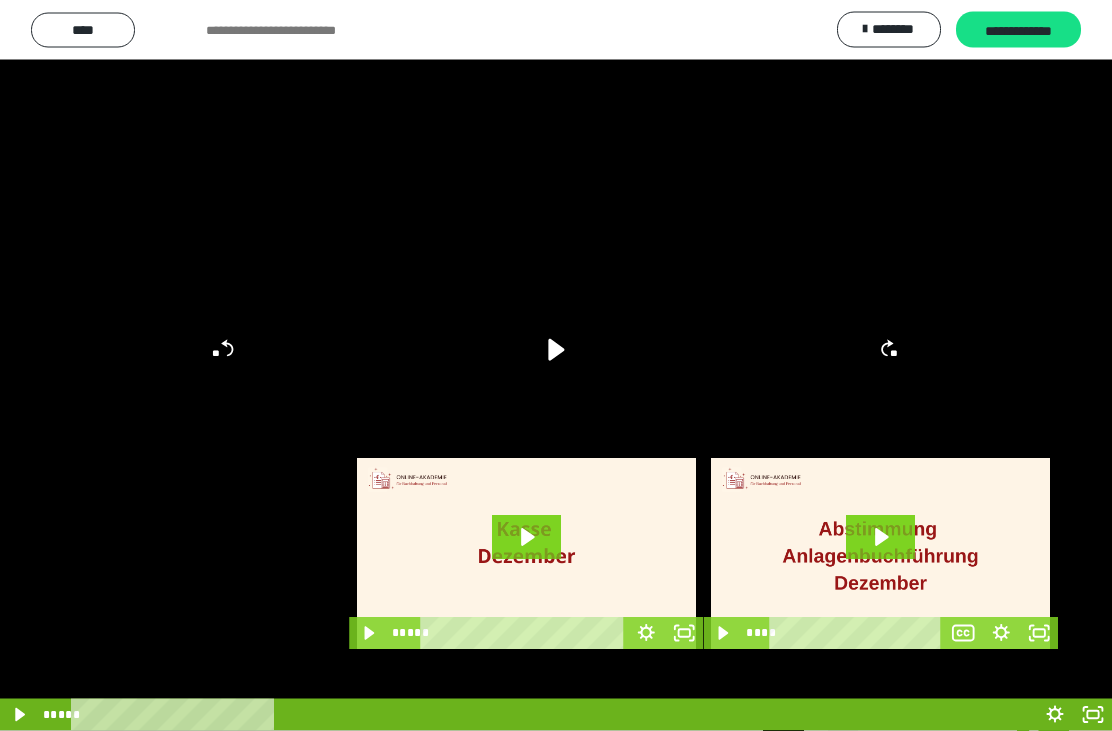 scroll, scrollTop: 299, scrollLeft: 0, axis: vertical 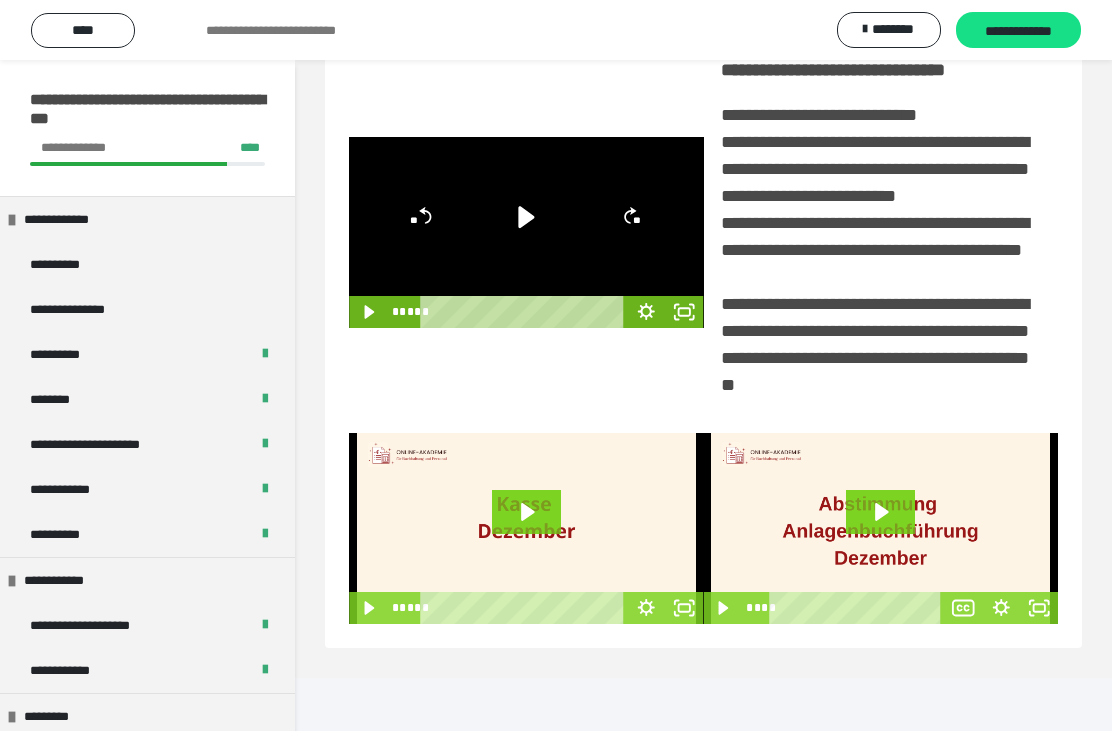 click 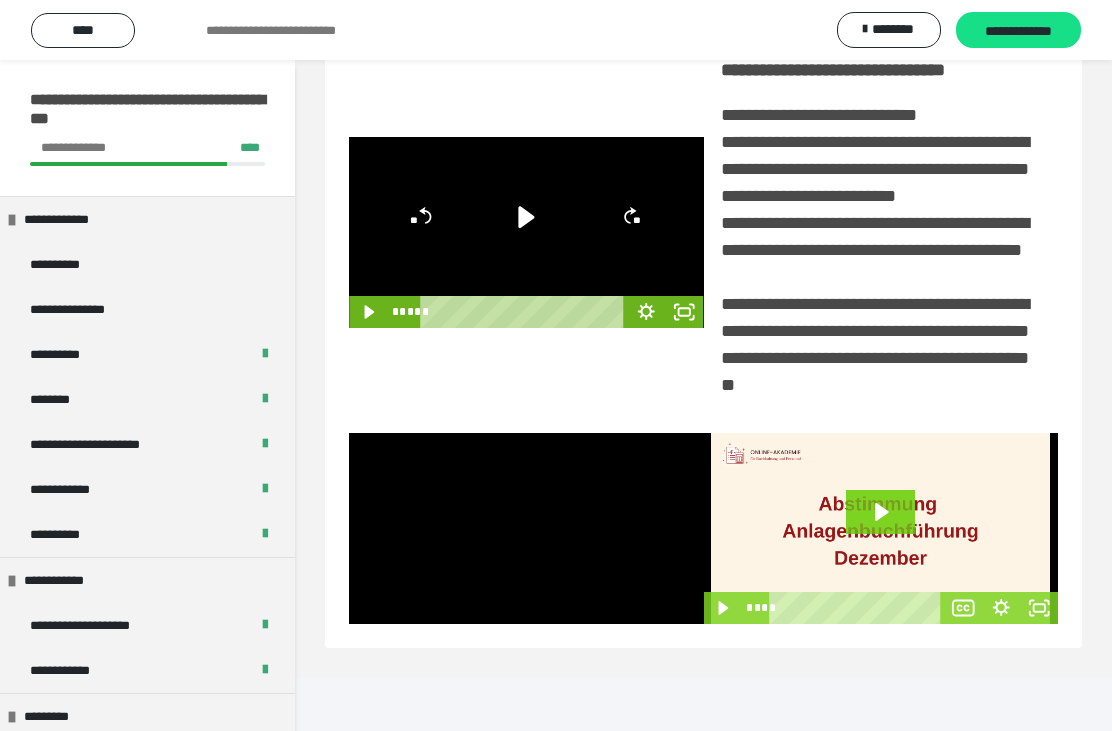 click at bounding box center [526, 528] 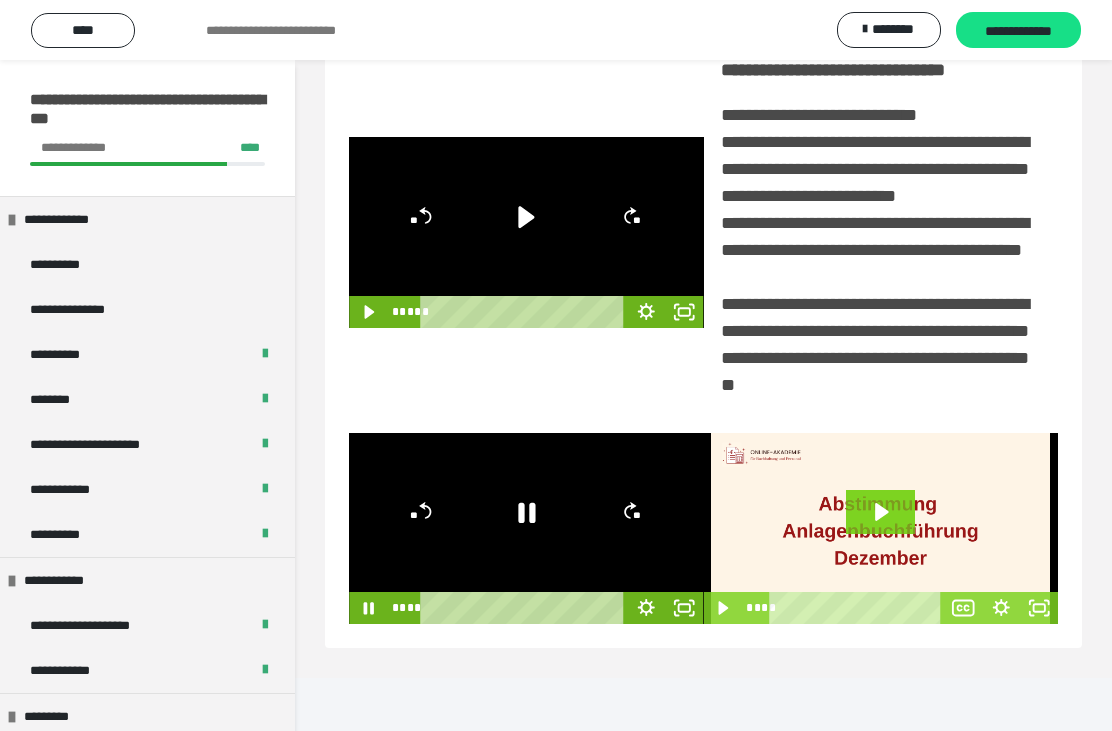 click 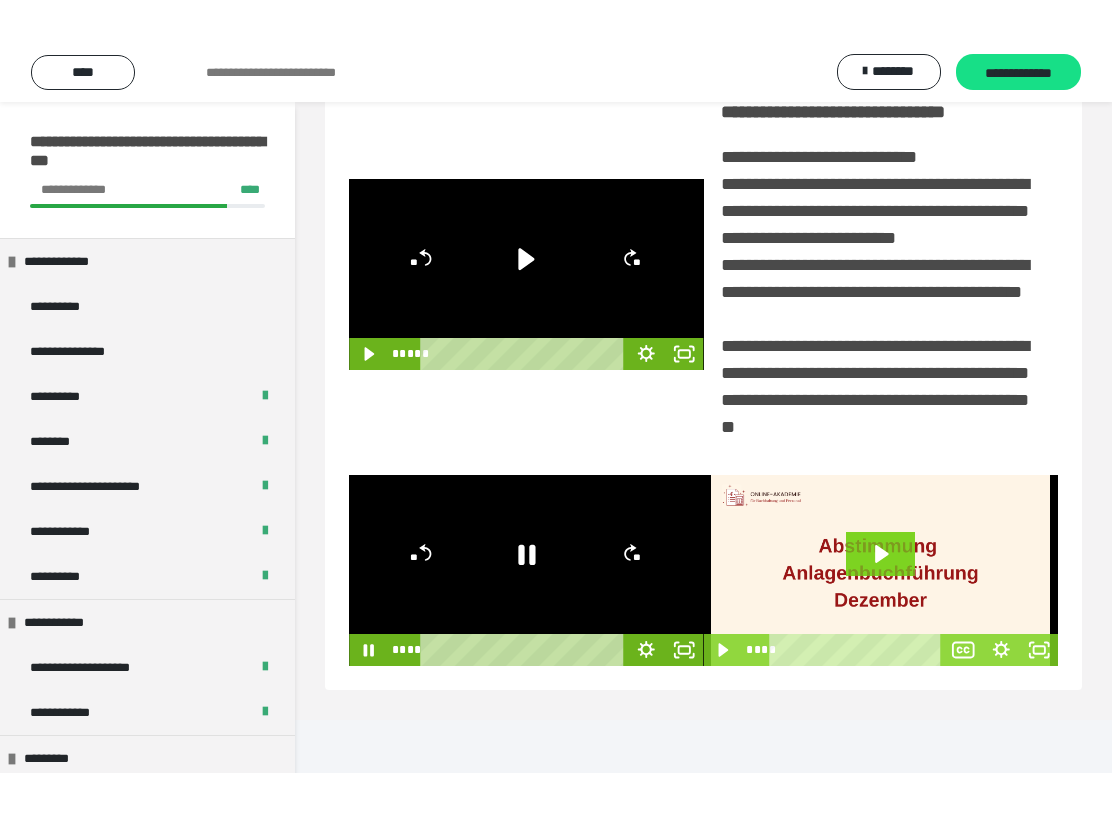 scroll, scrollTop: 0, scrollLeft: 0, axis: both 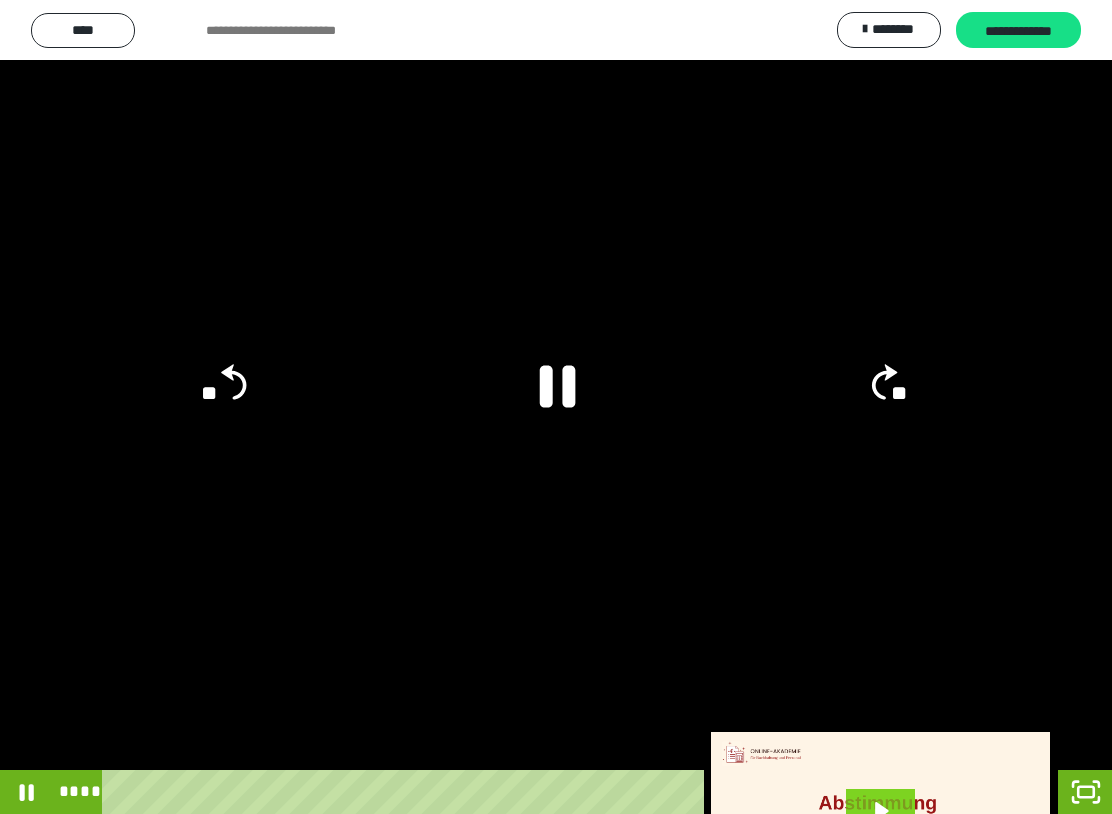 click 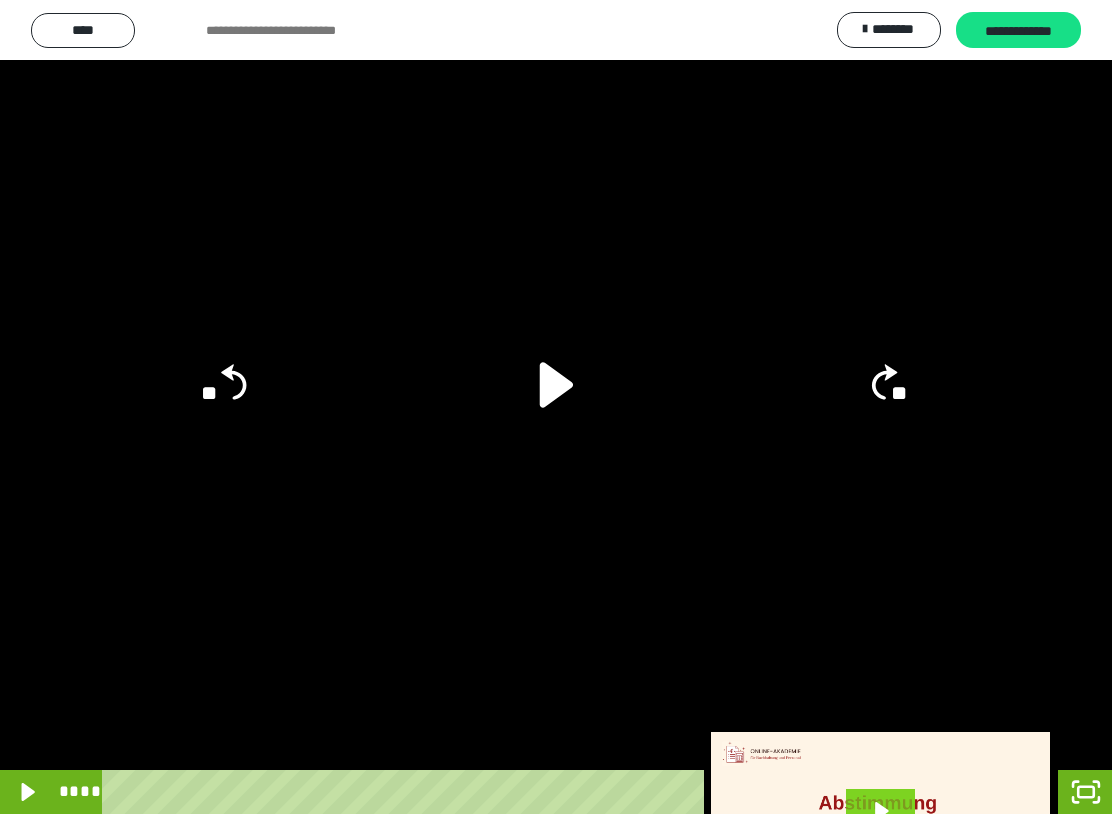 click 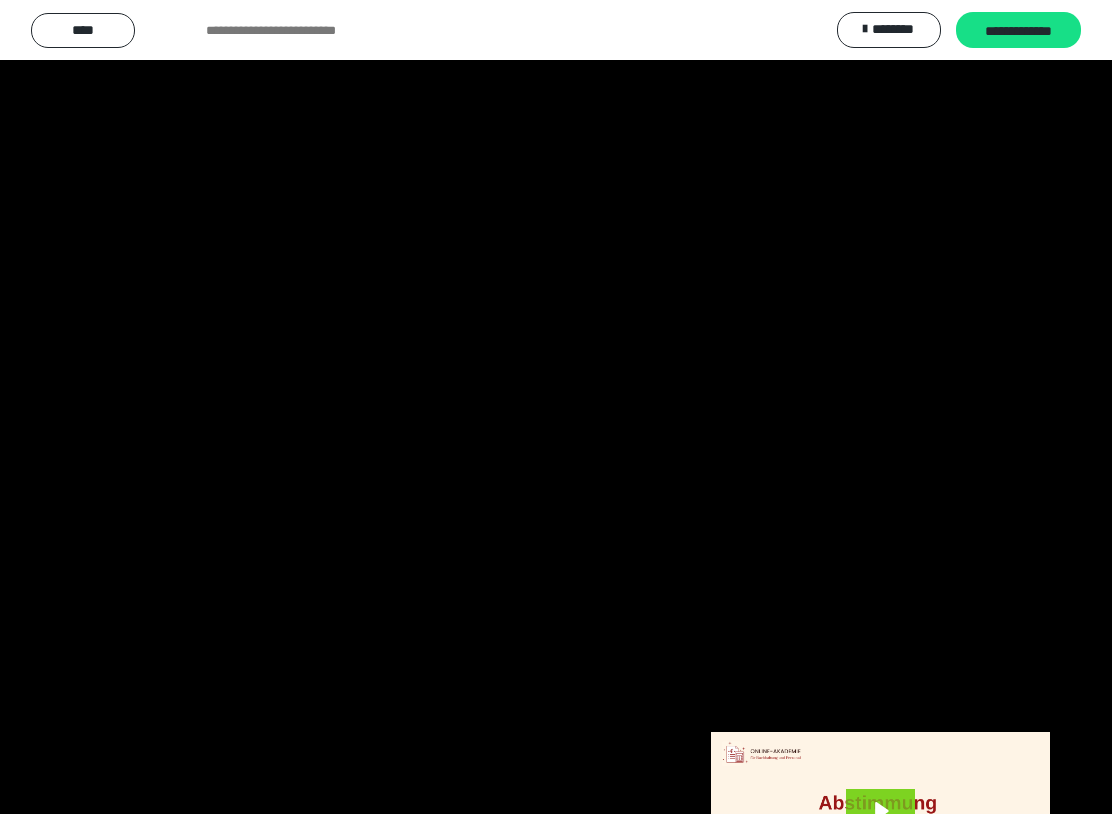 click at bounding box center [556, 407] 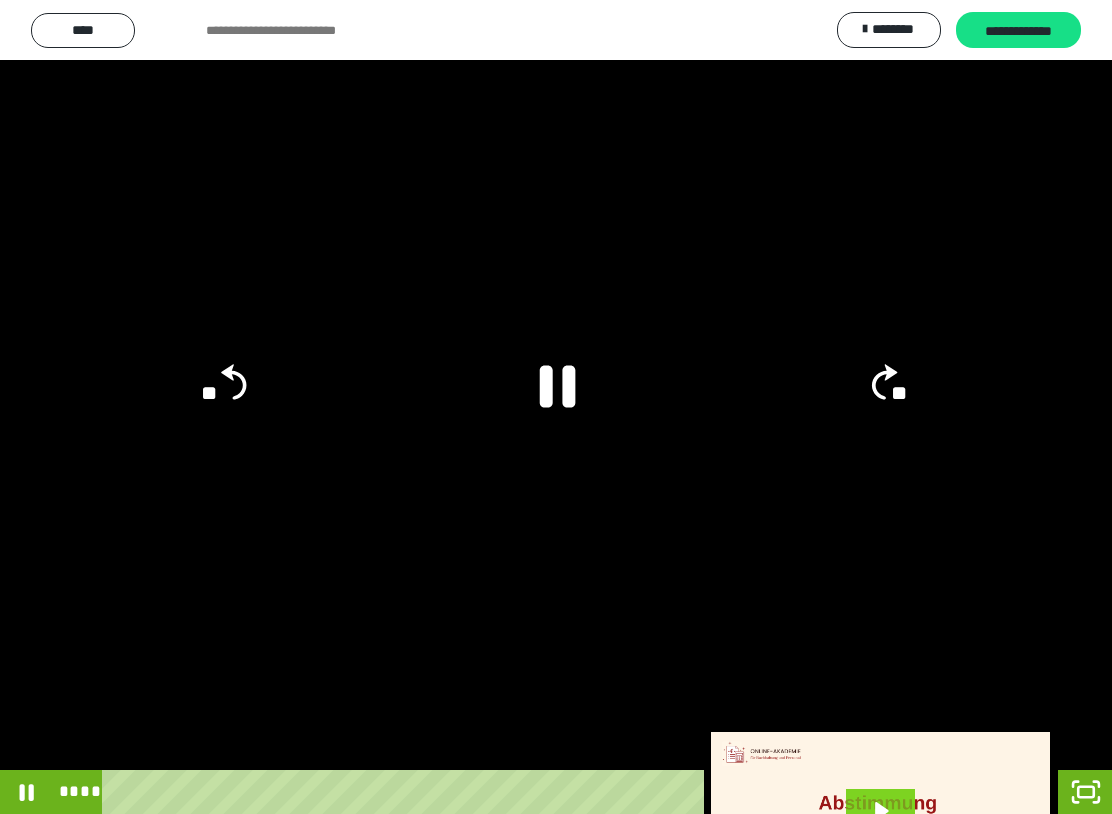 click 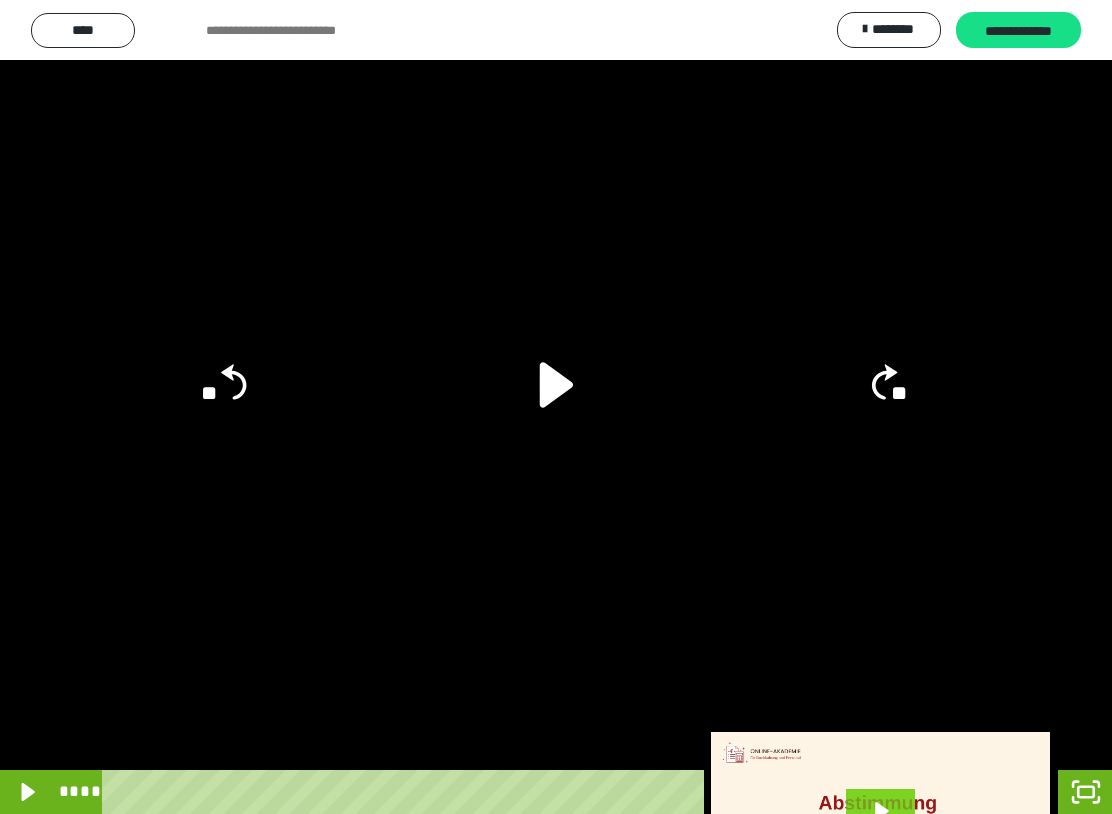 click on "**" 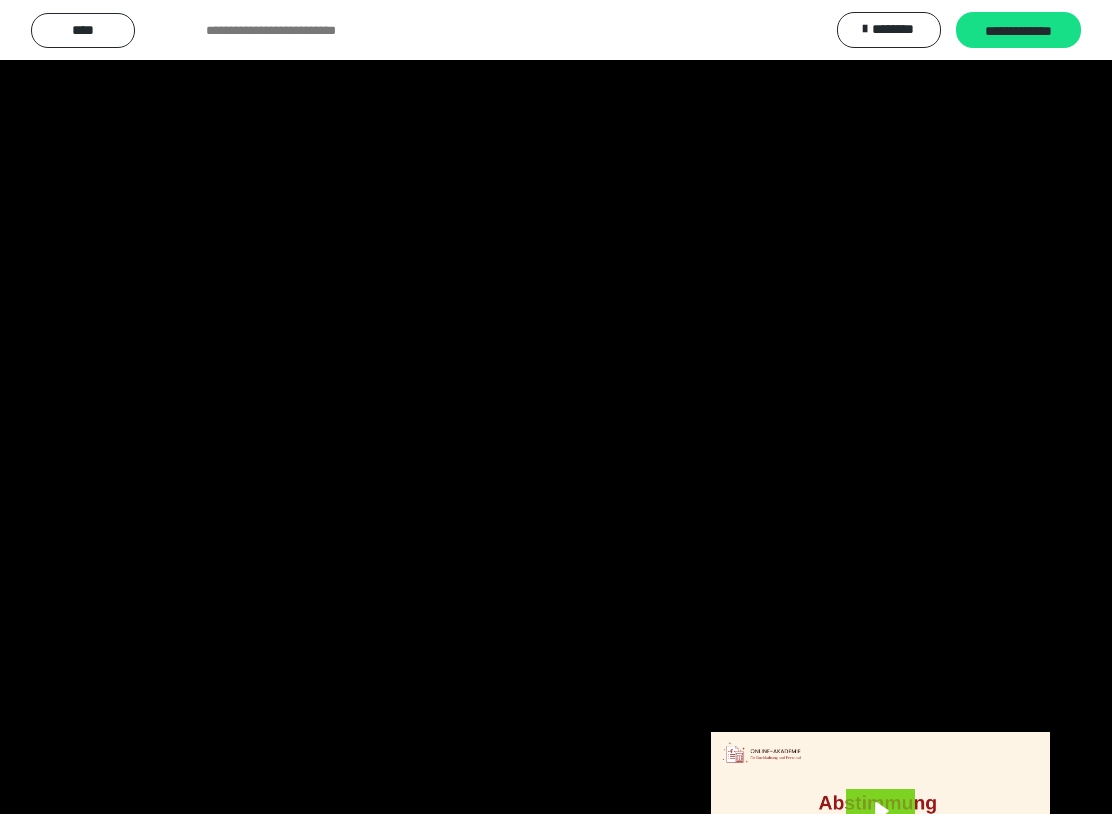 click at bounding box center [556, 407] 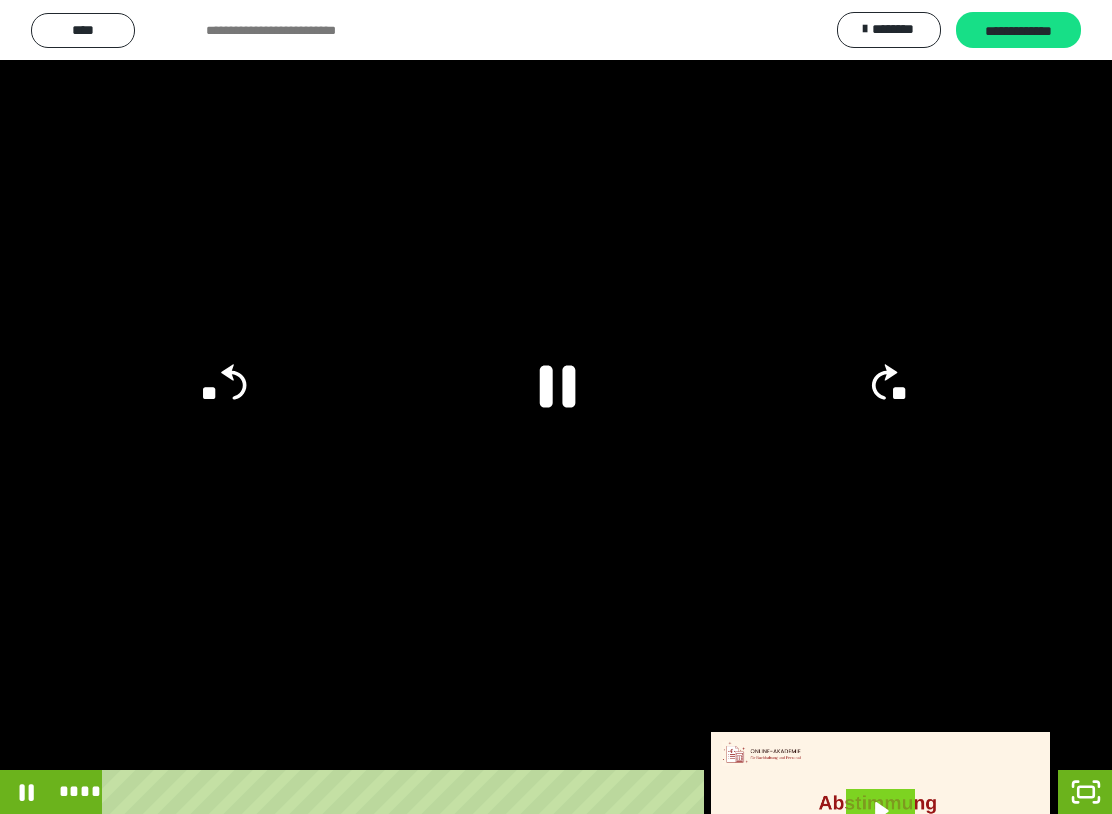click 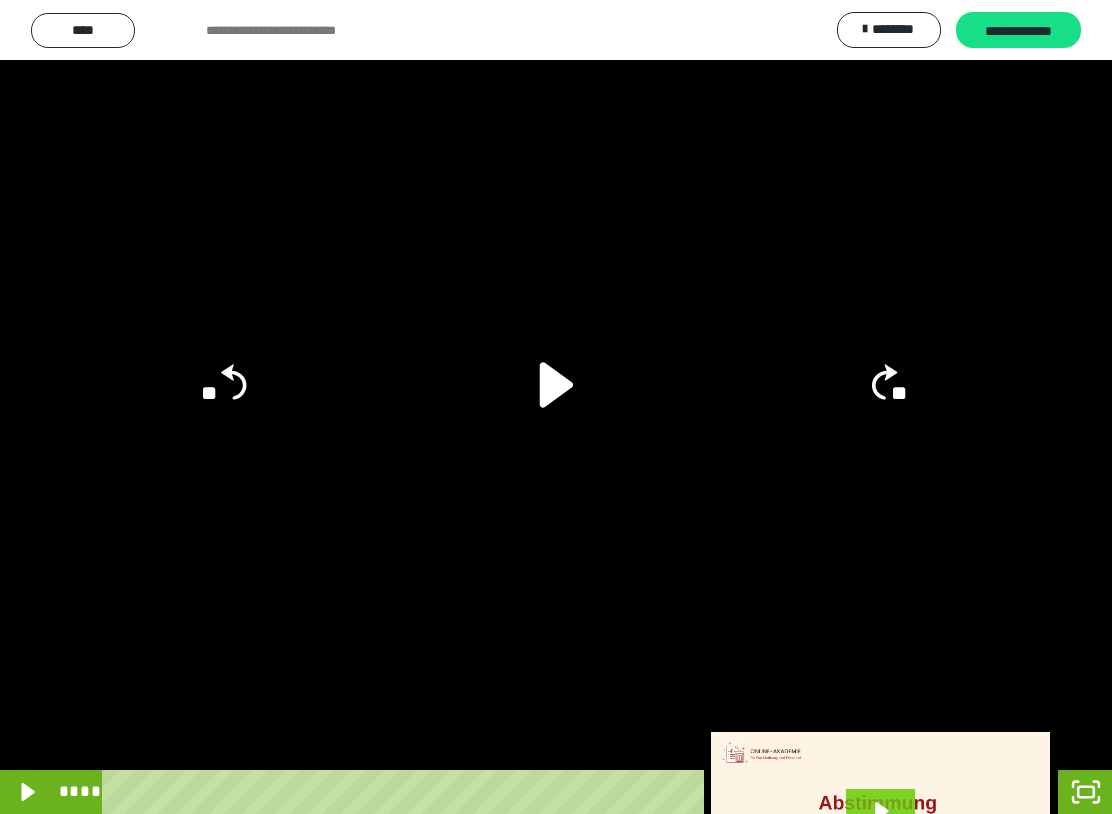 click 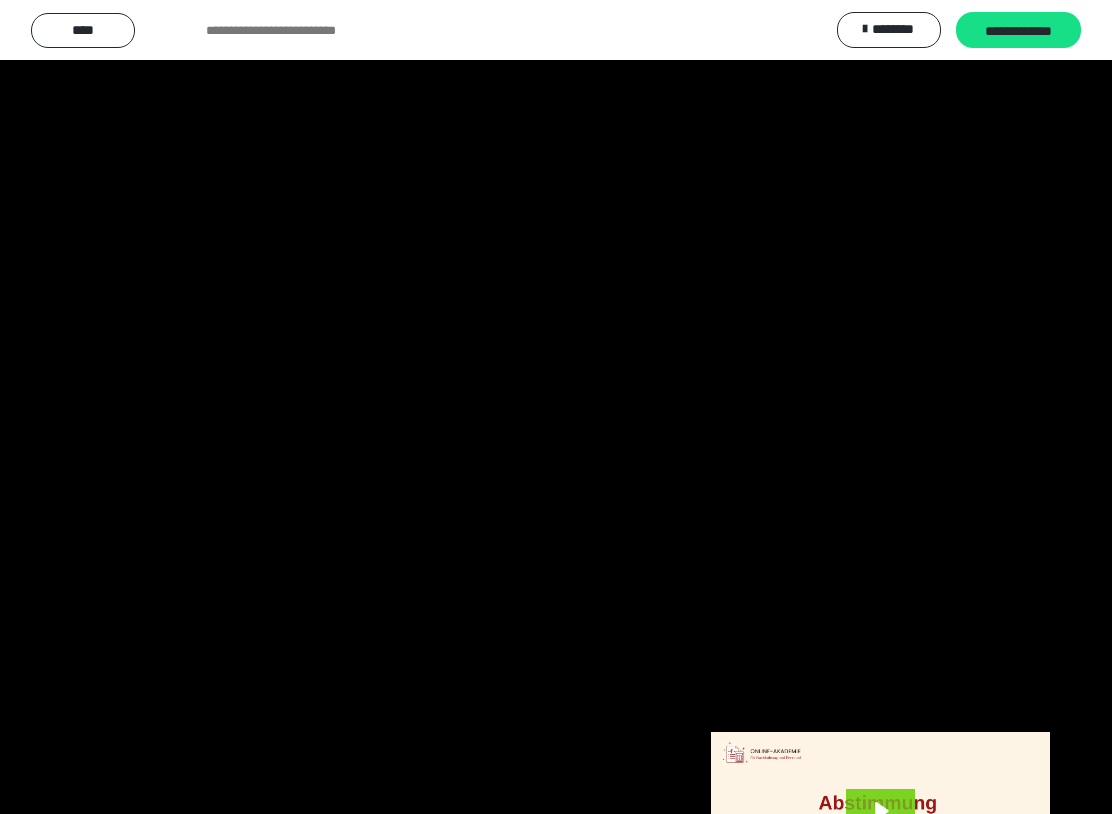 click at bounding box center [556, 407] 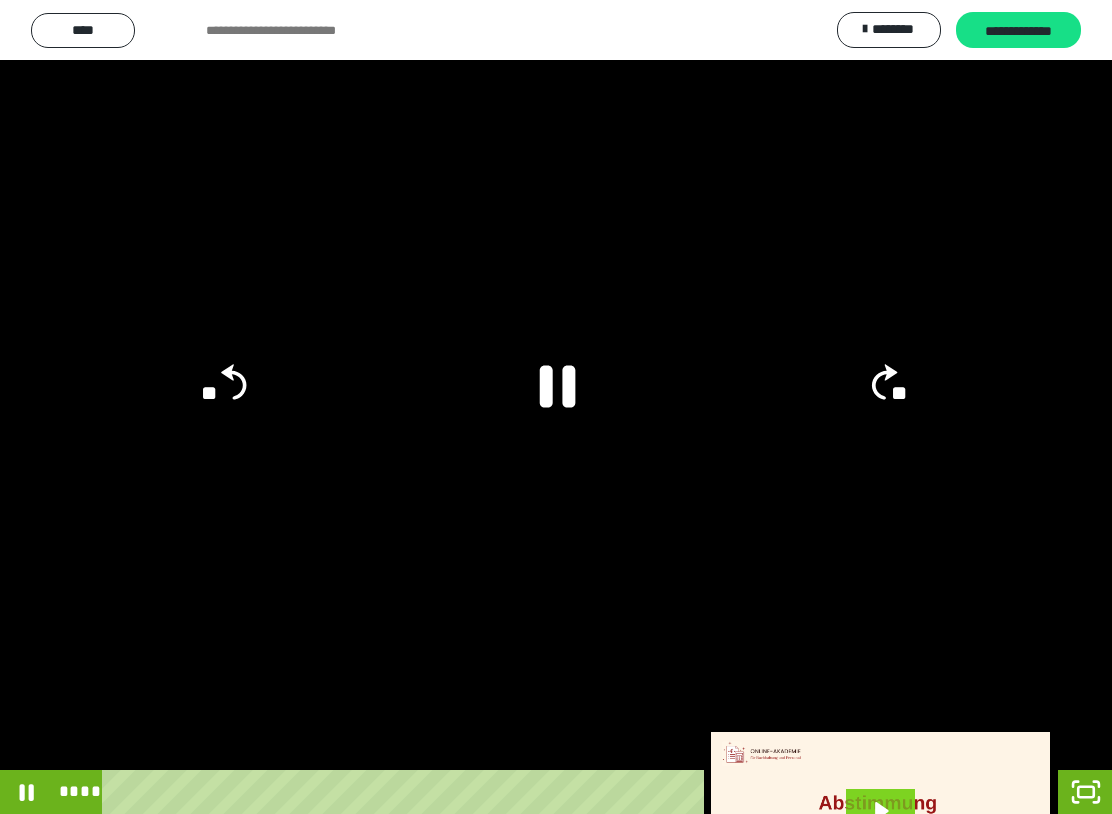 click on "**" 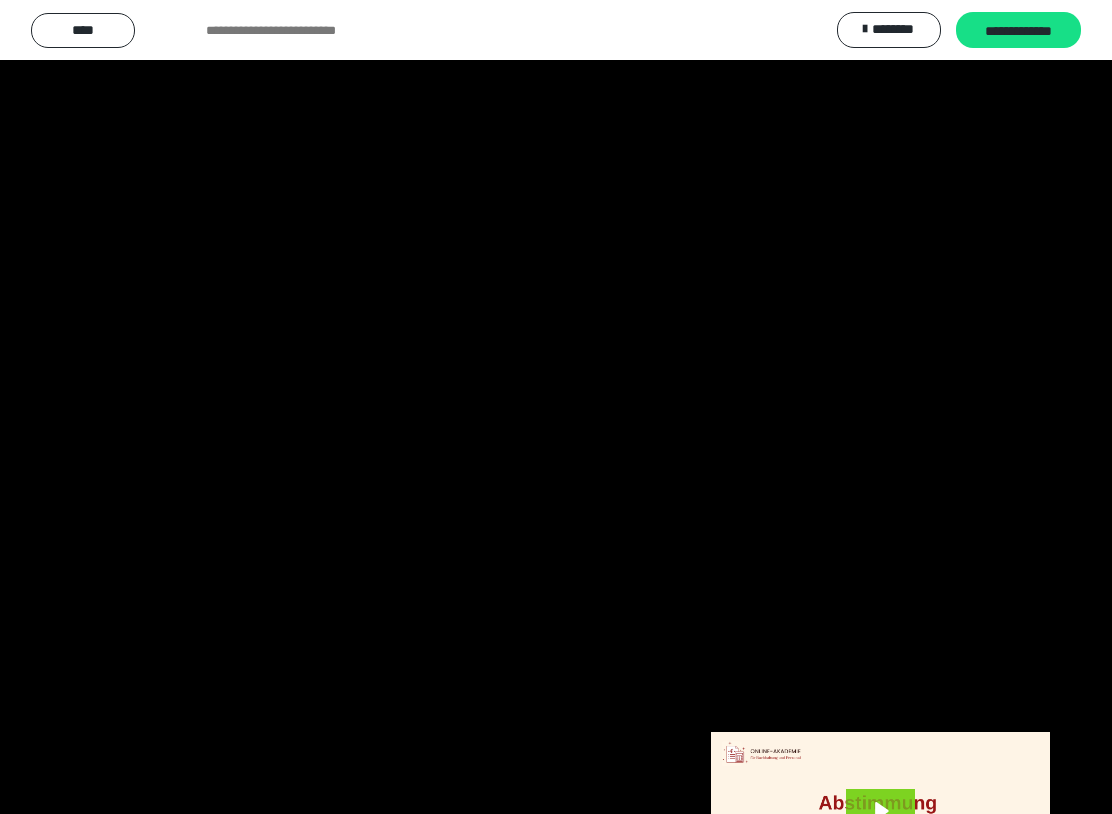 click at bounding box center [556, 407] 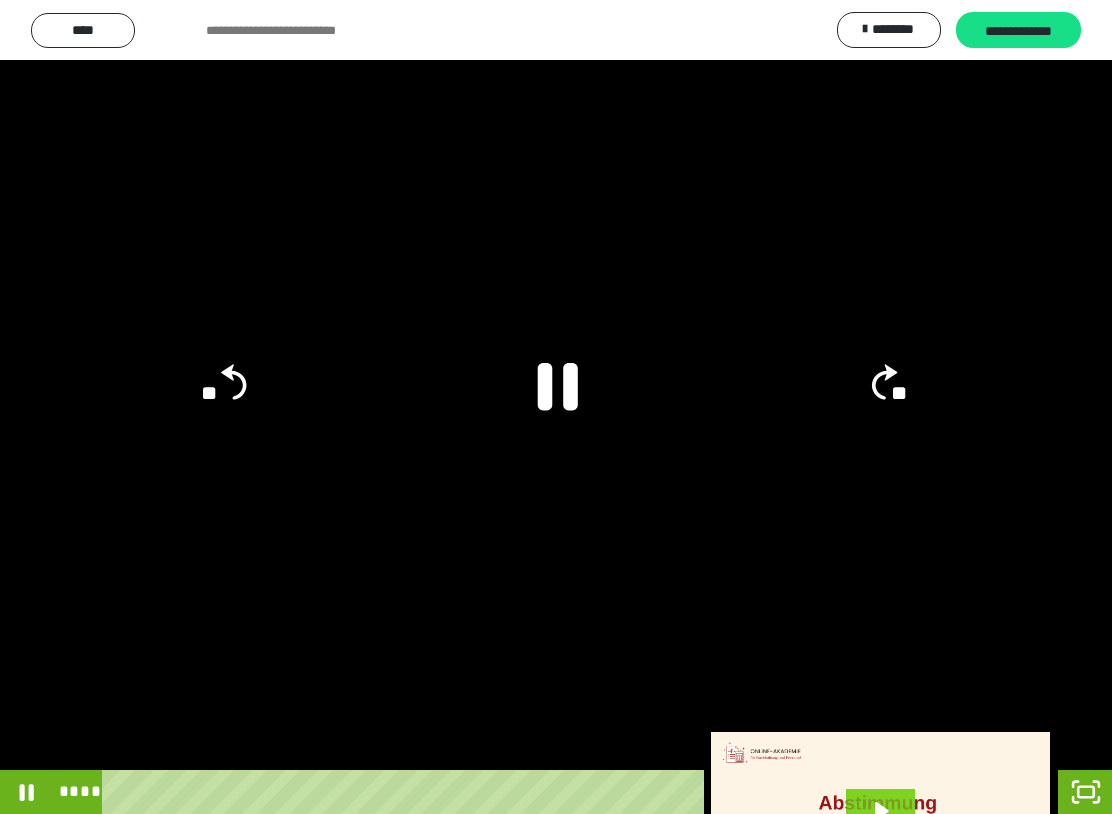 click 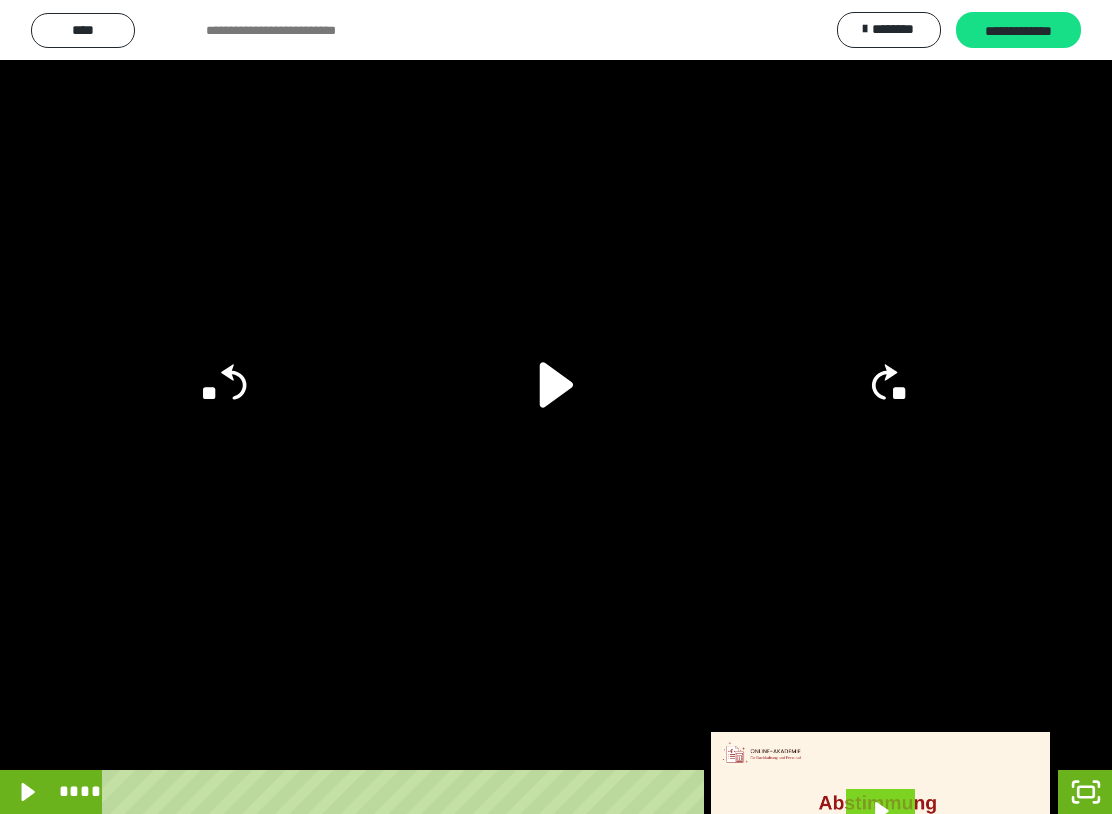 click 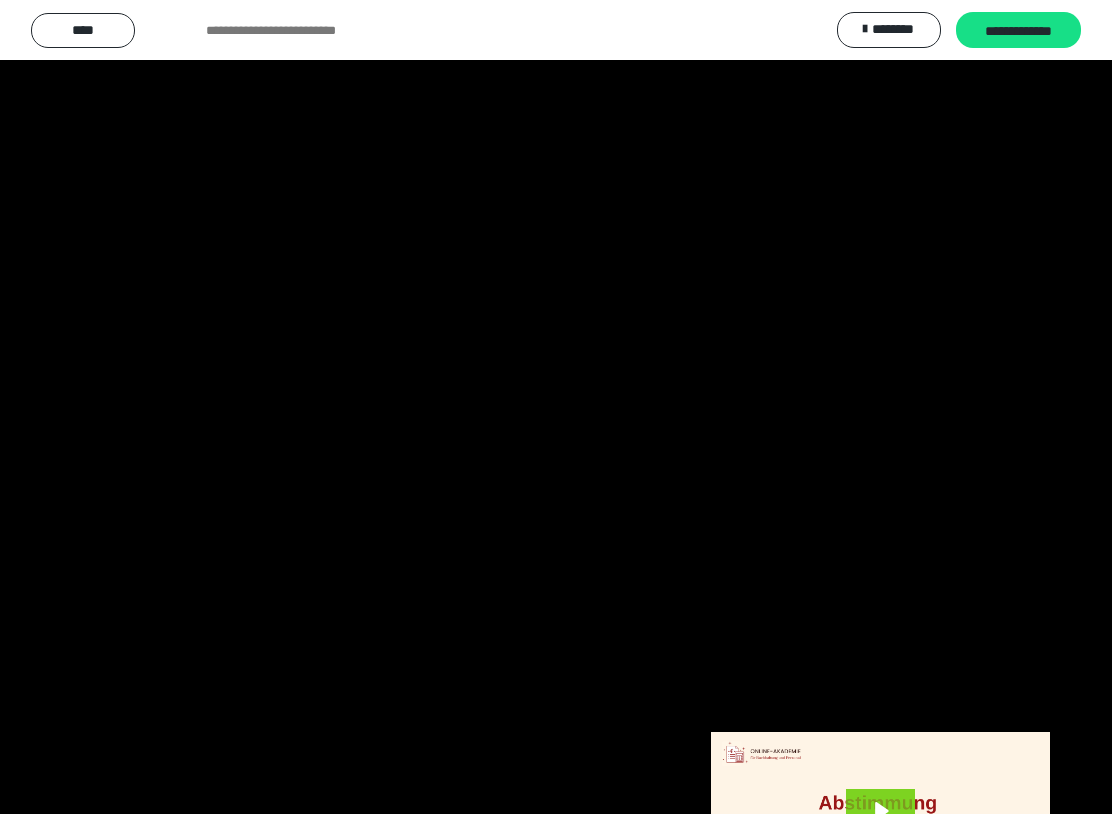 click at bounding box center [556, 407] 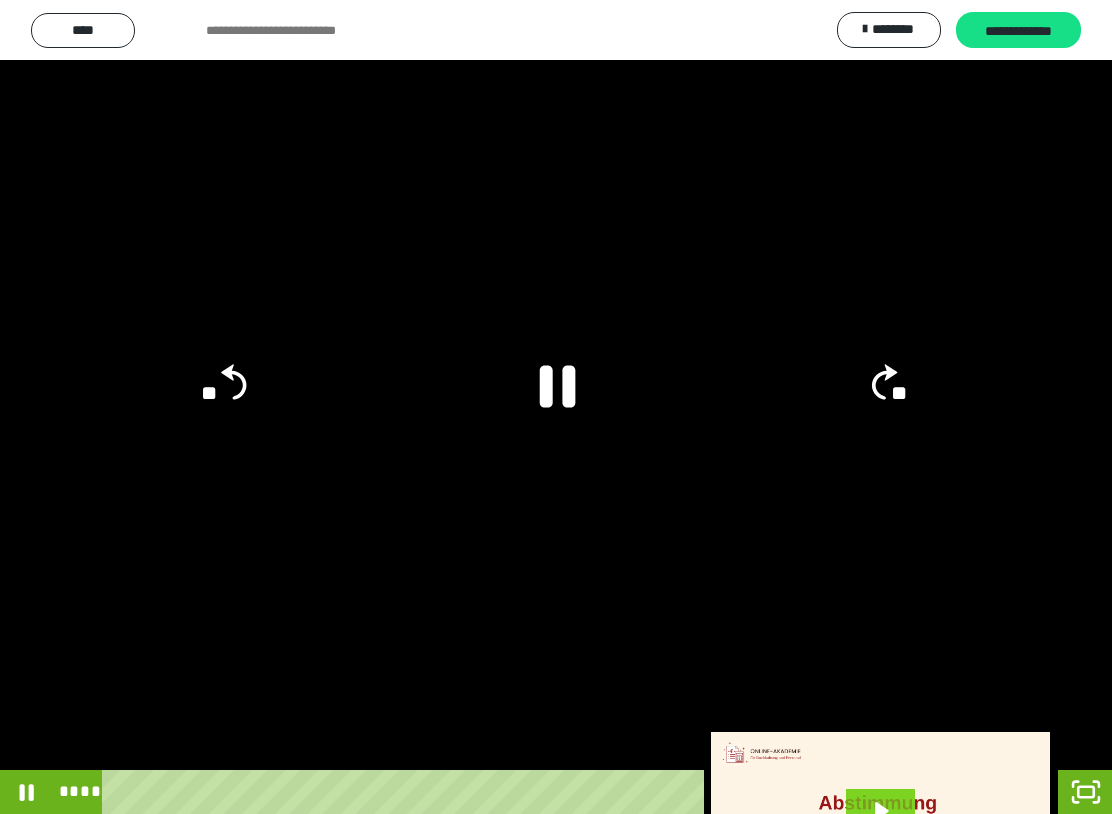 click 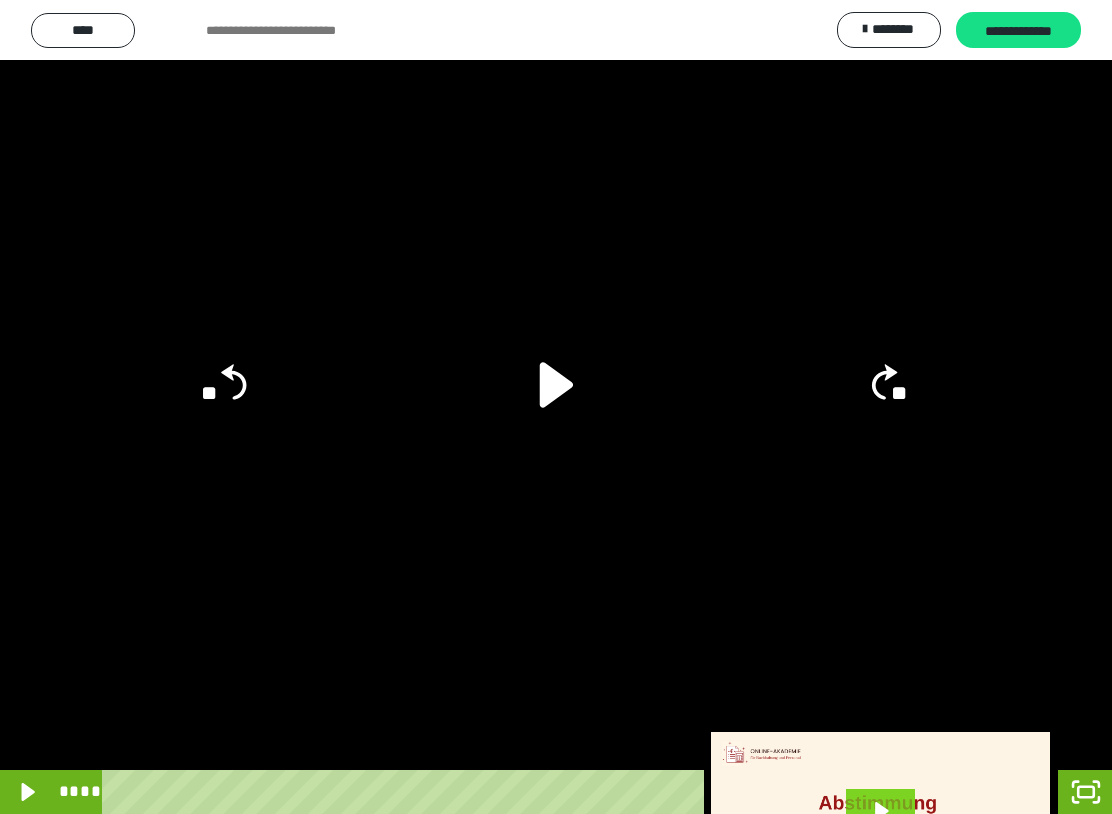 click 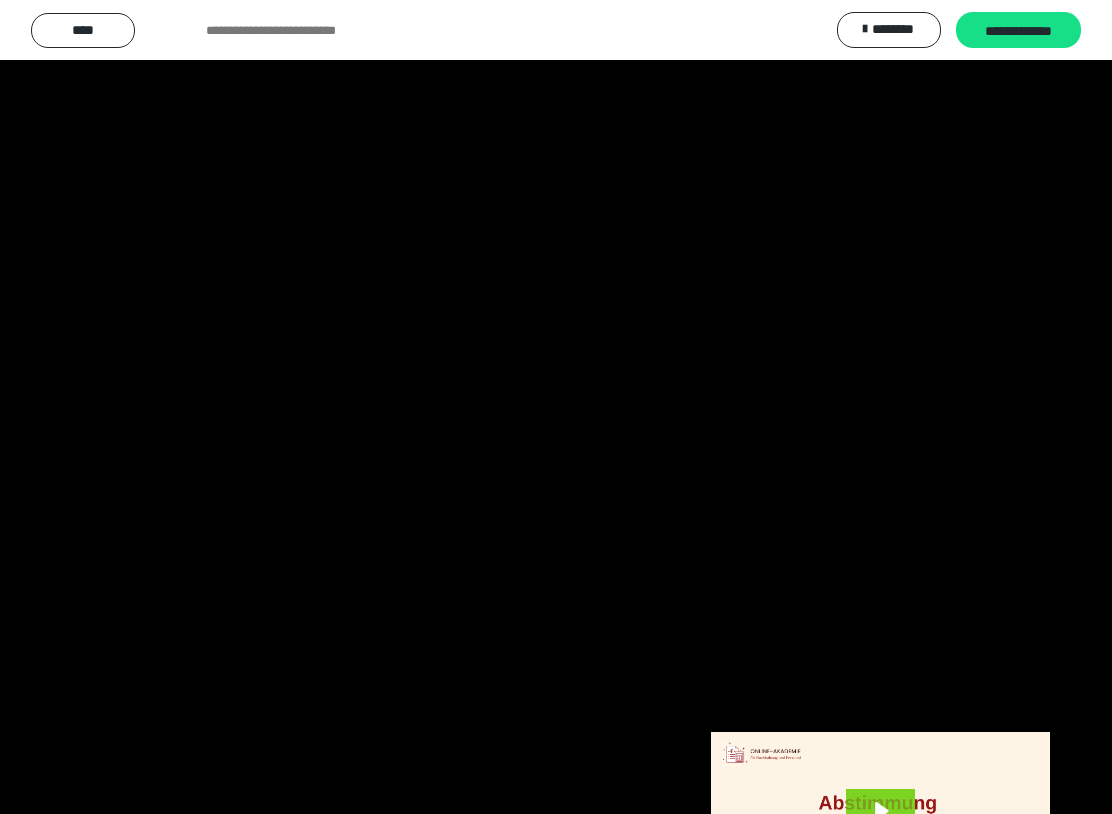 click at bounding box center [556, 407] 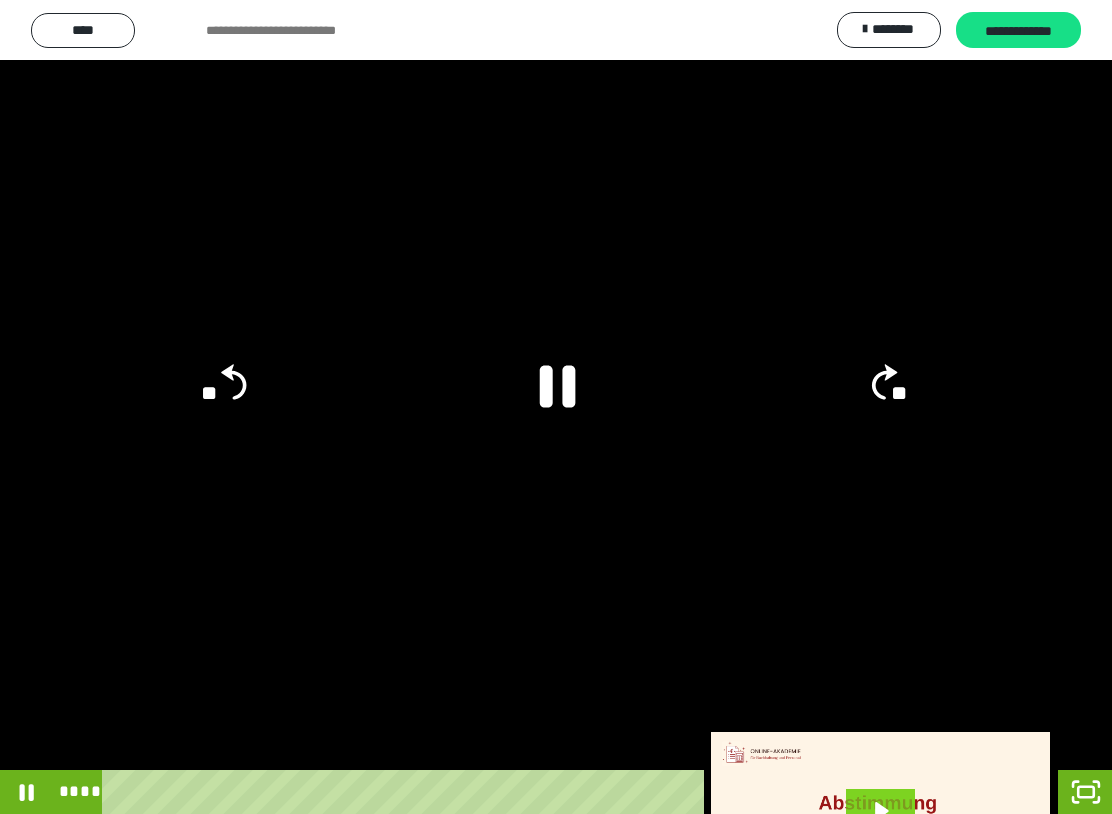 click 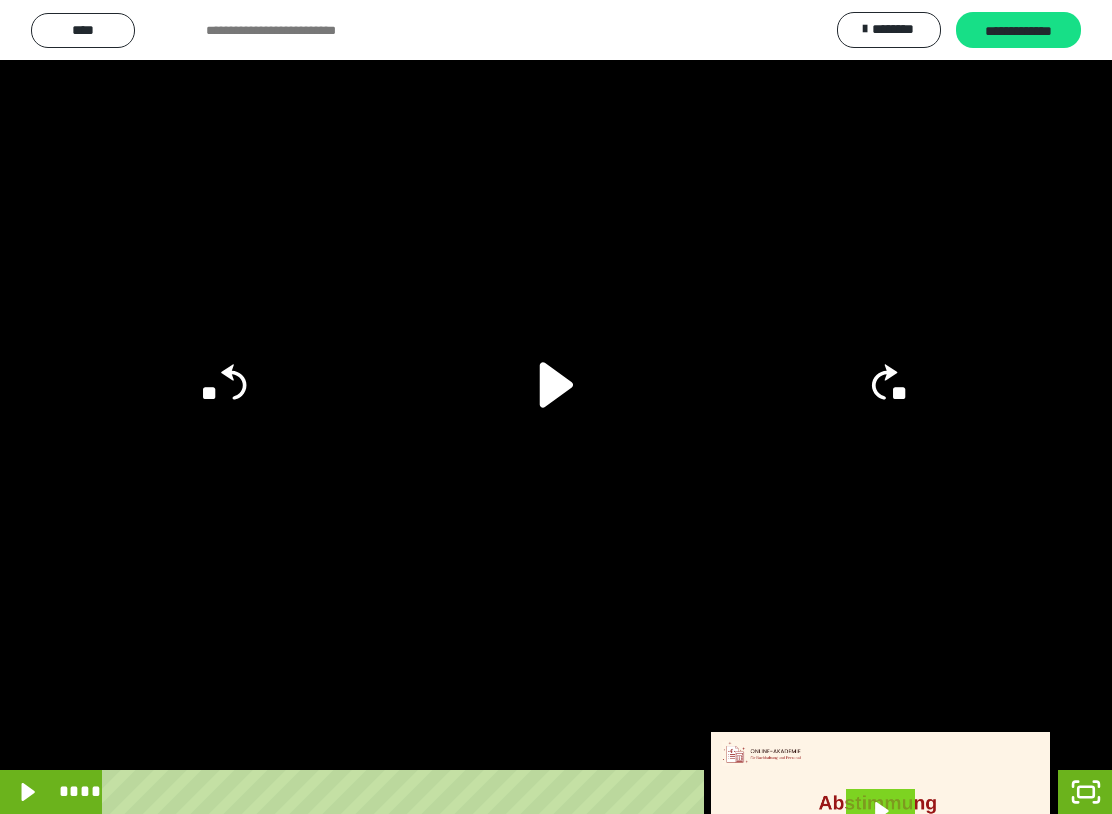 click 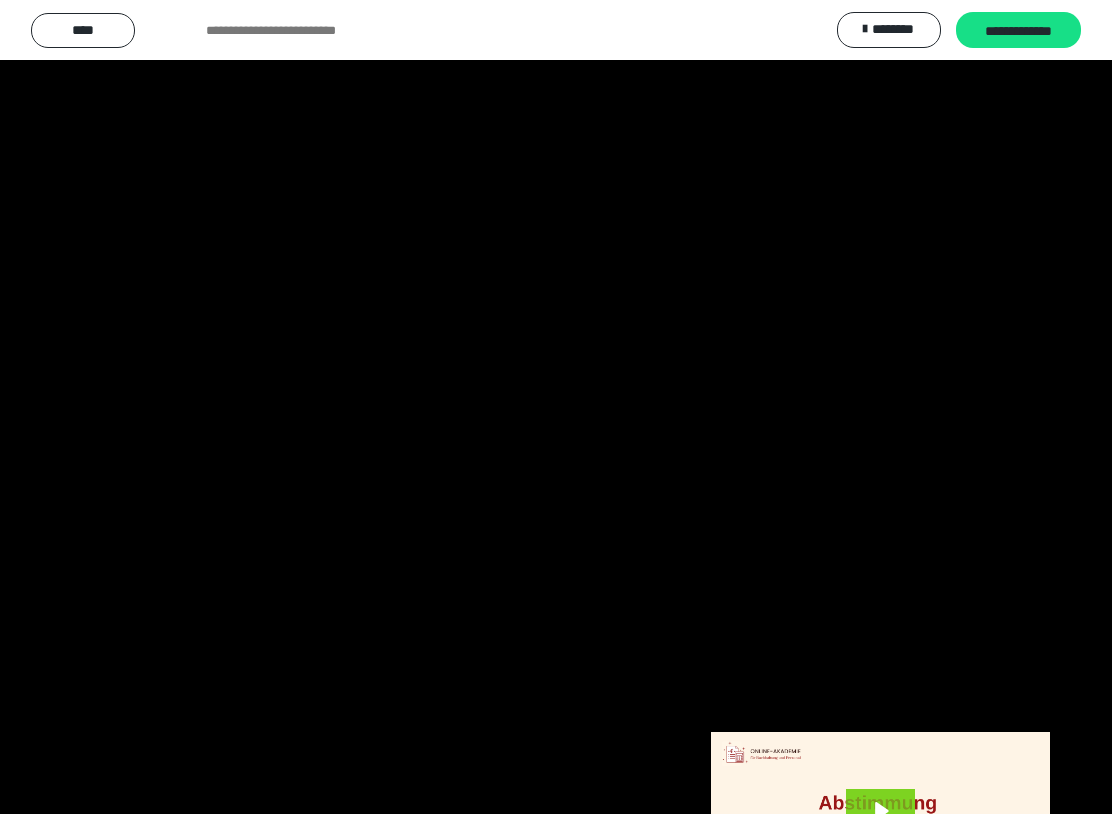 click at bounding box center [556, 407] 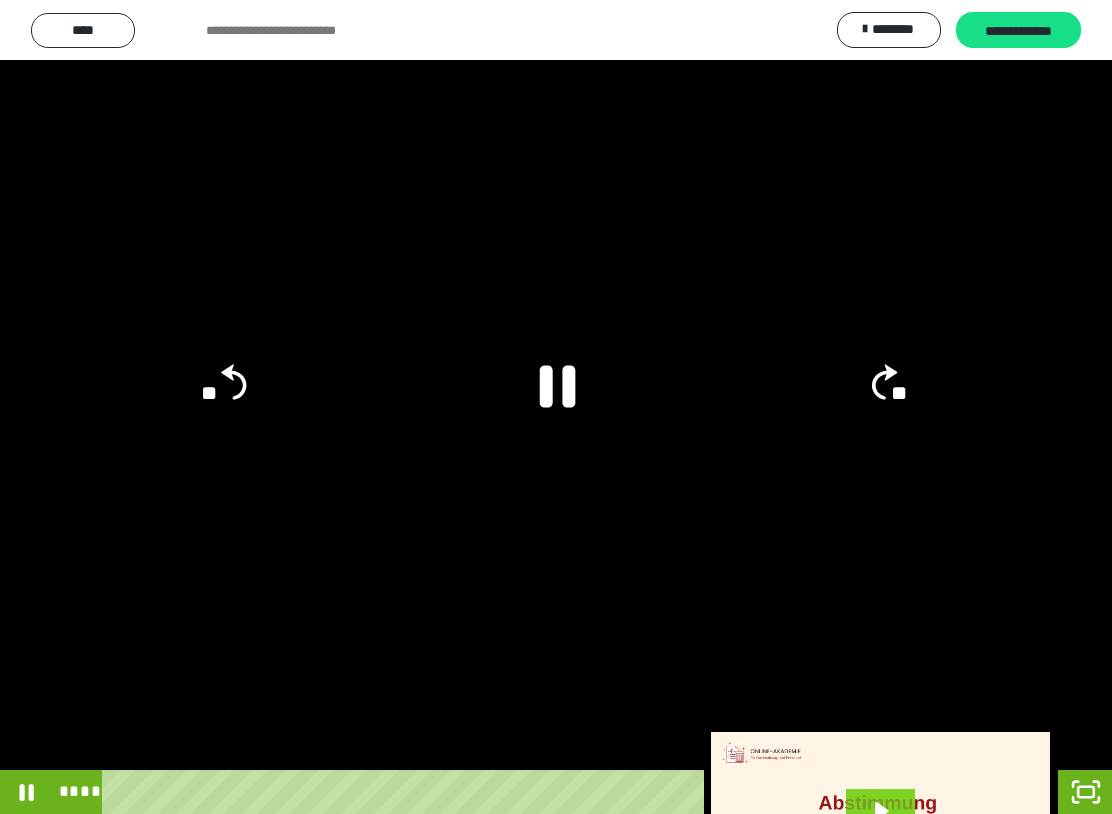 click on "**" 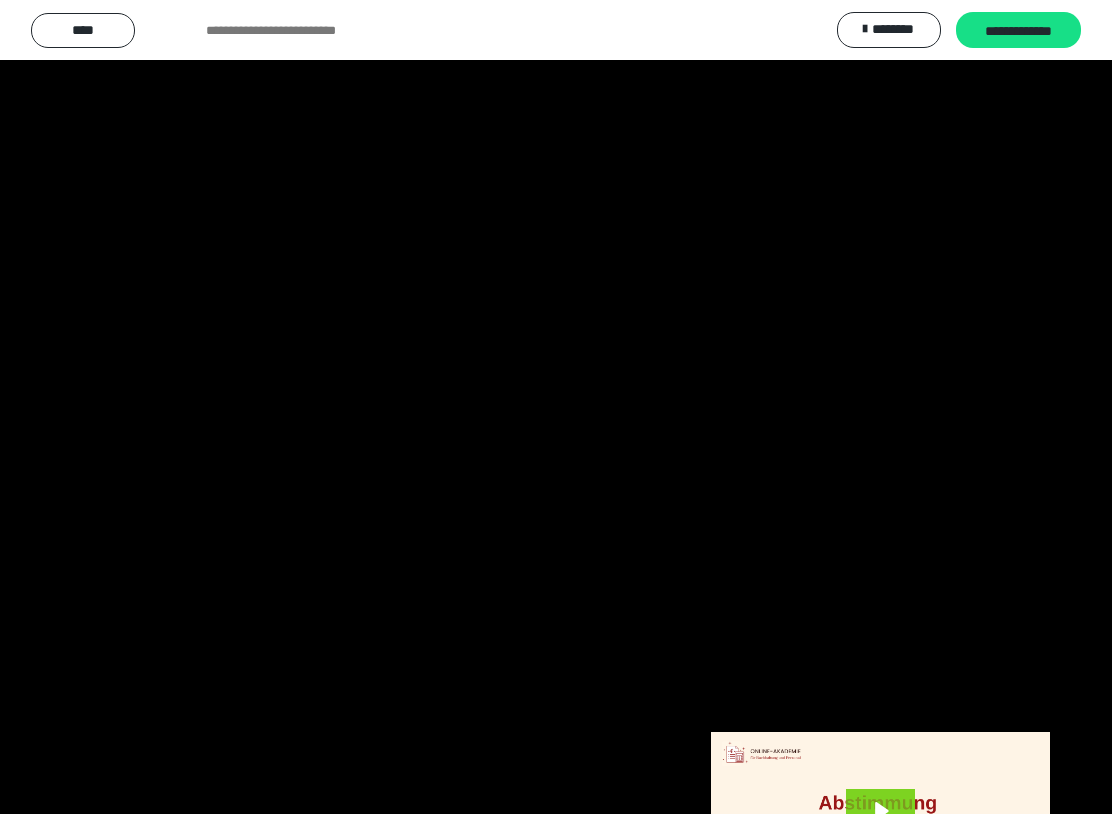 click at bounding box center (556, 407) 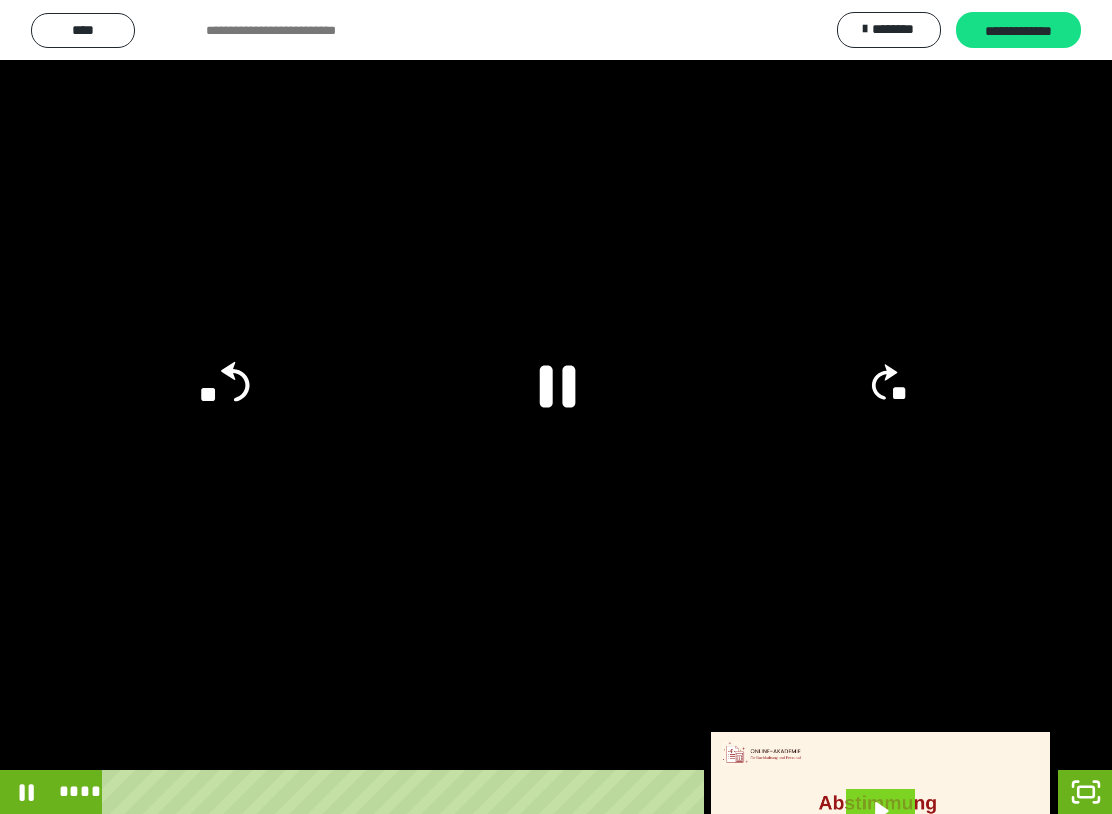click on "**" 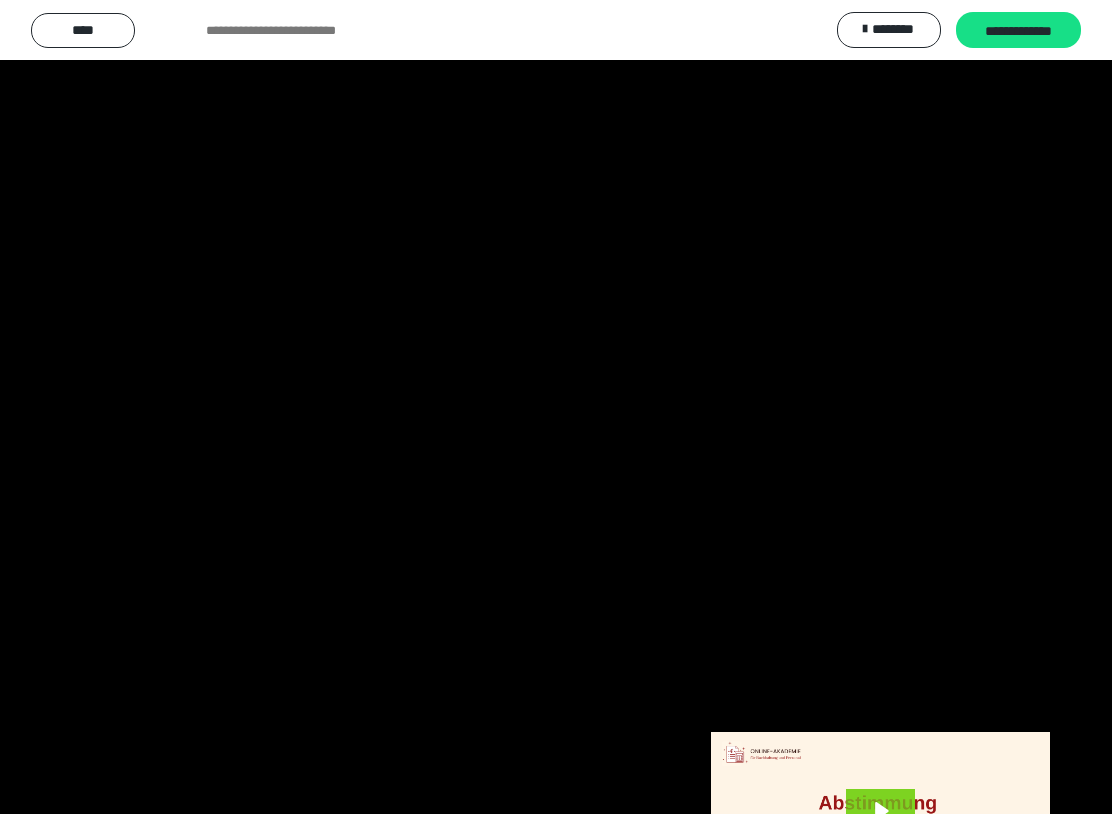 click at bounding box center (556, 407) 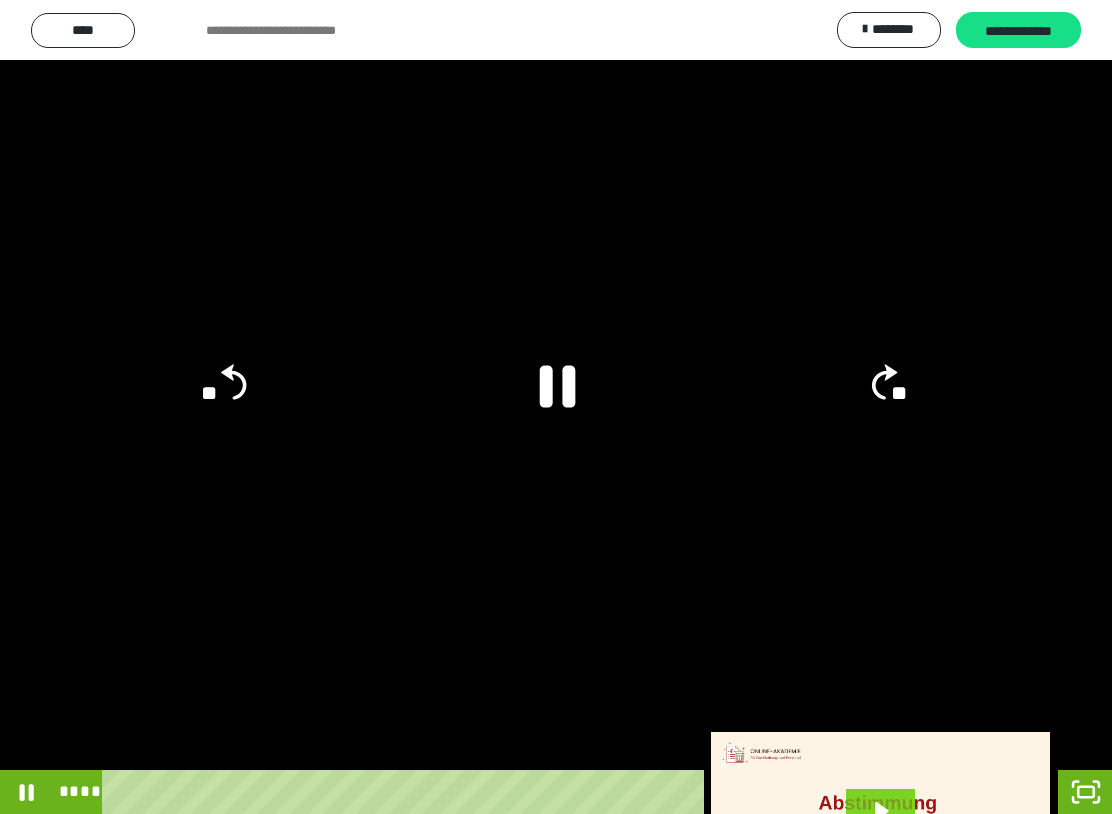 click 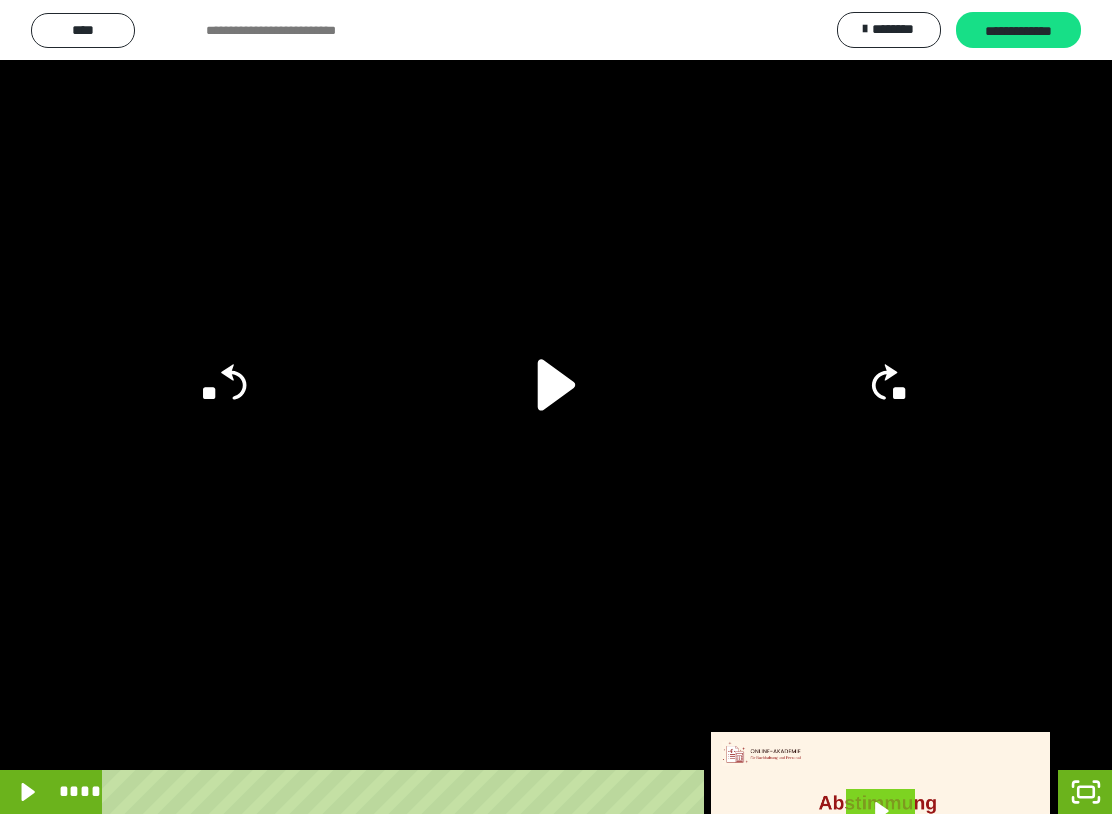 click 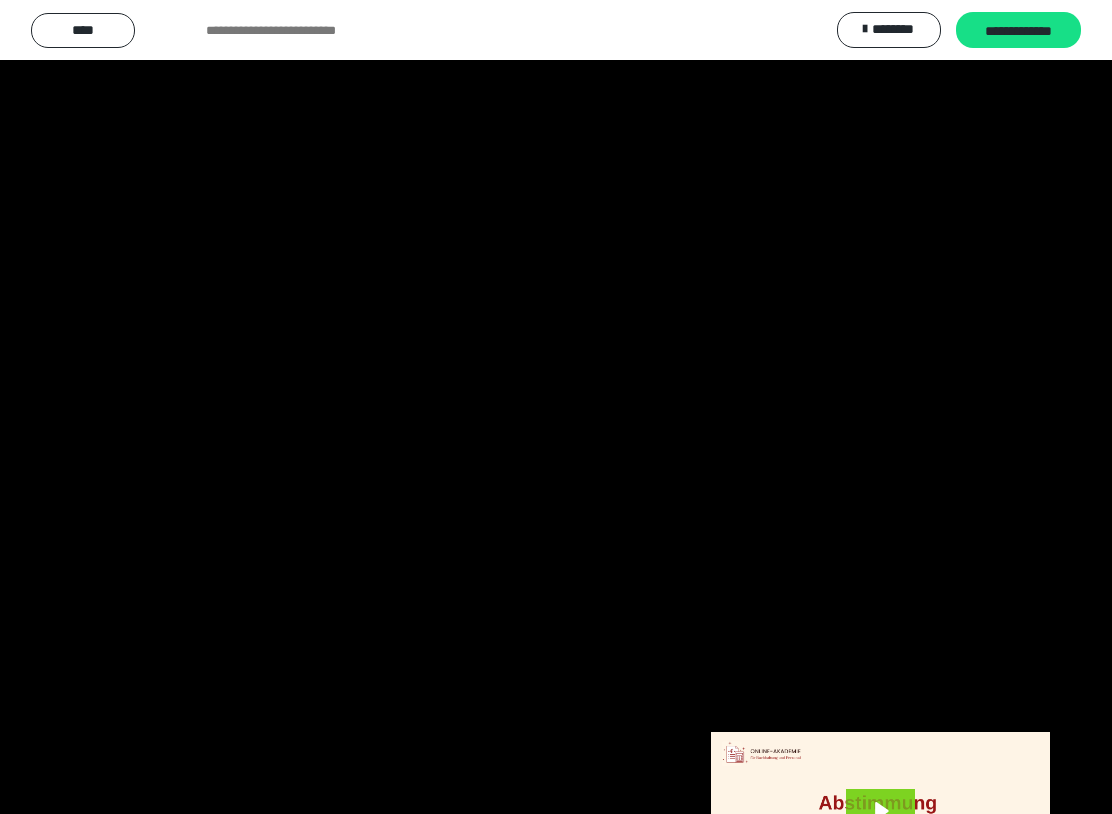 click at bounding box center [556, 407] 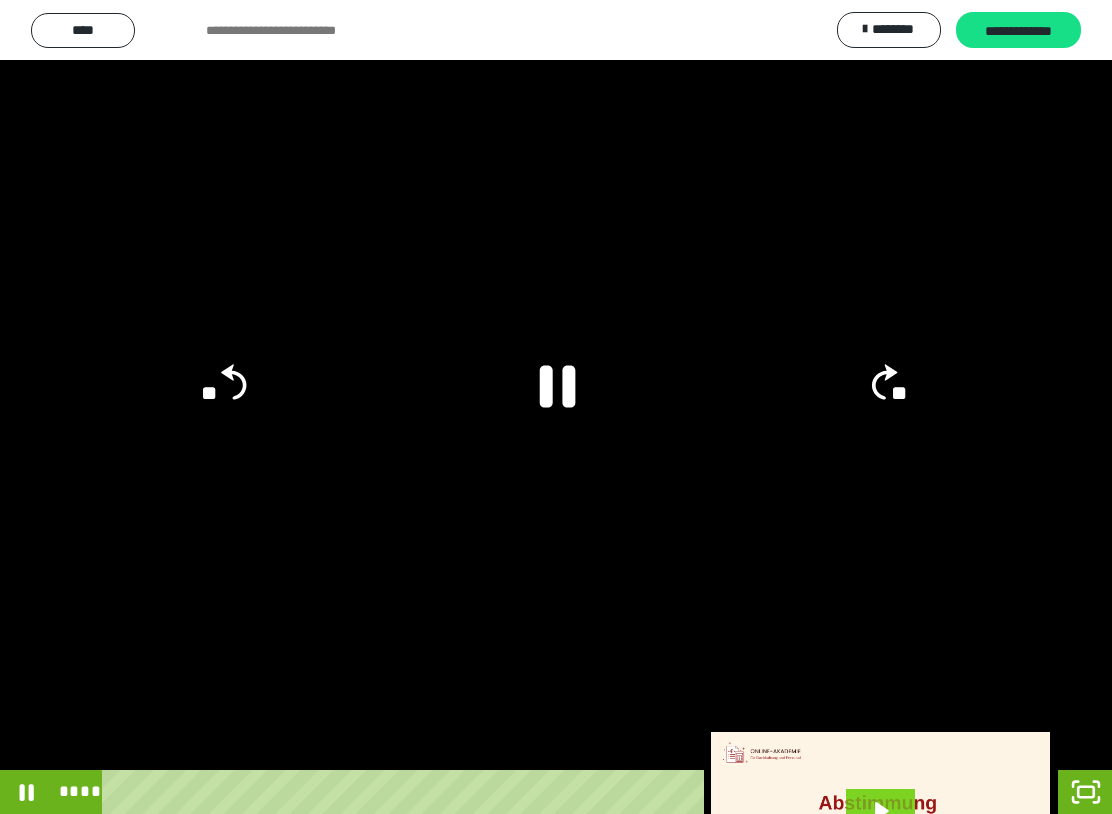 click on "**" 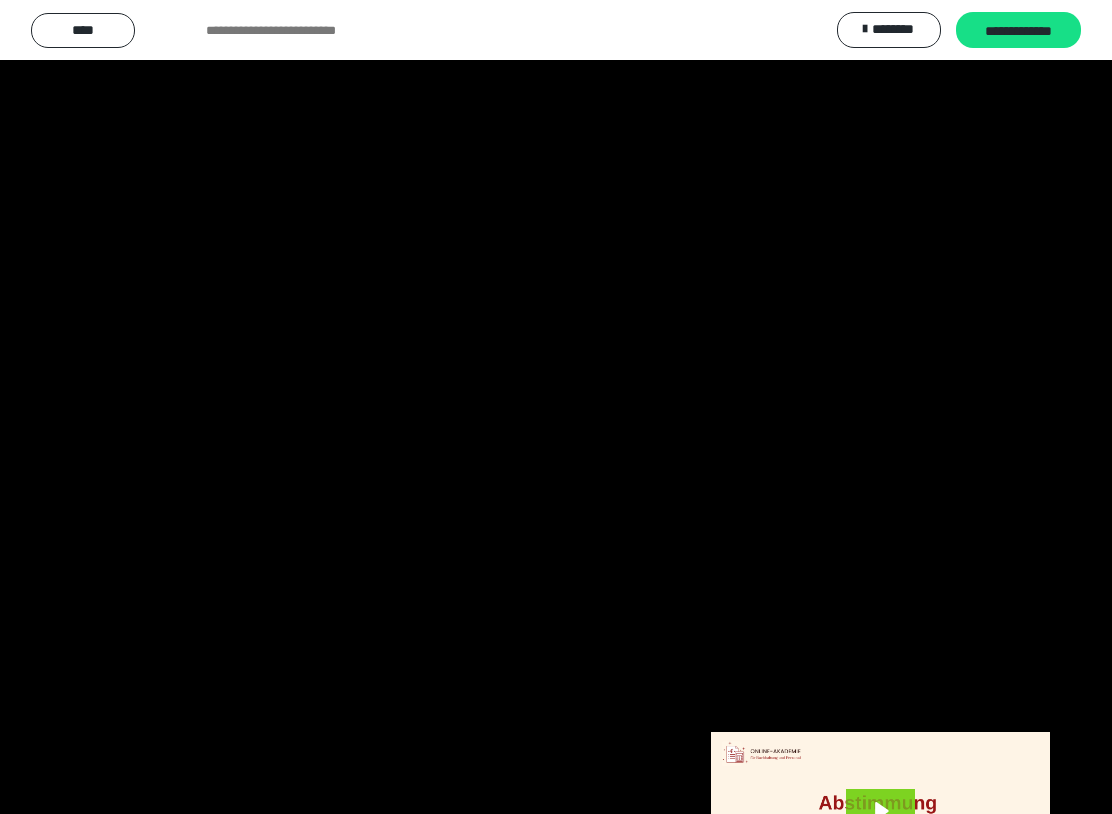 click at bounding box center (556, 407) 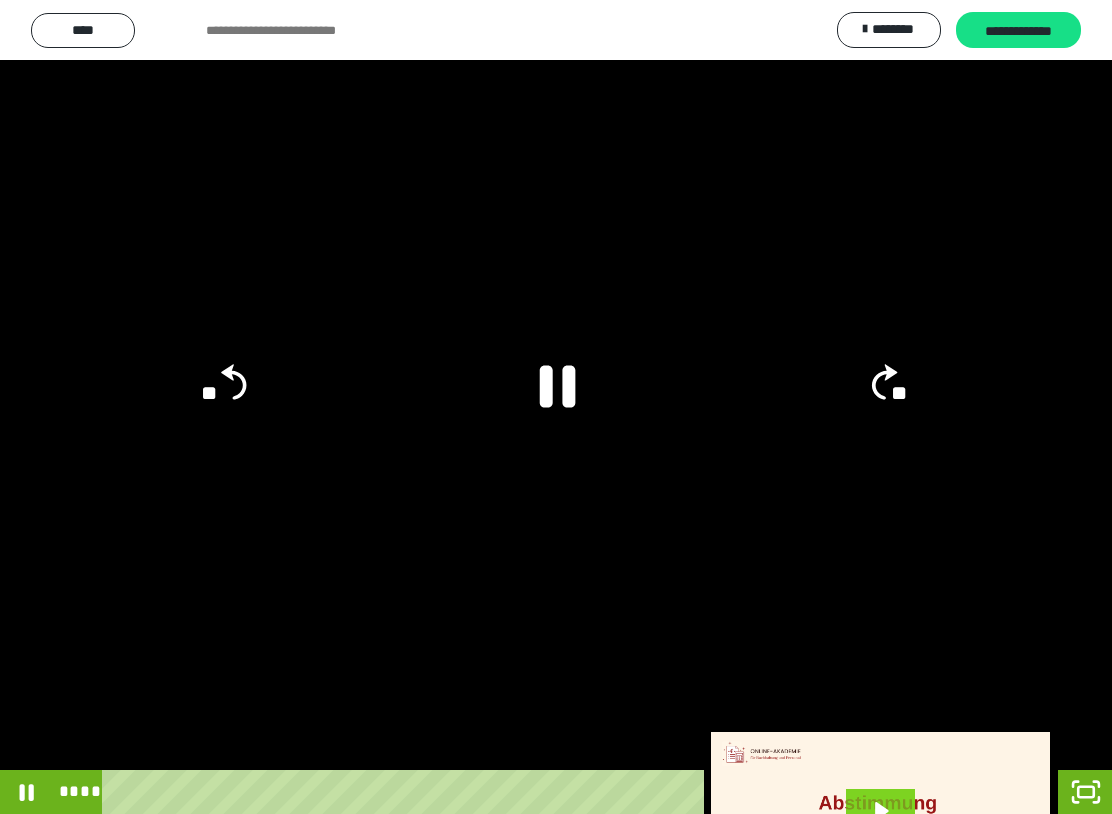 click 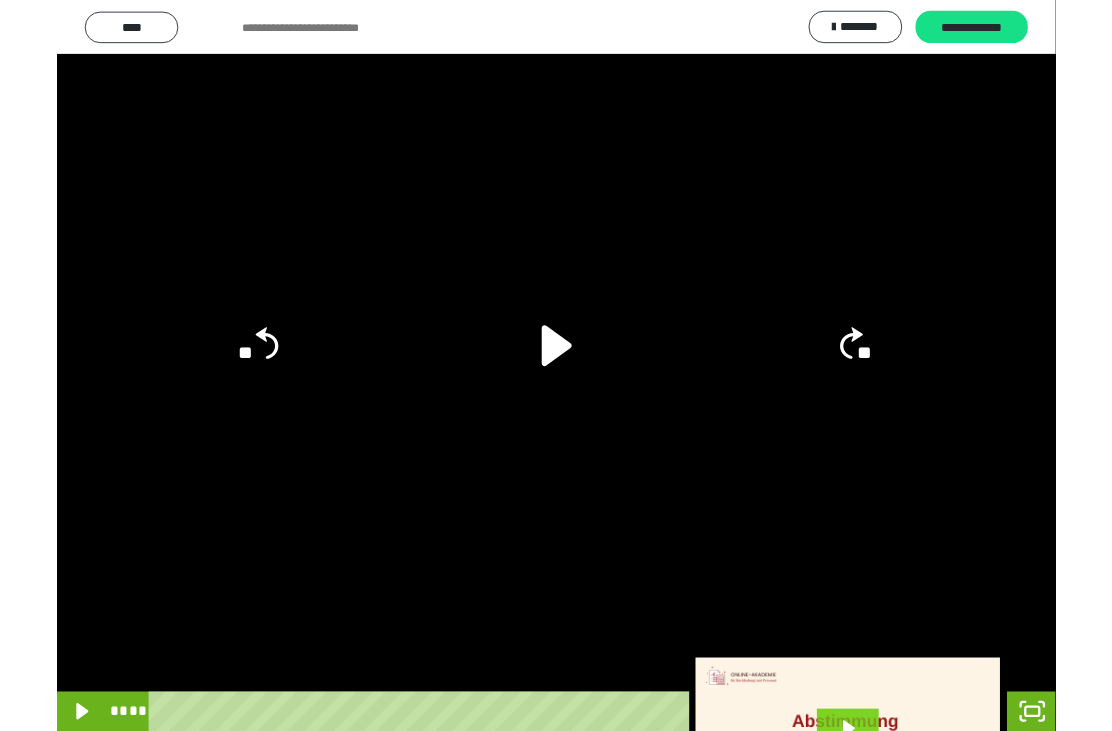 scroll, scrollTop: 363, scrollLeft: 0, axis: vertical 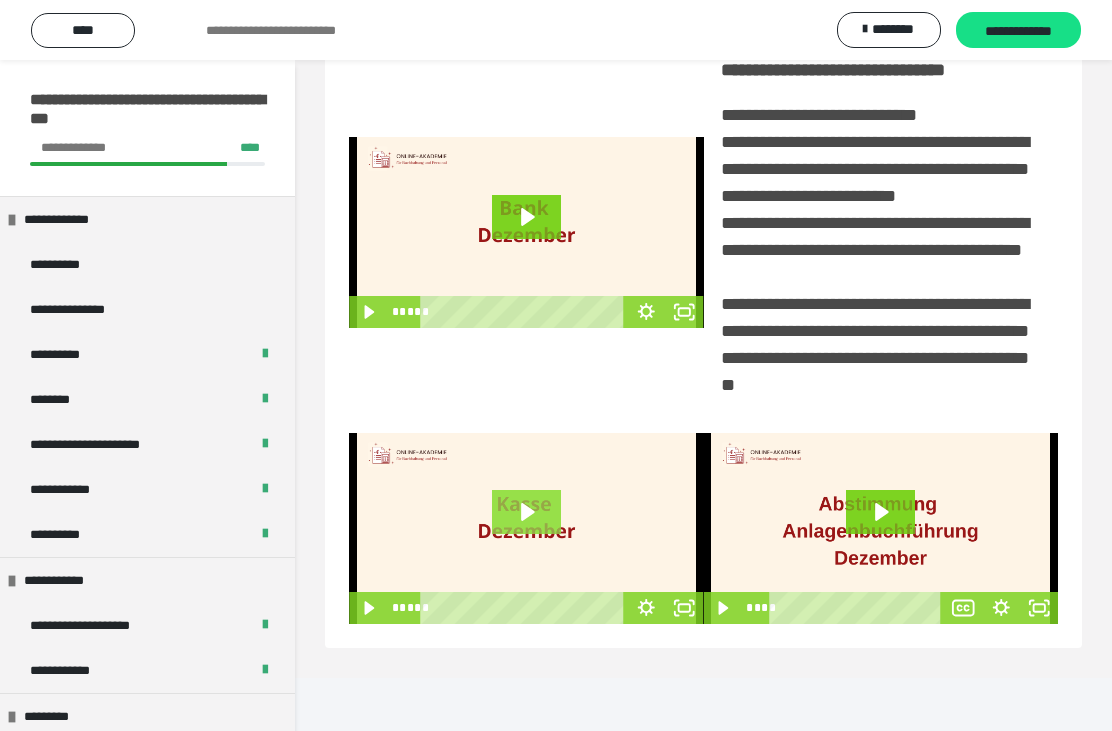 click 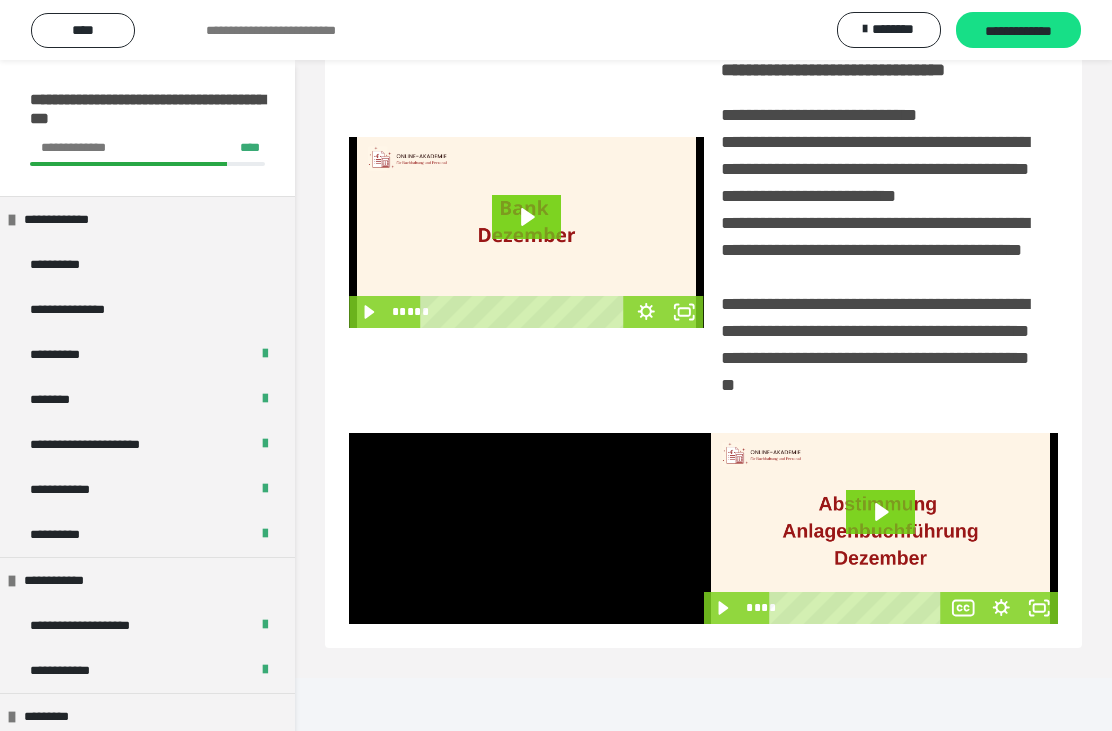 click at bounding box center (526, 528) 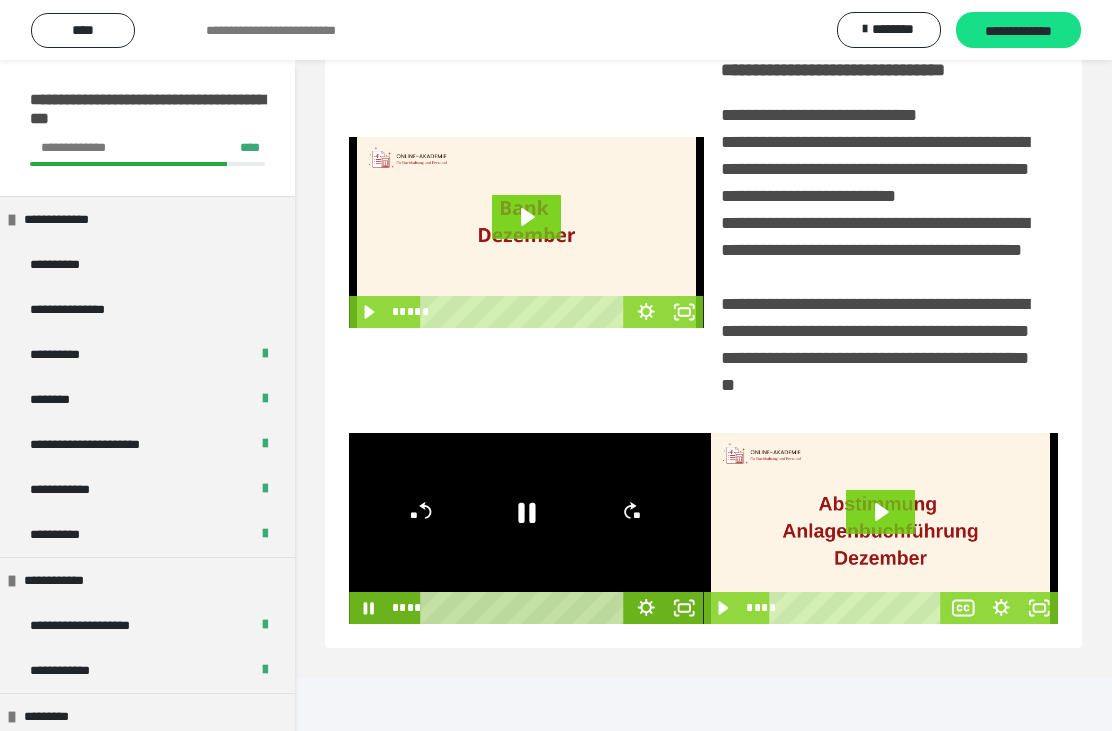 click 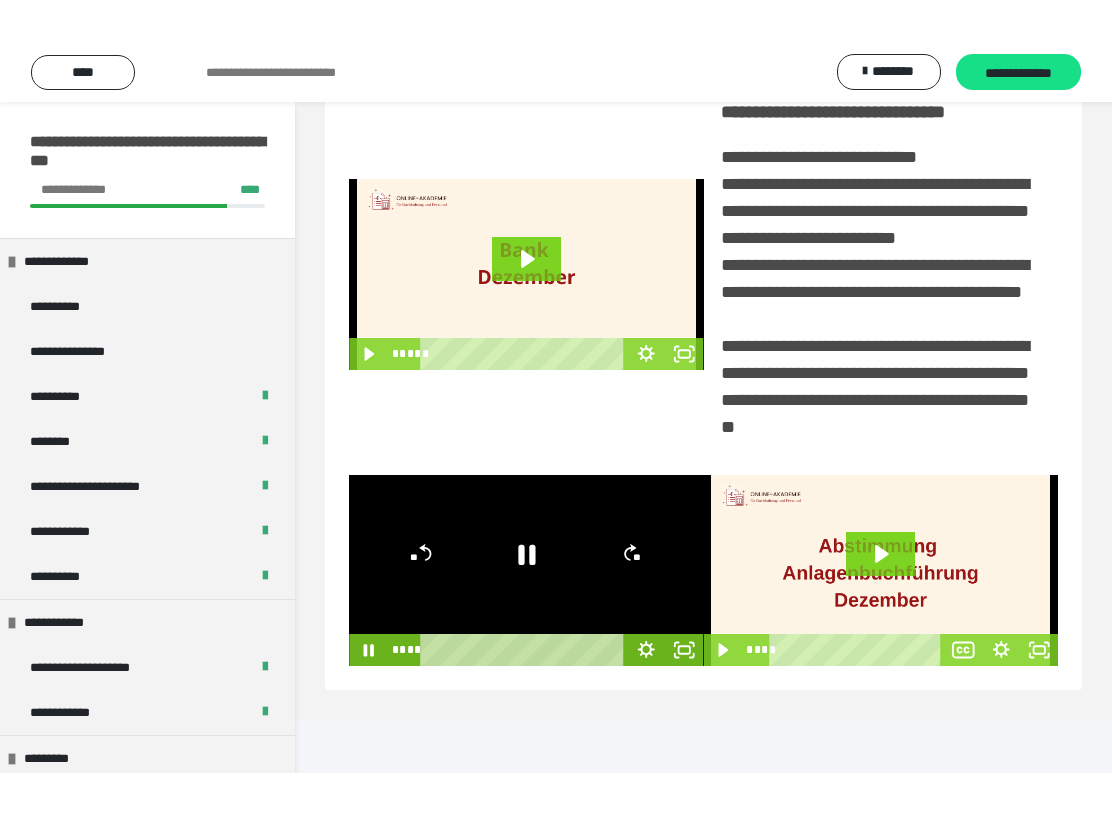 scroll, scrollTop: 0, scrollLeft: 0, axis: both 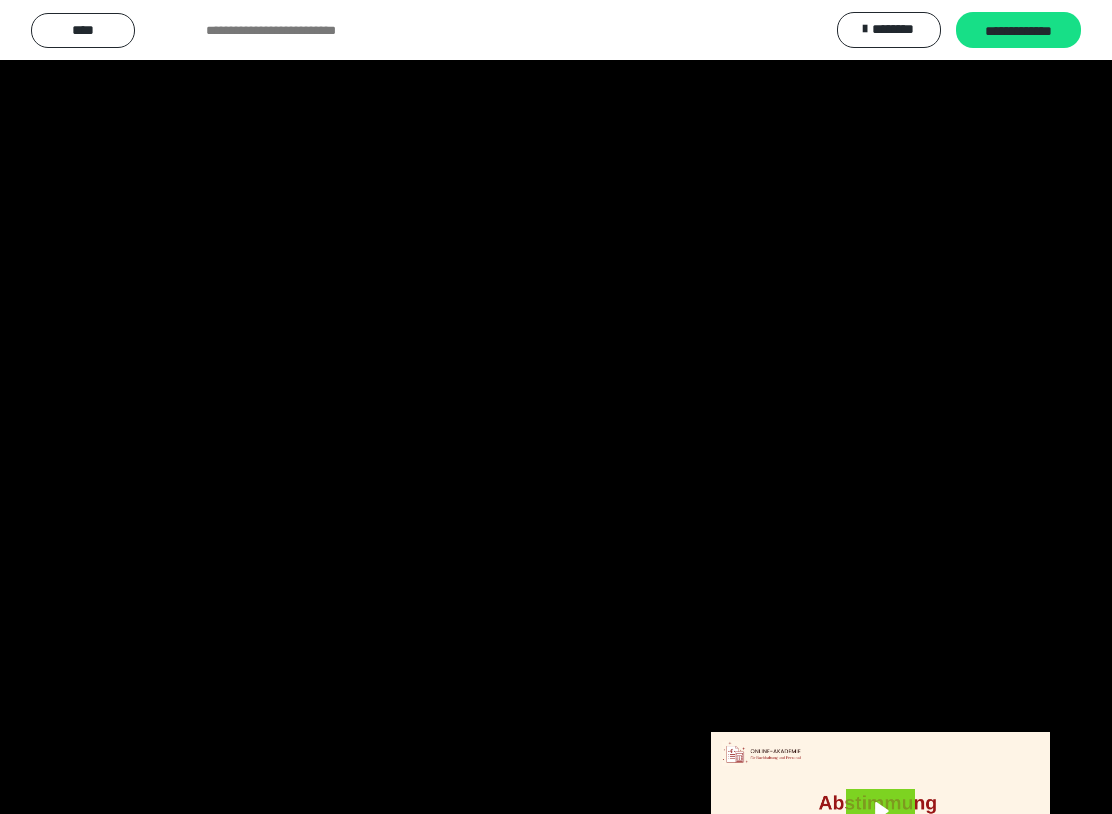 click at bounding box center [556, 407] 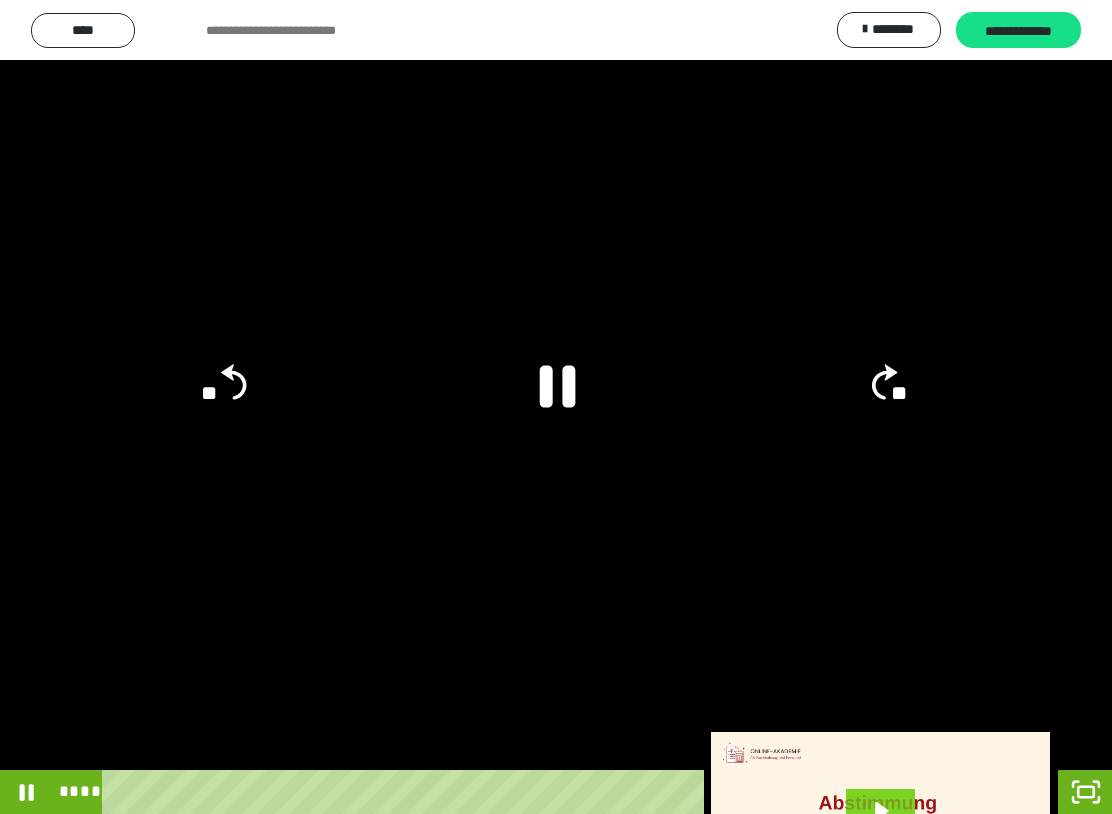 click on "**" 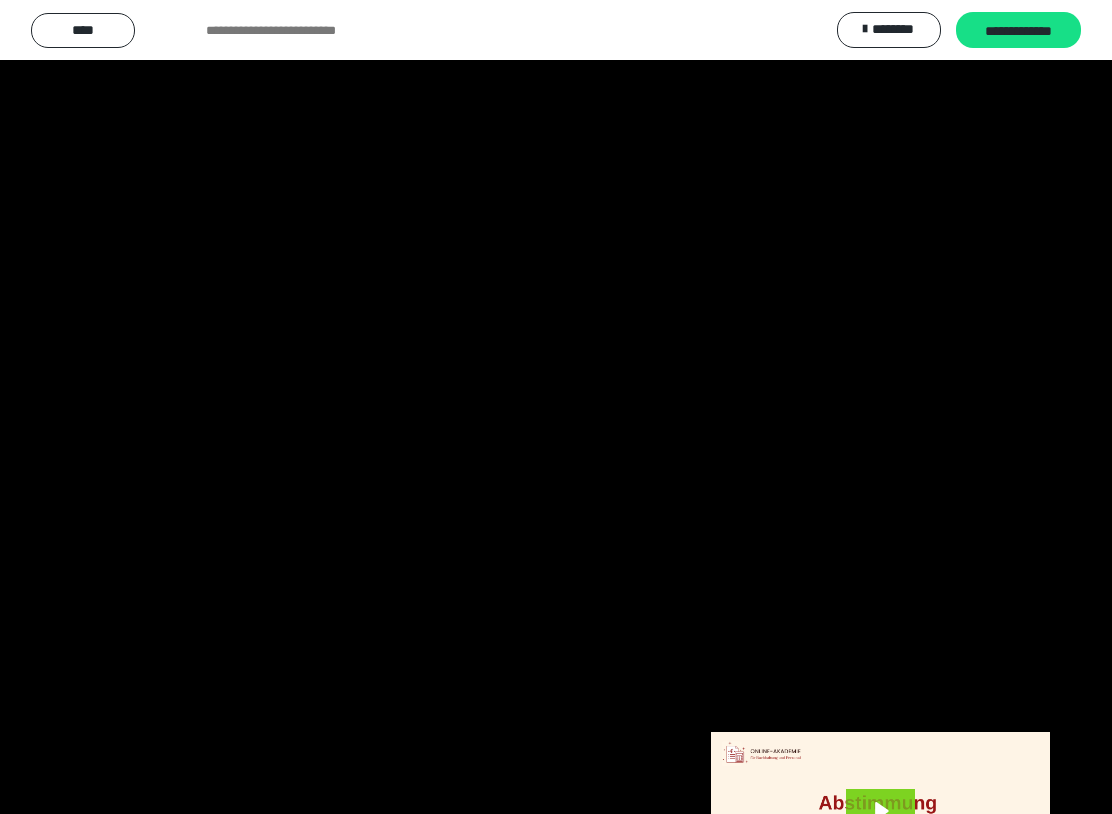 click at bounding box center (556, 407) 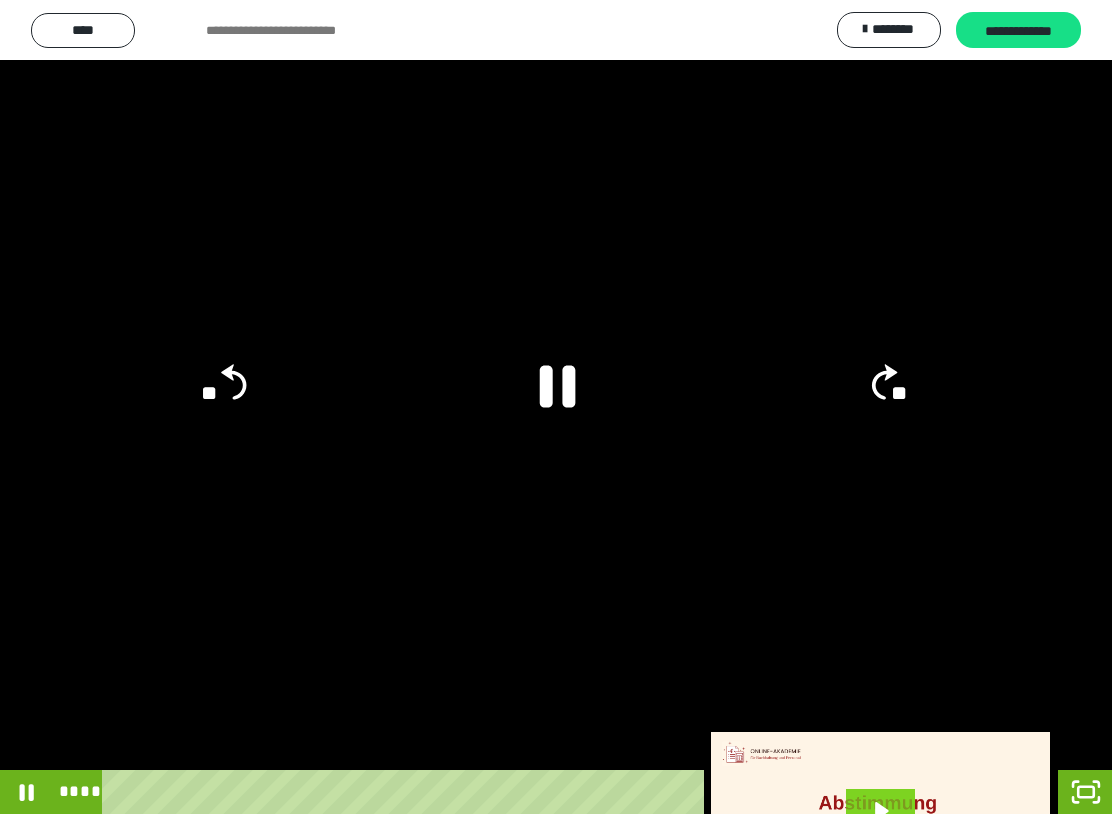 click 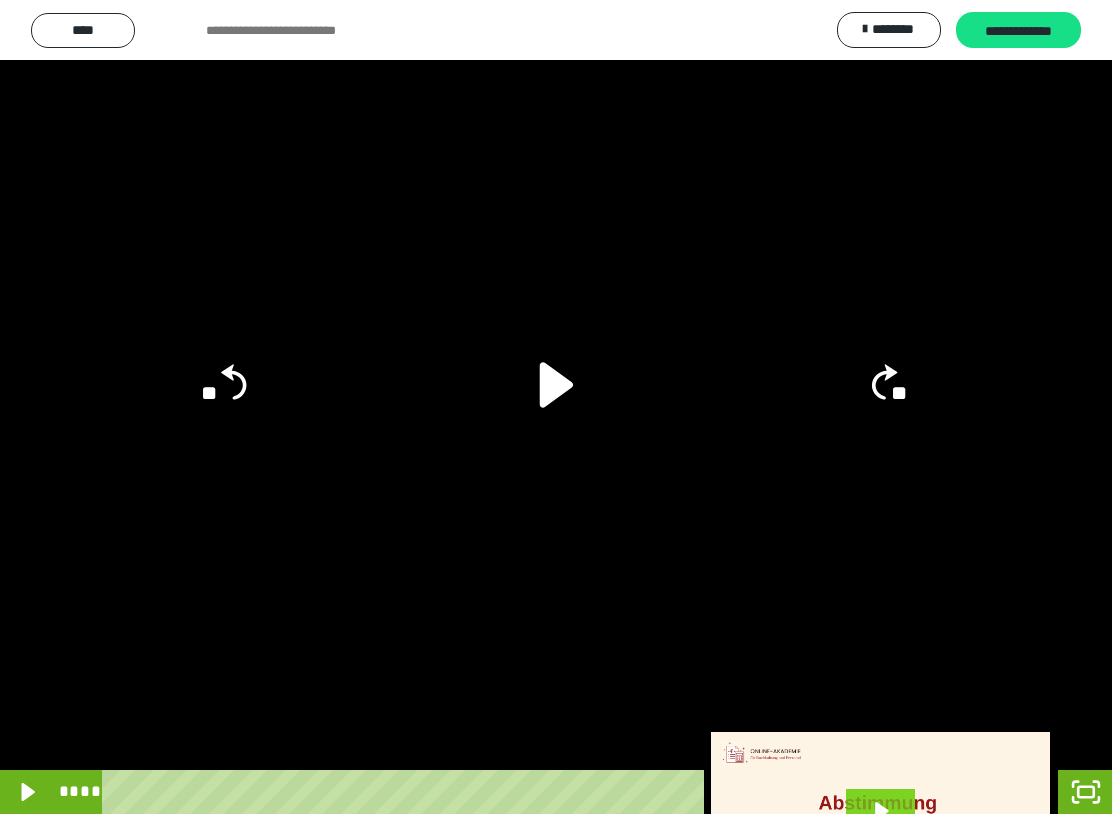 click 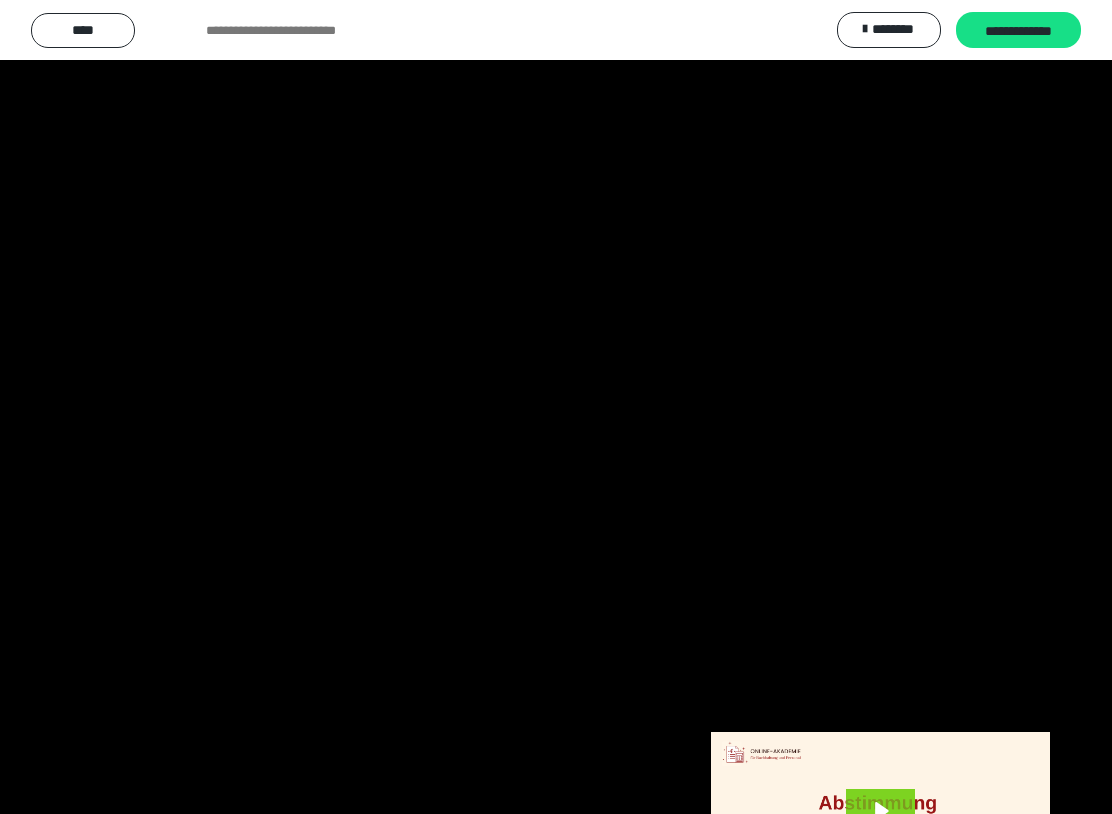 click at bounding box center [556, 407] 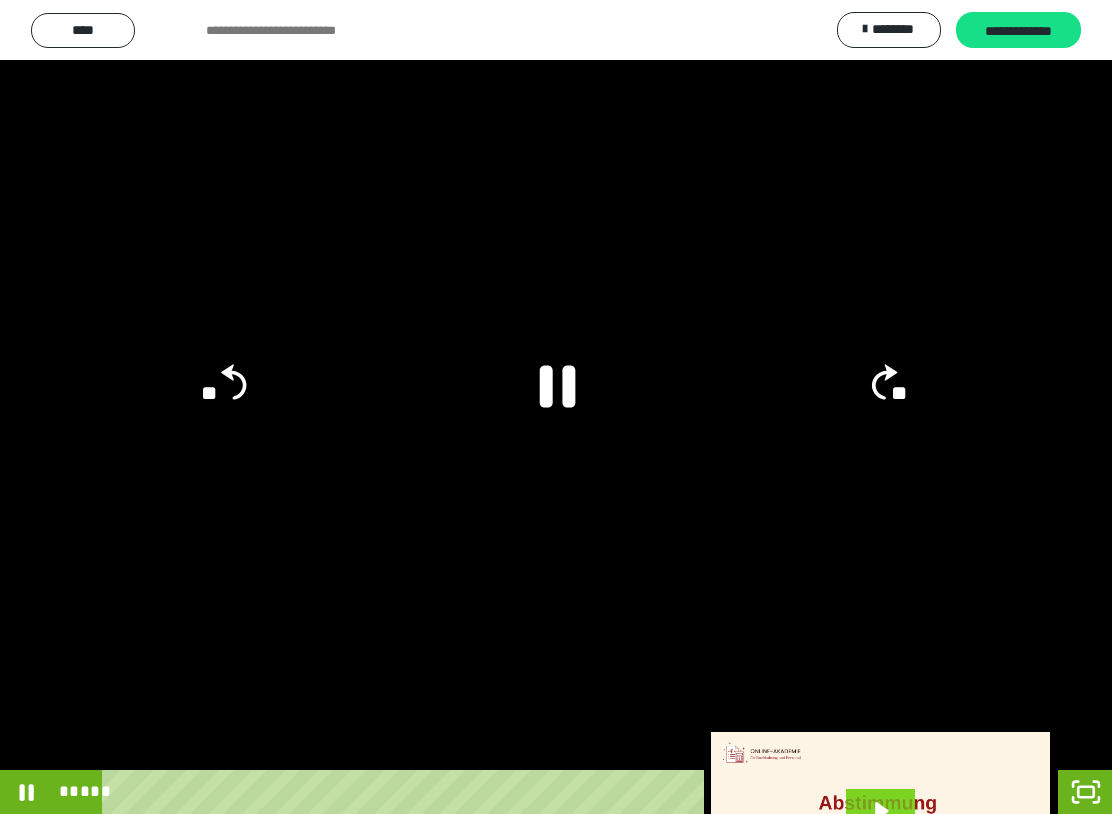 click 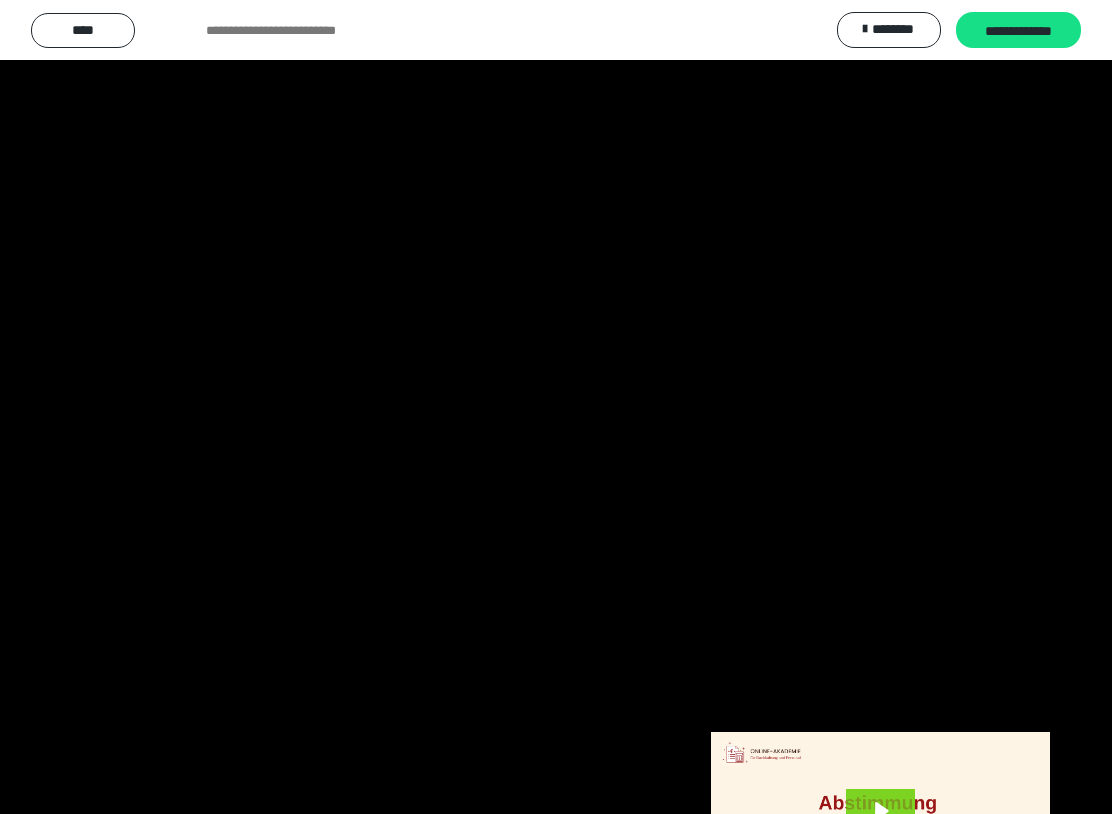 click at bounding box center (556, 407) 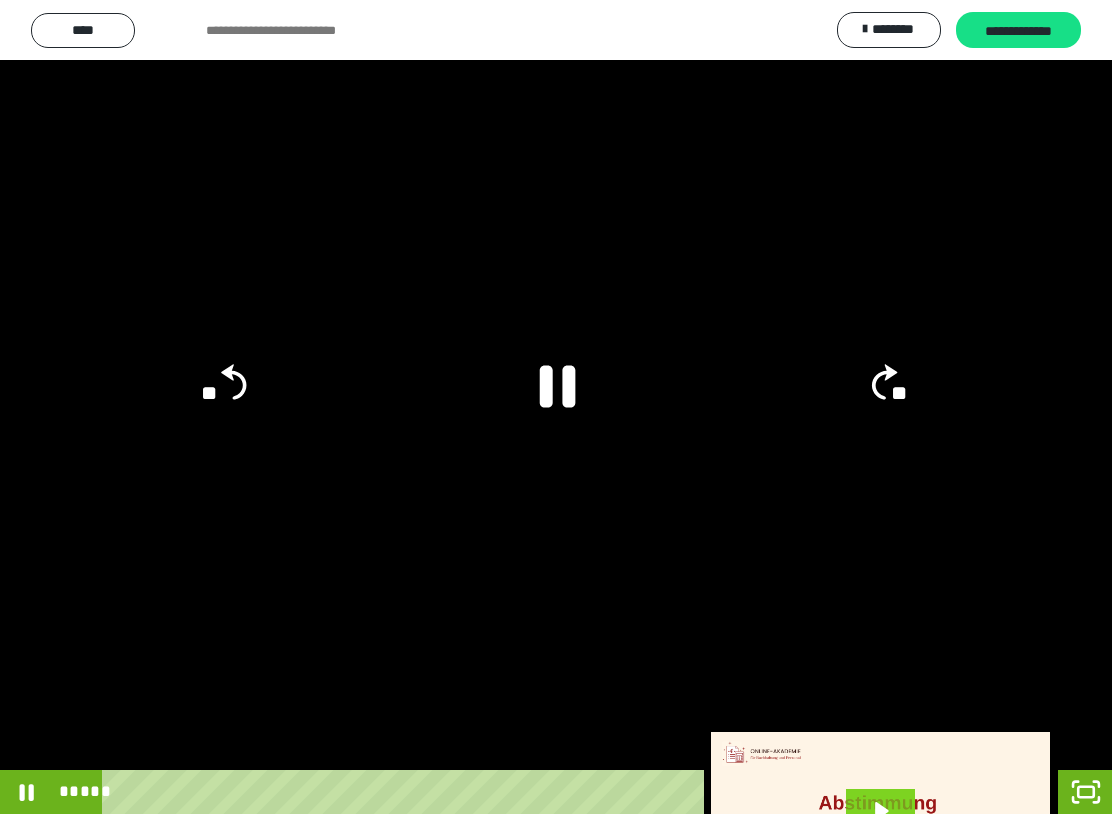 click 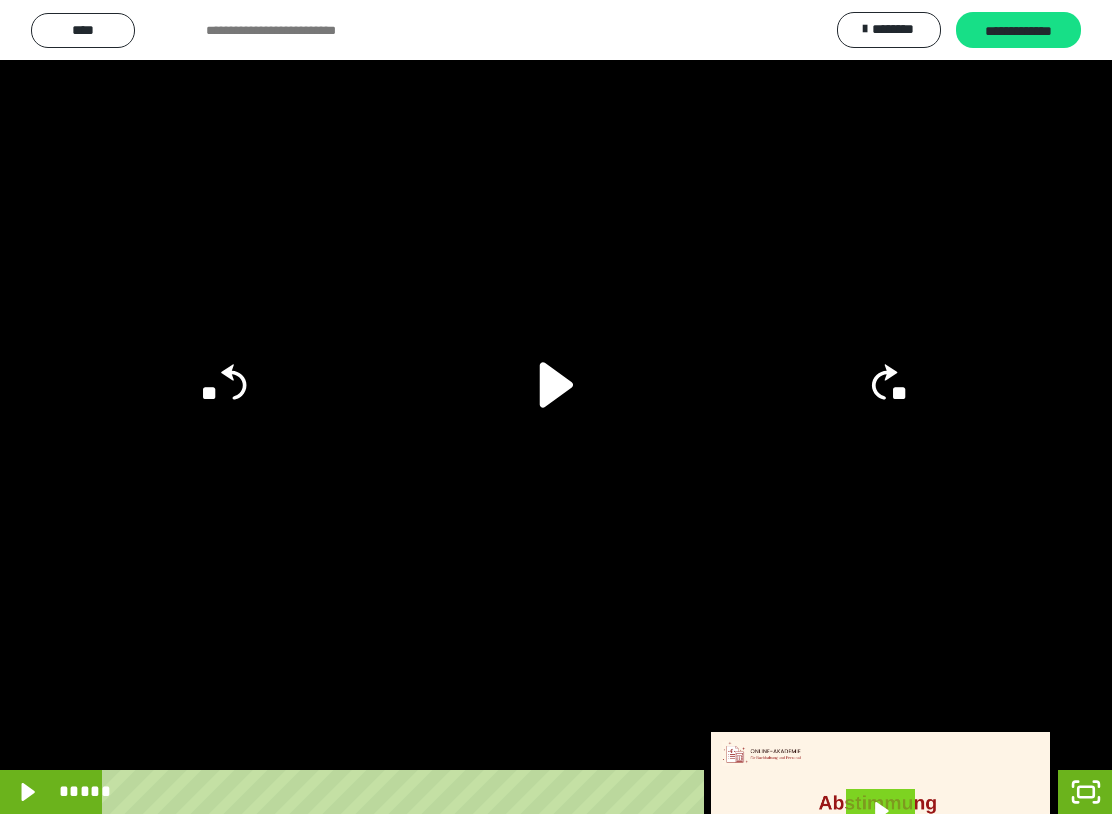 click 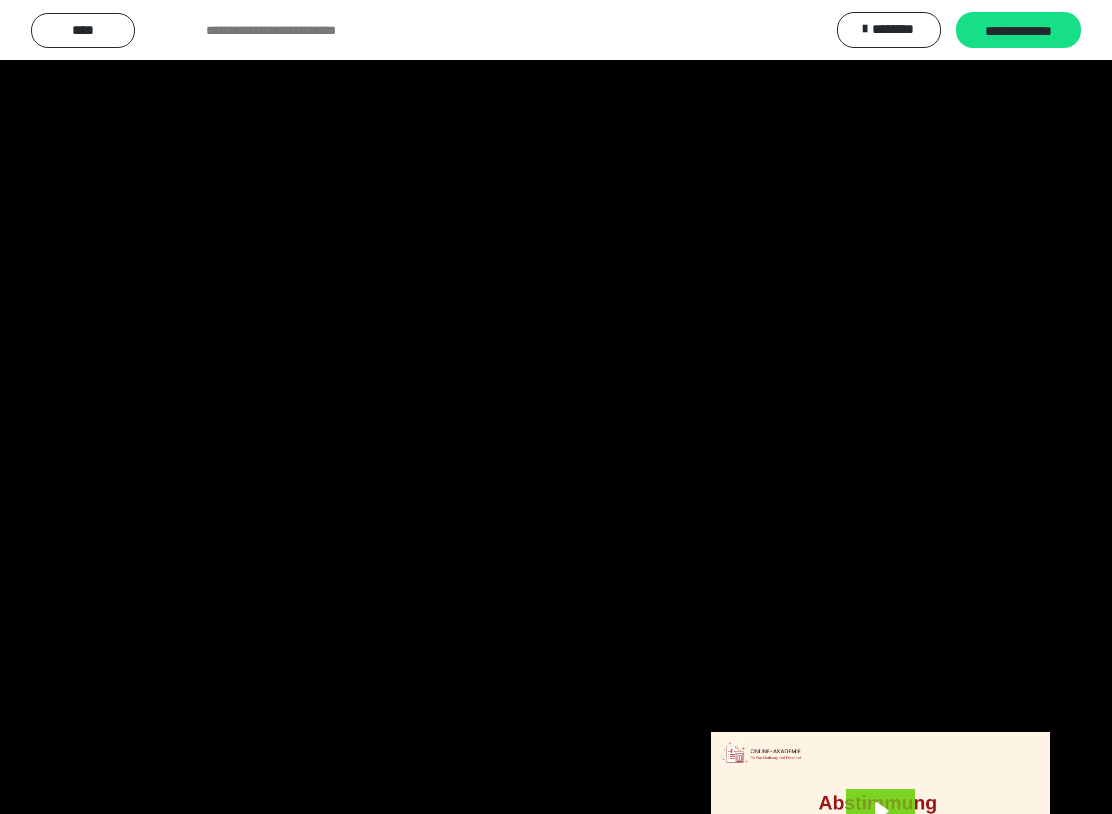 click at bounding box center (556, 407) 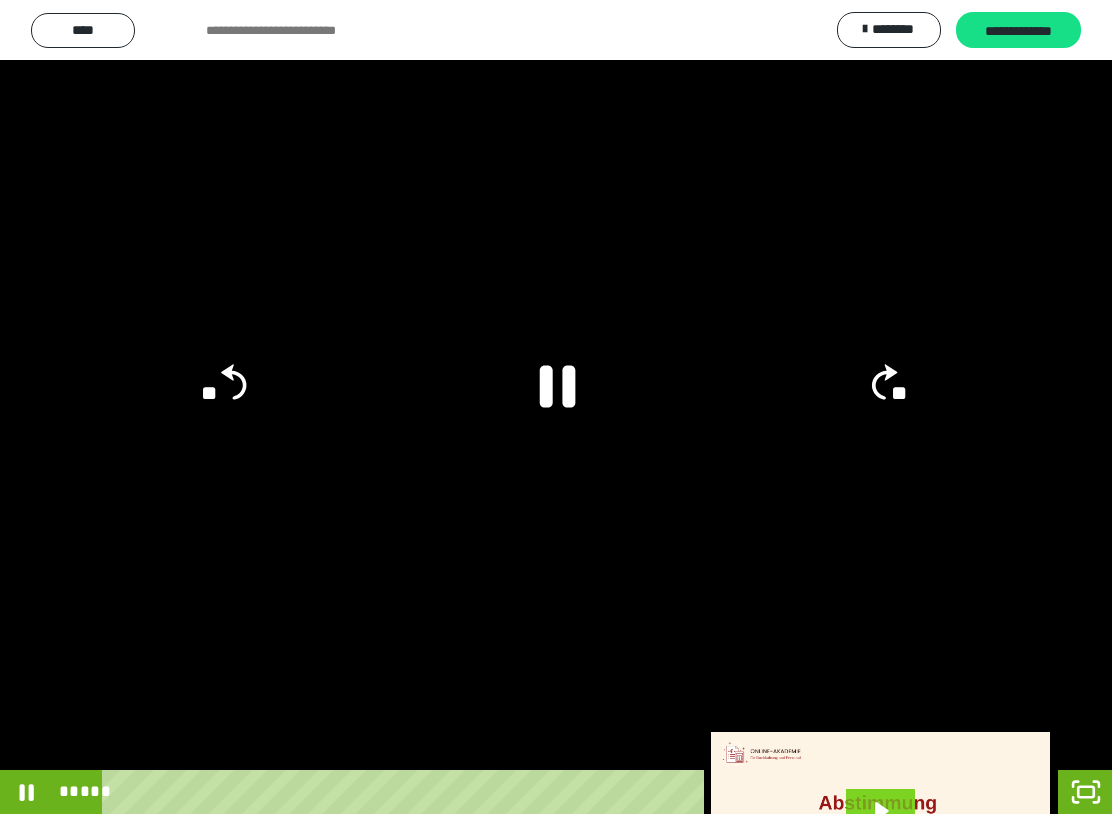 click 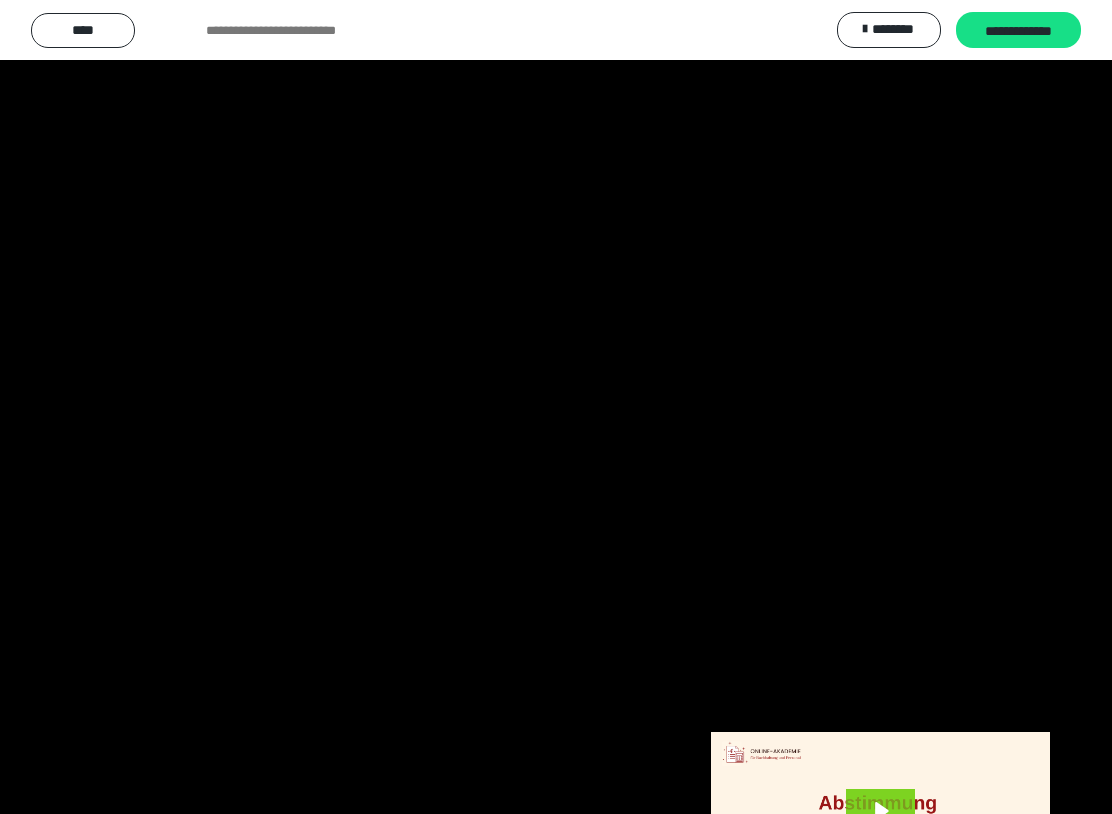 click at bounding box center (556, 407) 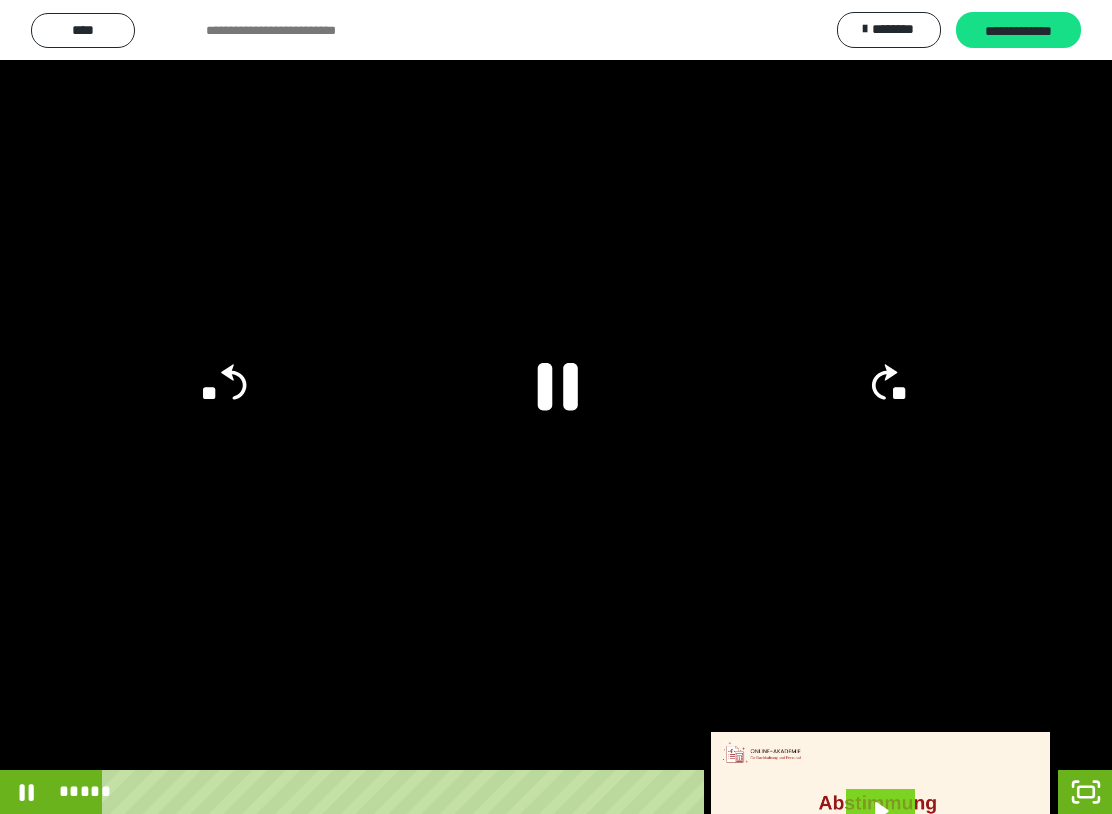 click 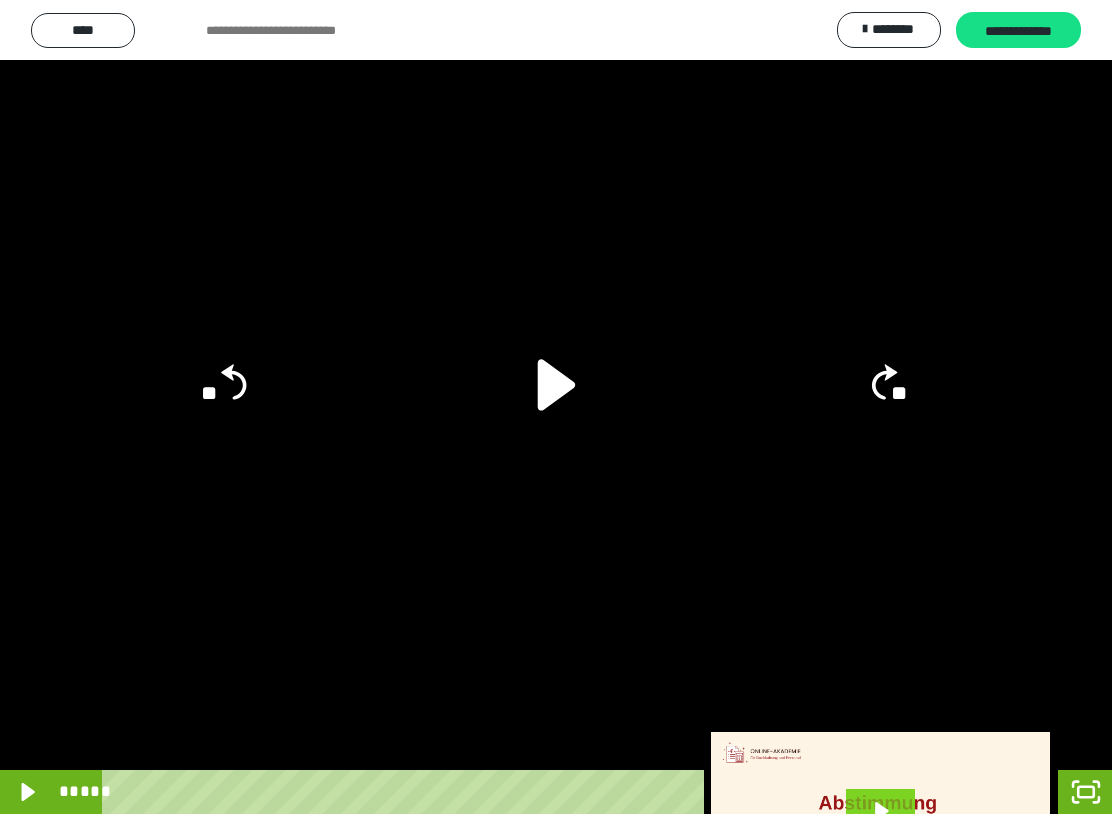 click 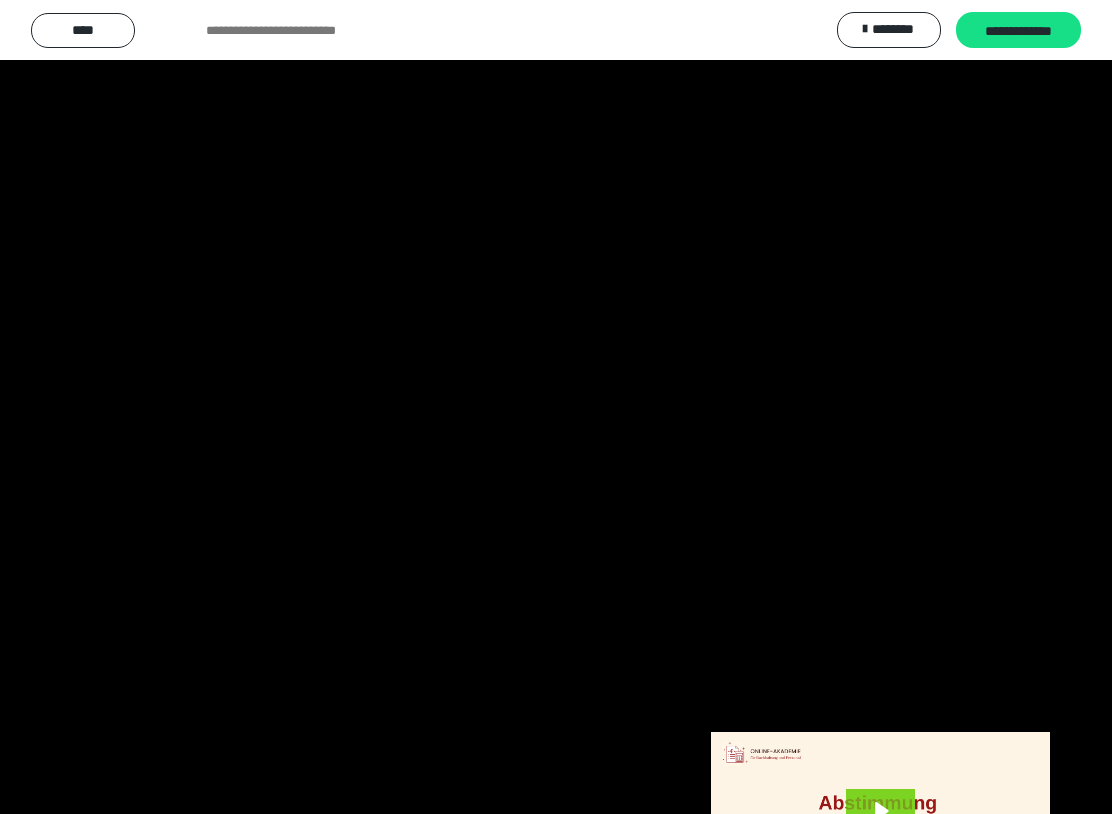 click at bounding box center (556, 407) 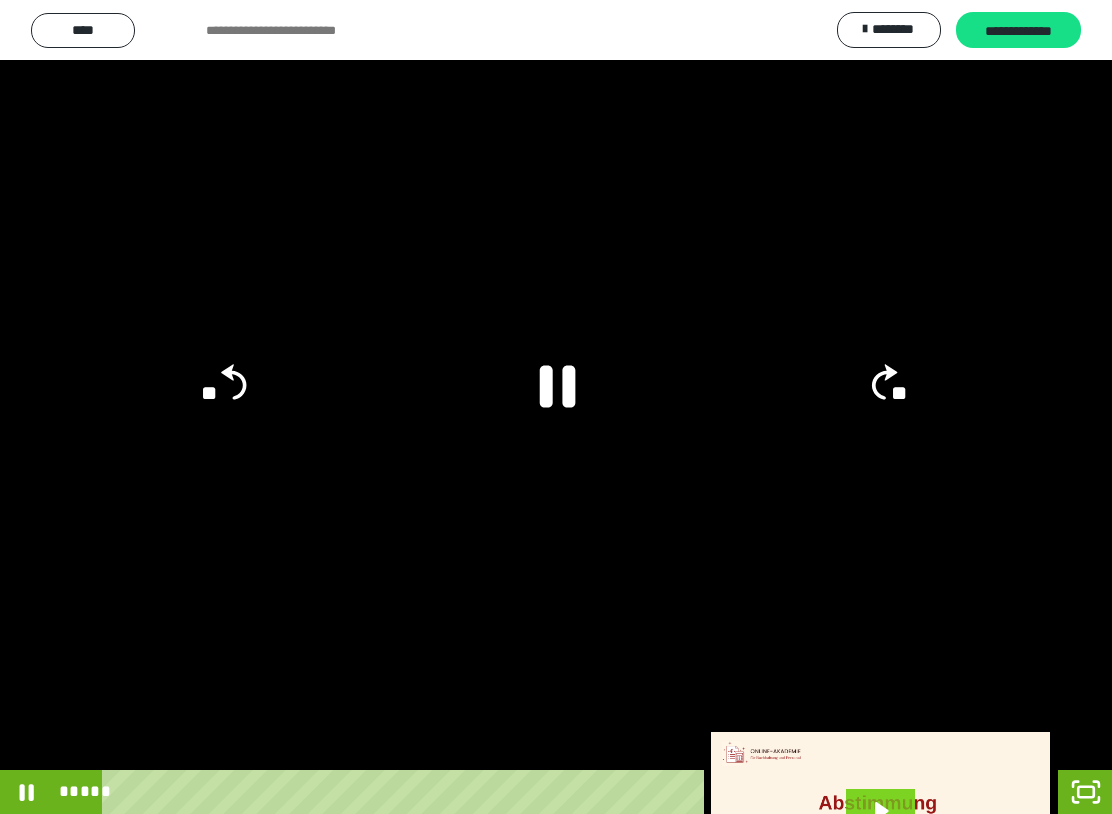click 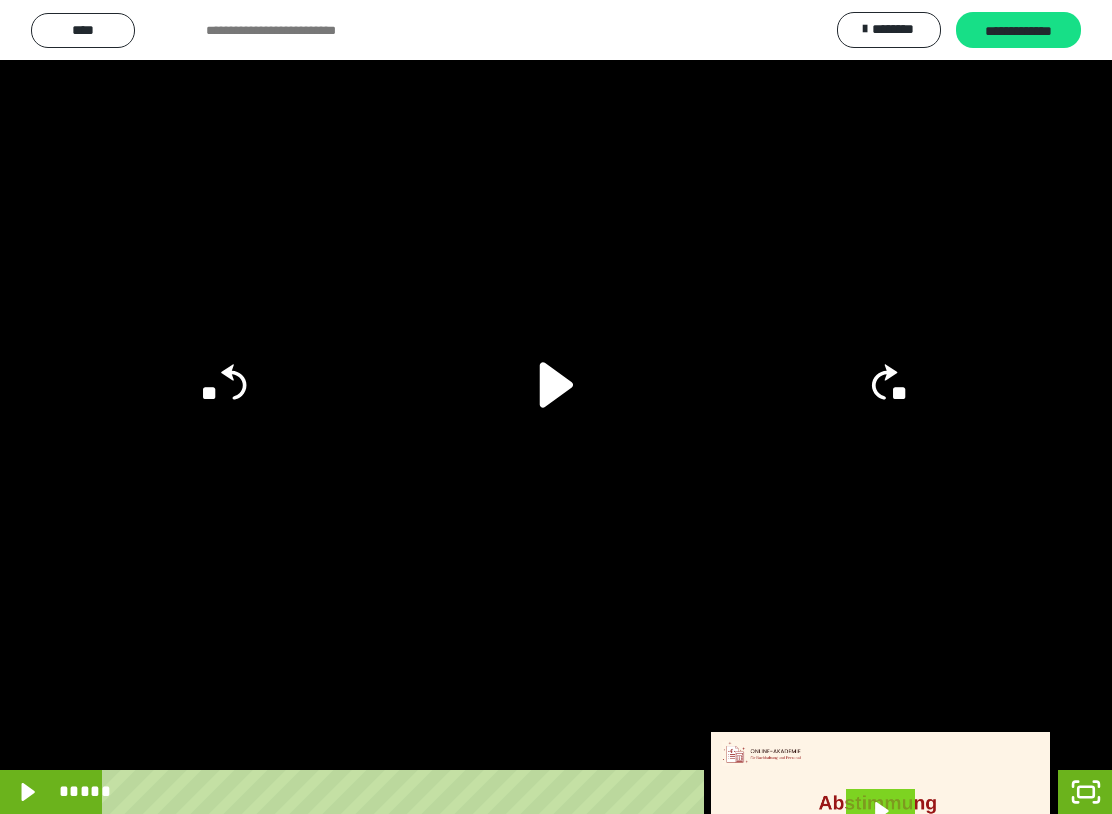 click 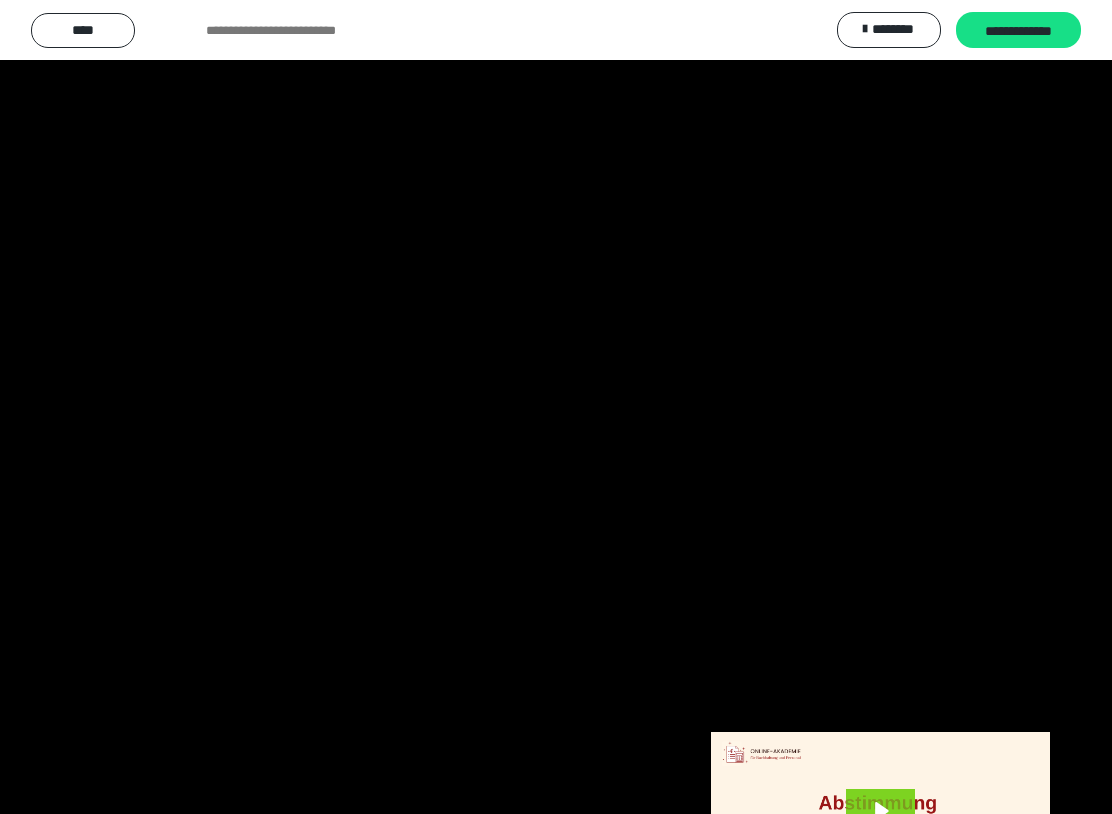 click at bounding box center (556, 407) 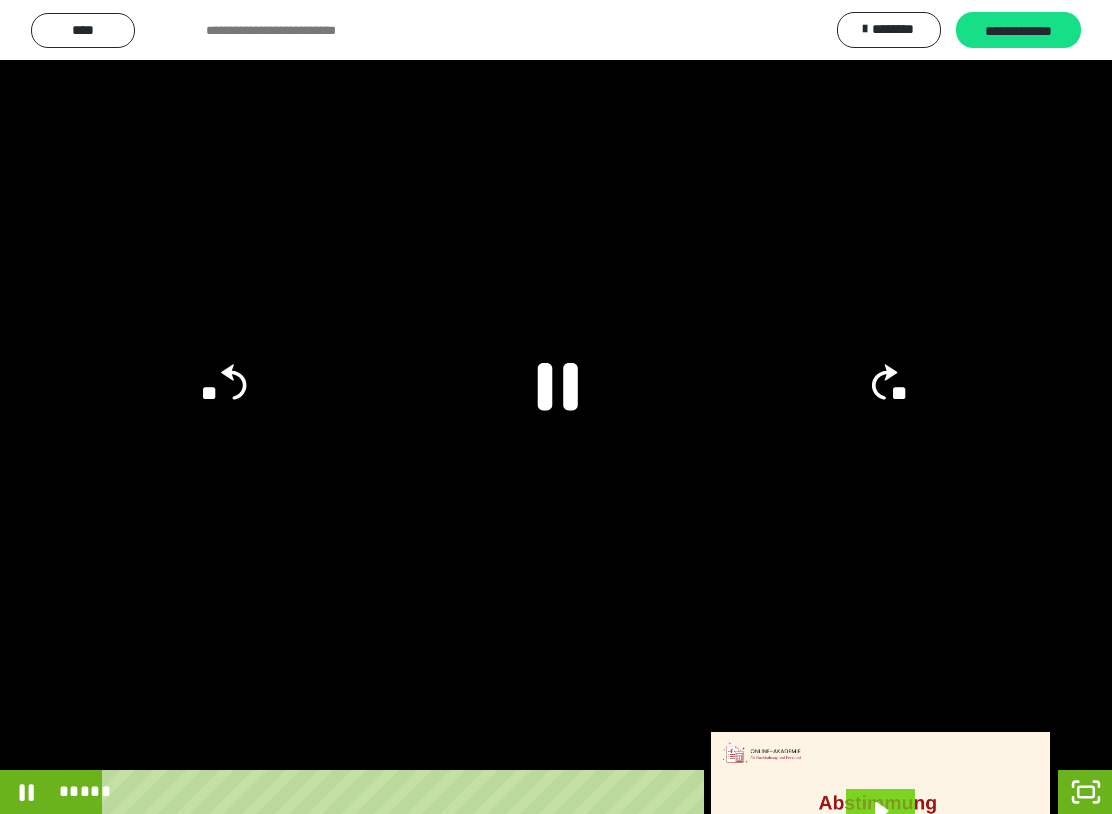 click 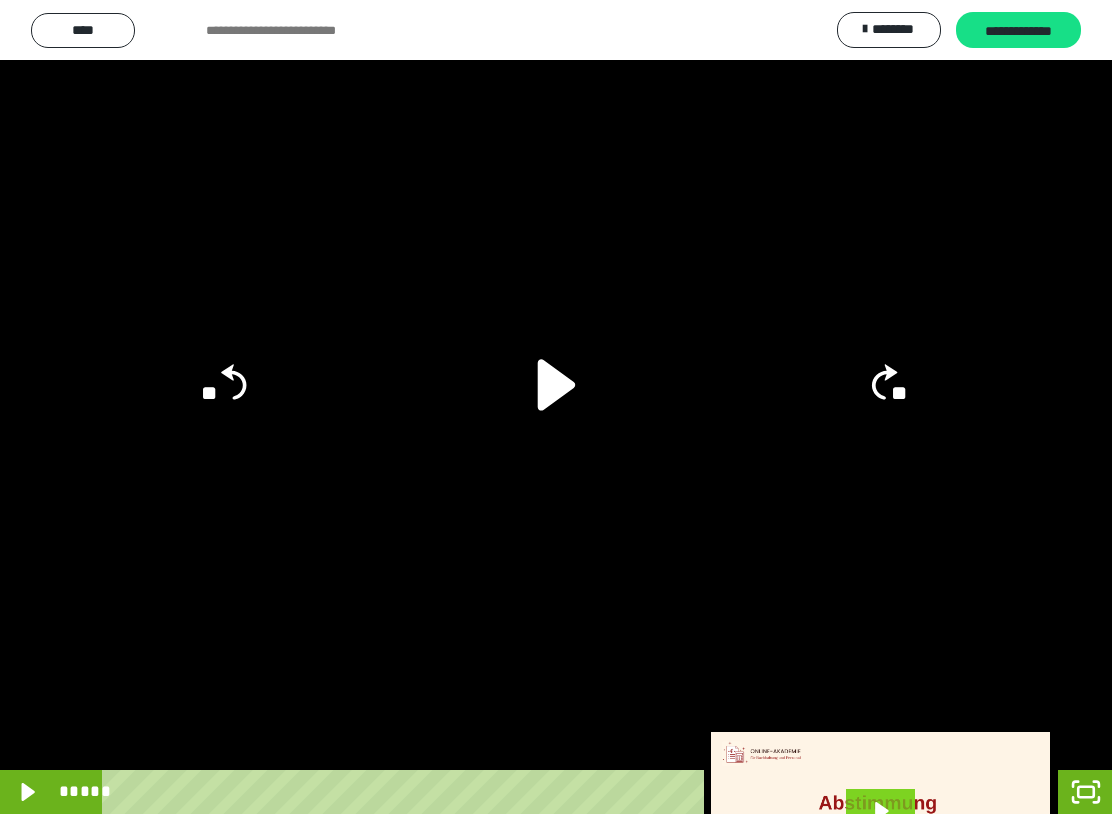 click 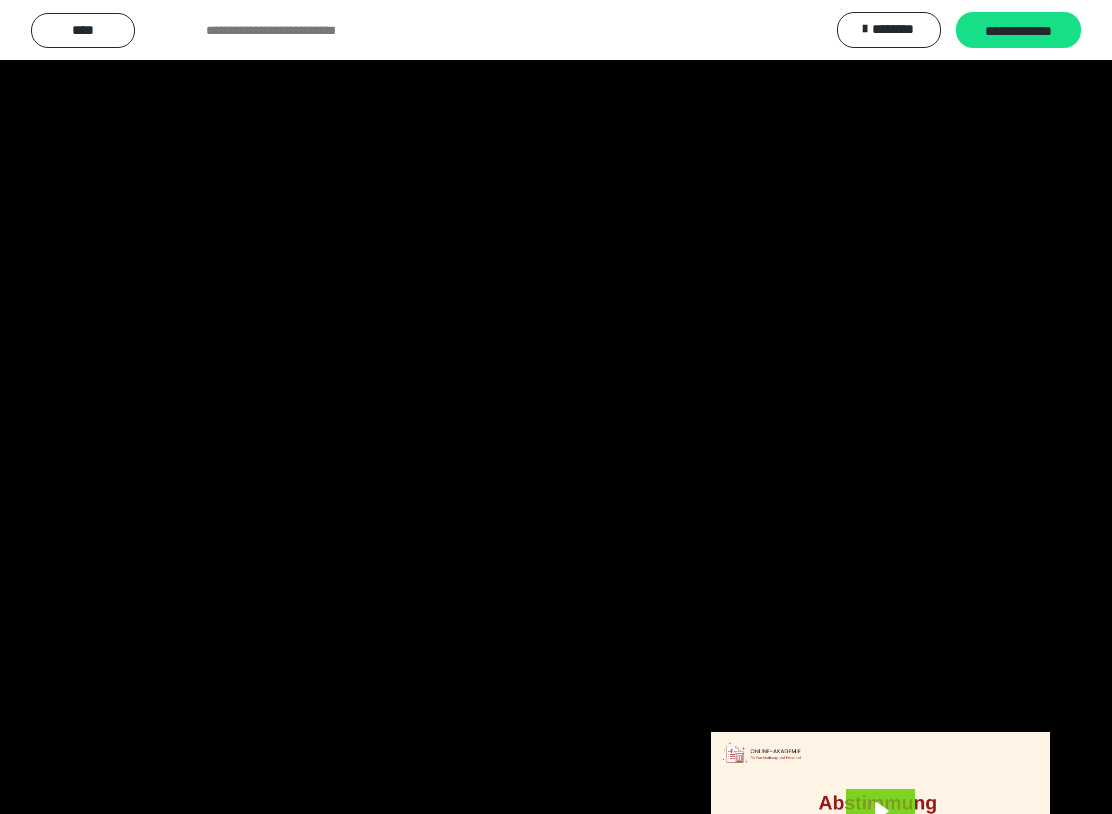 click at bounding box center (556, 407) 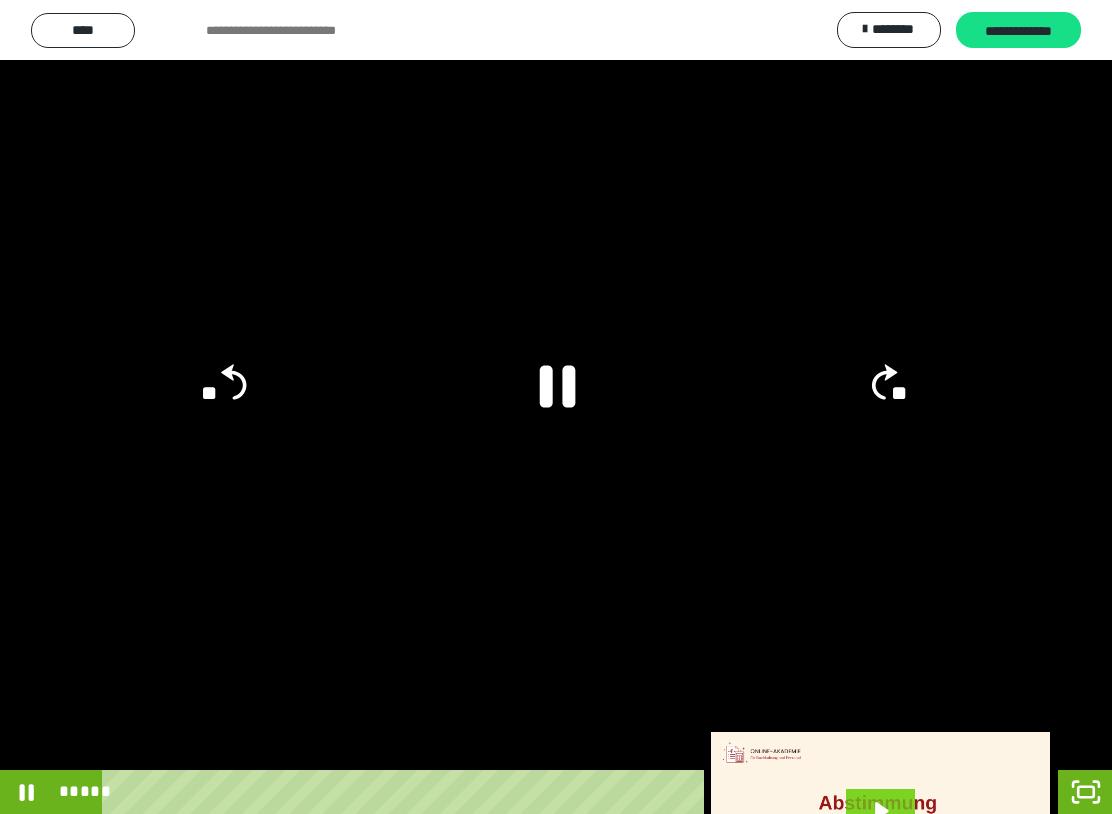 click 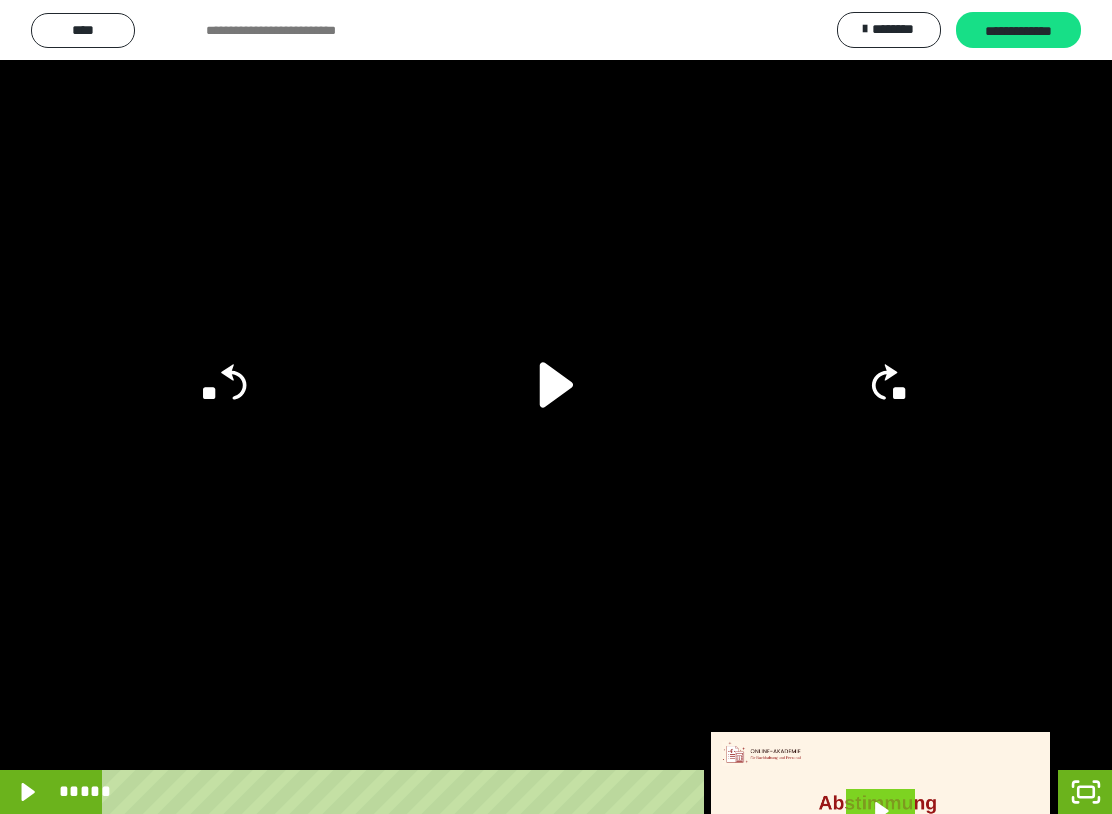 click on "**" 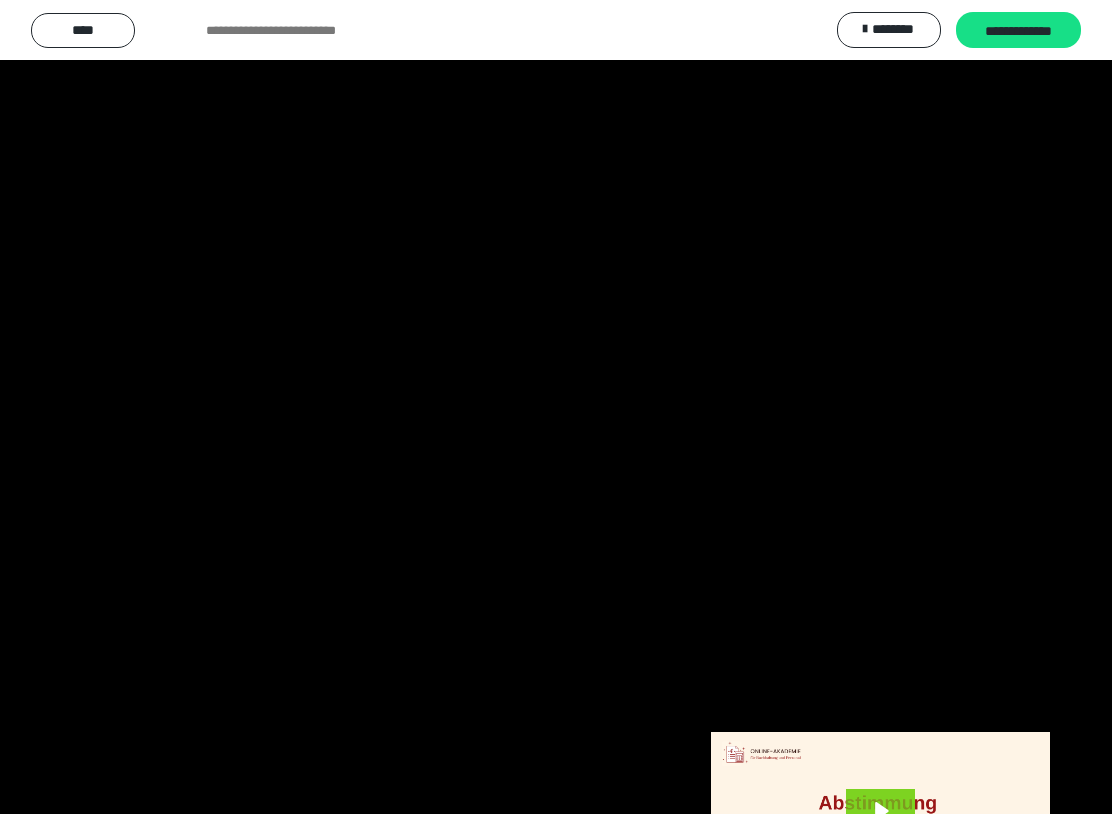 click at bounding box center (556, 407) 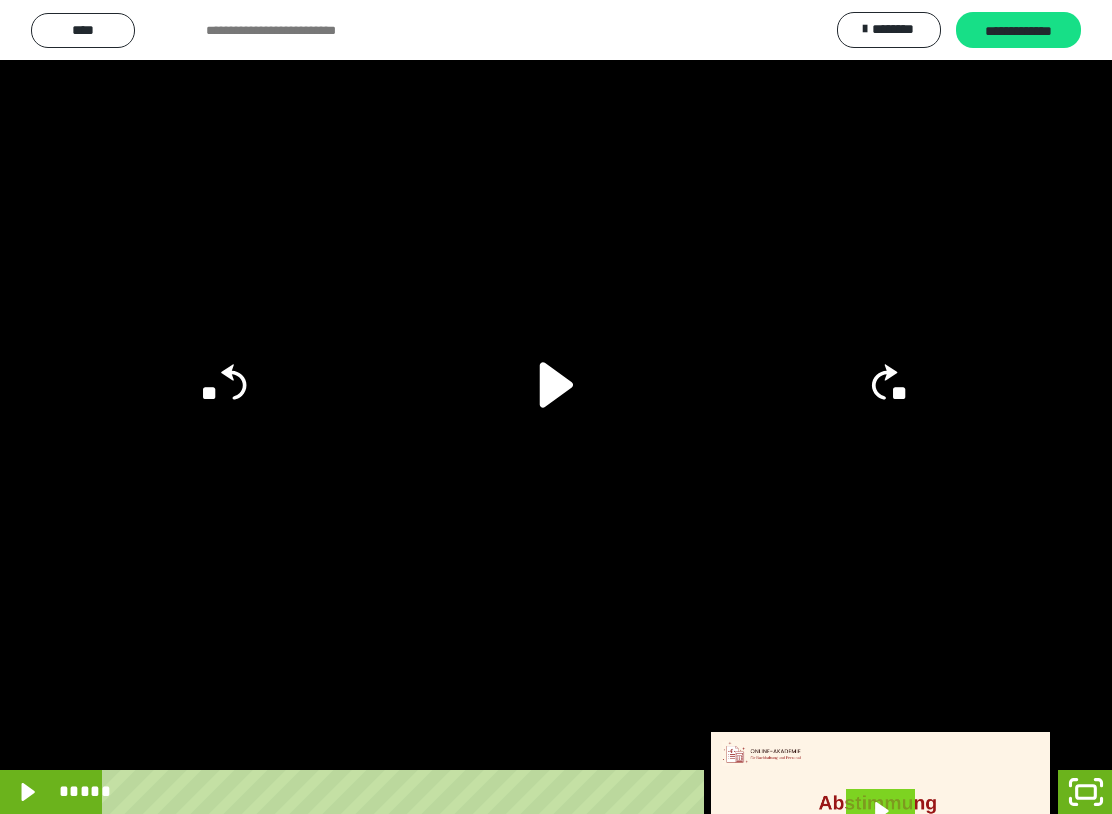 click 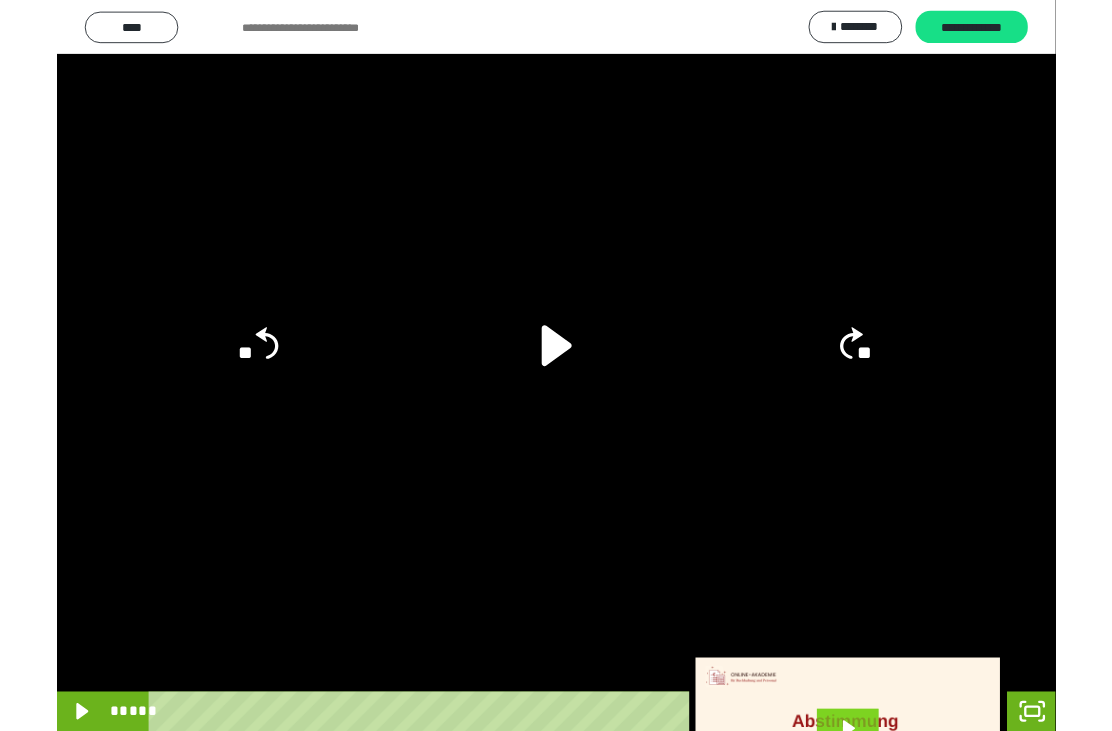 scroll, scrollTop: 363, scrollLeft: 0, axis: vertical 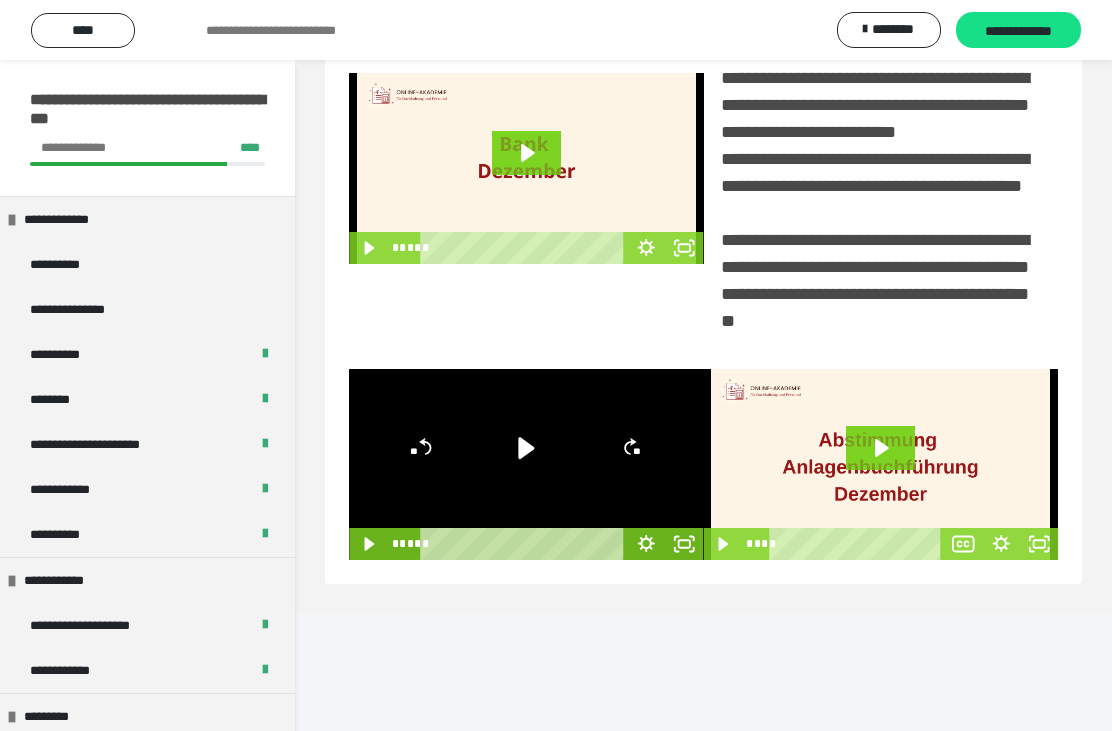 click 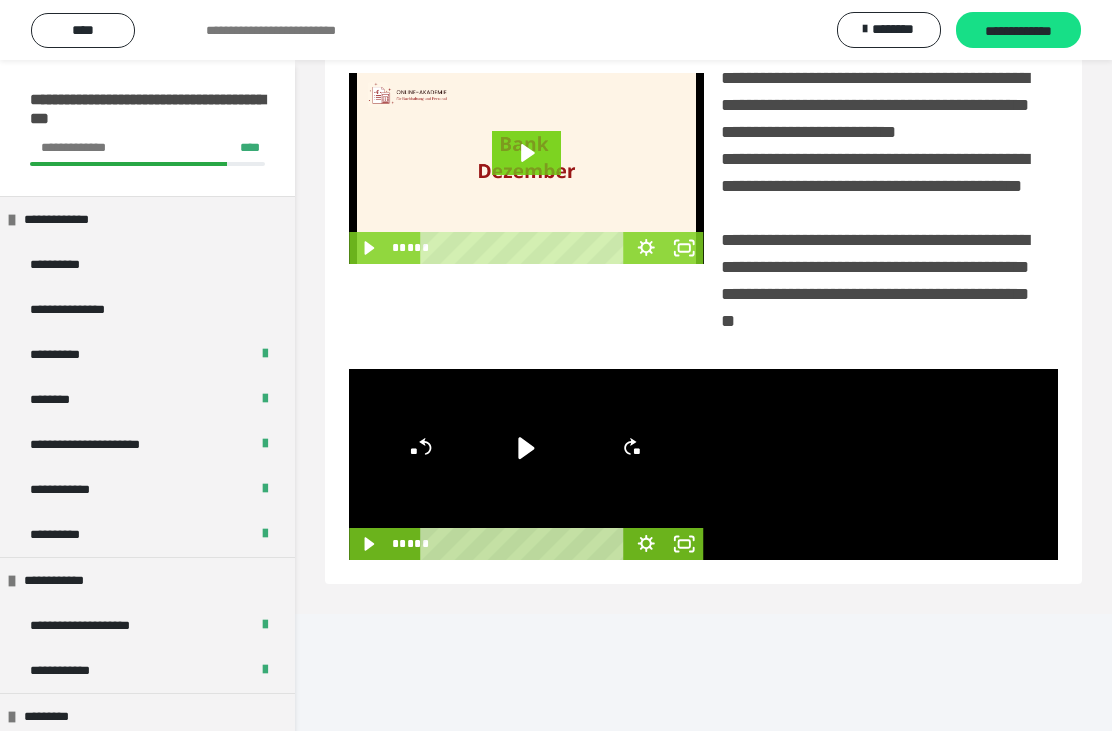 click at bounding box center [881, 464] 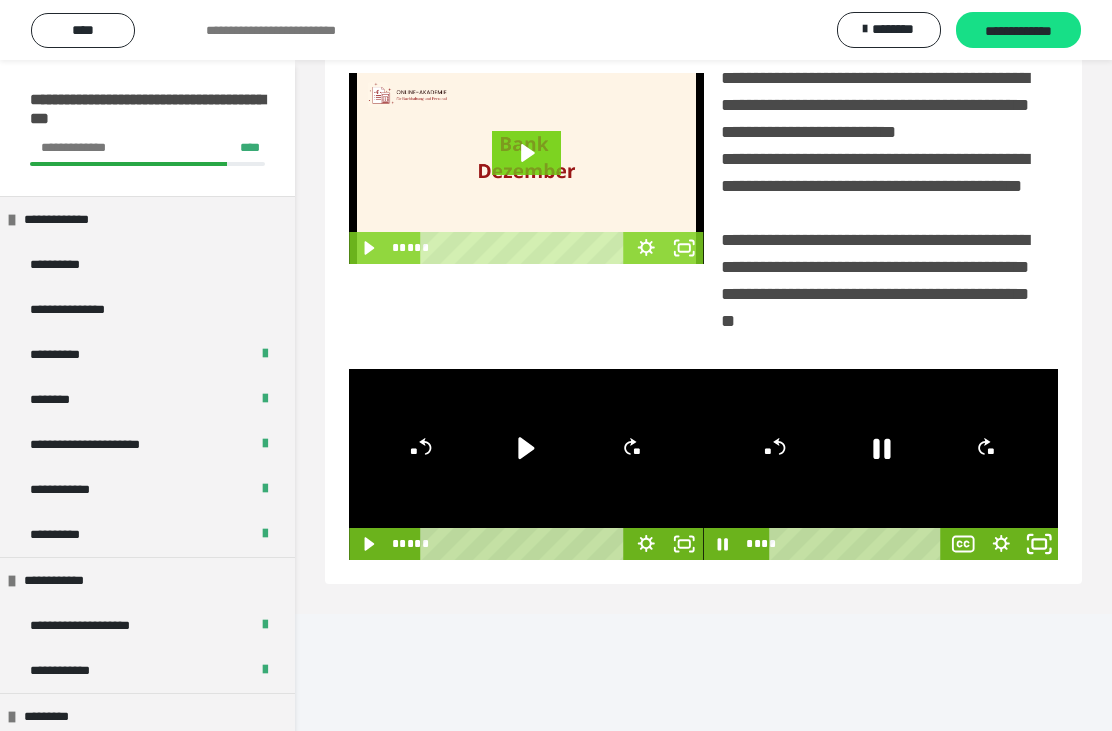 click 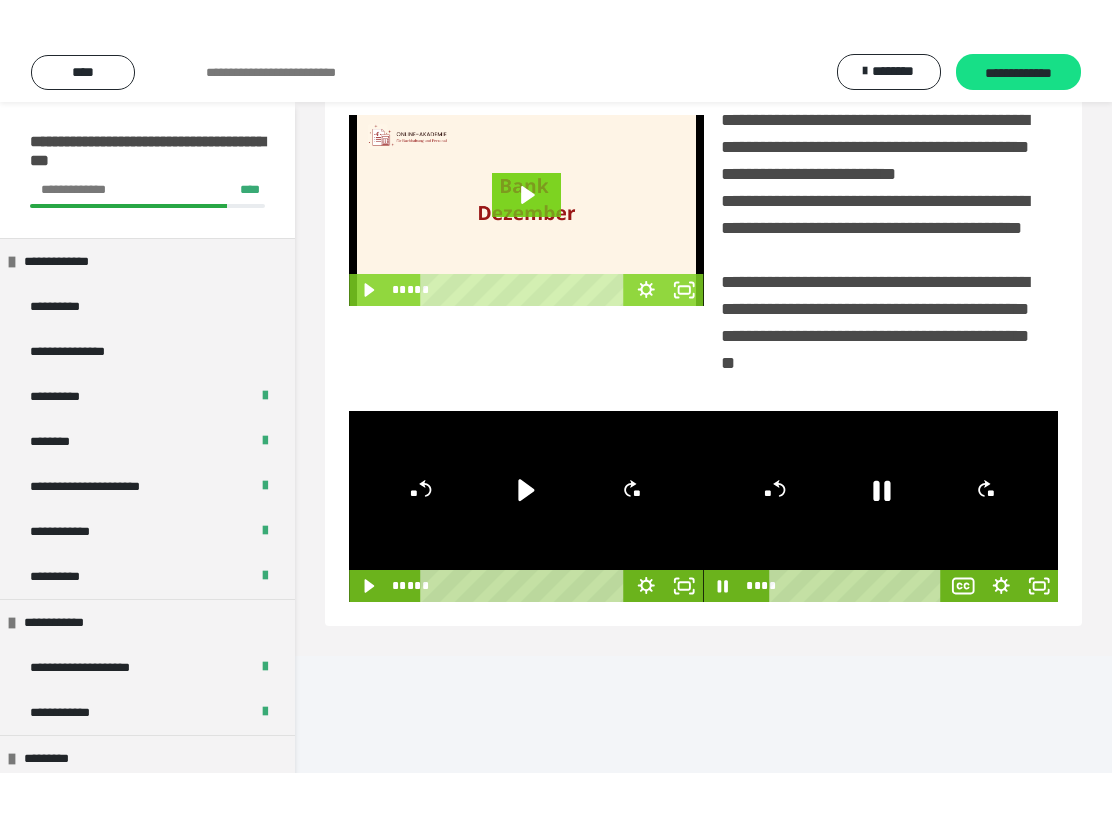 scroll, scrollTop: 0, scrollLeft: 0, axis: both 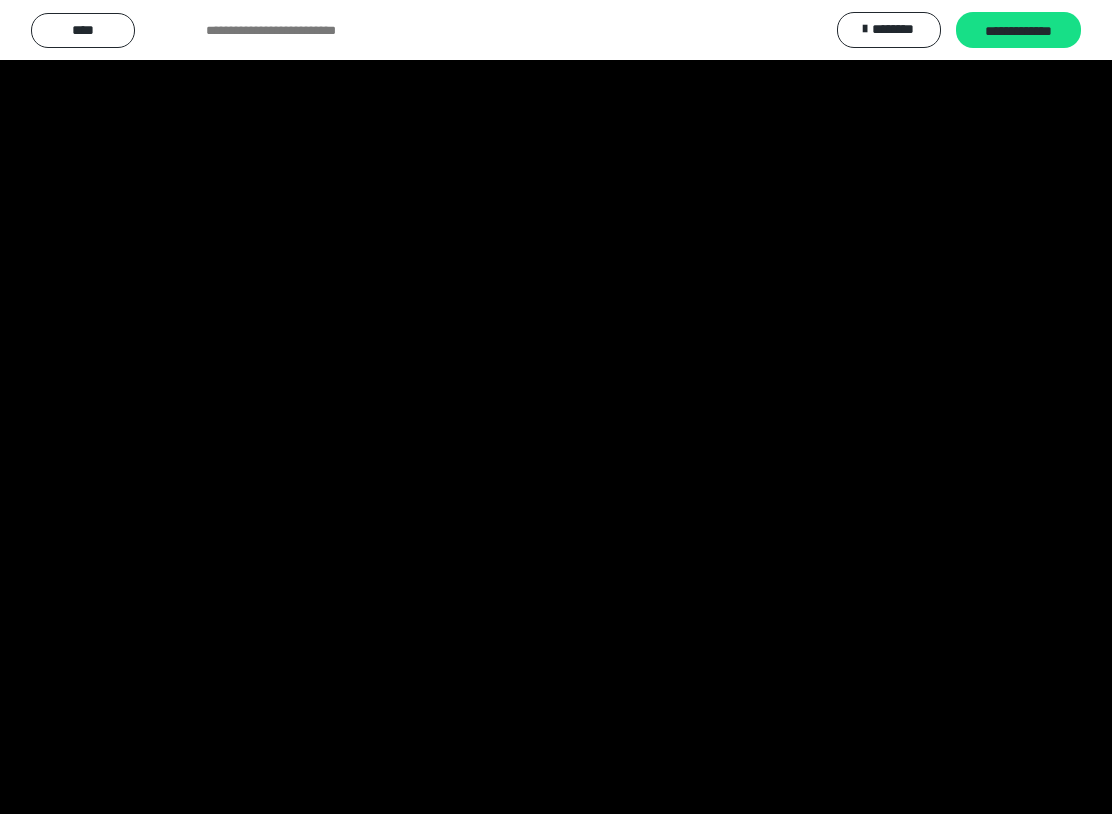 click at bounding box center [556, 407] 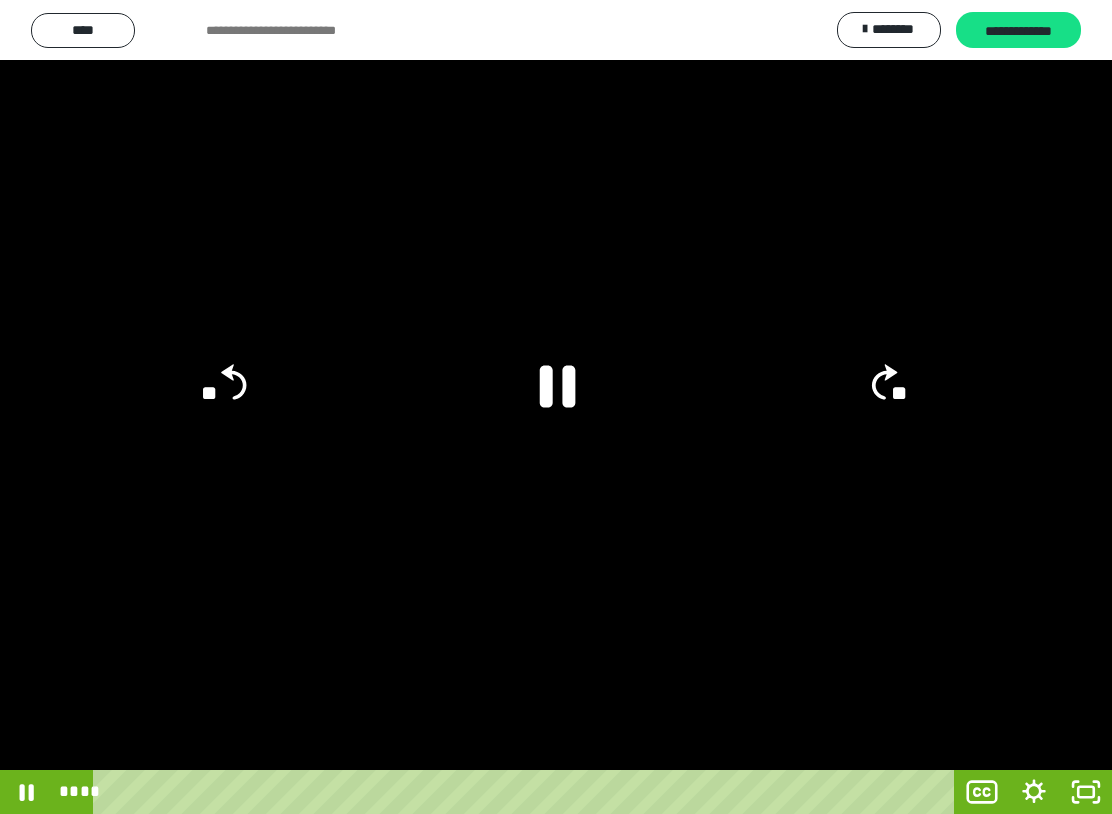 click 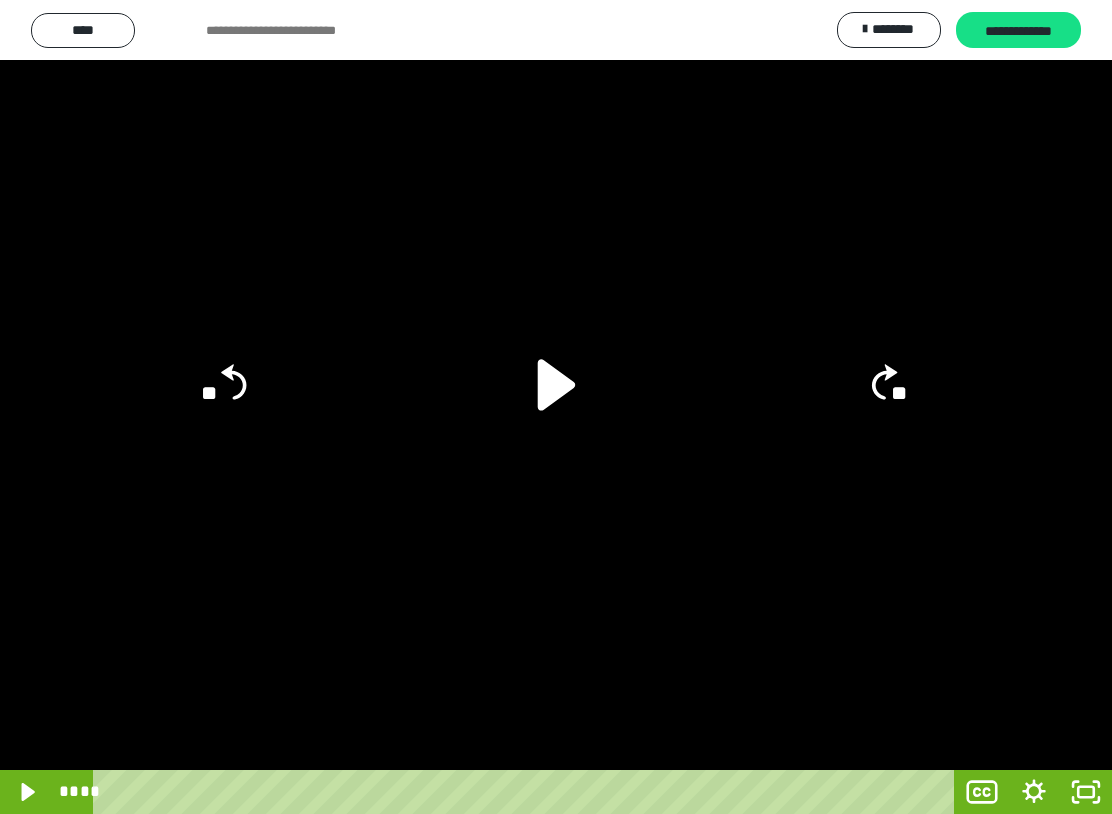 click 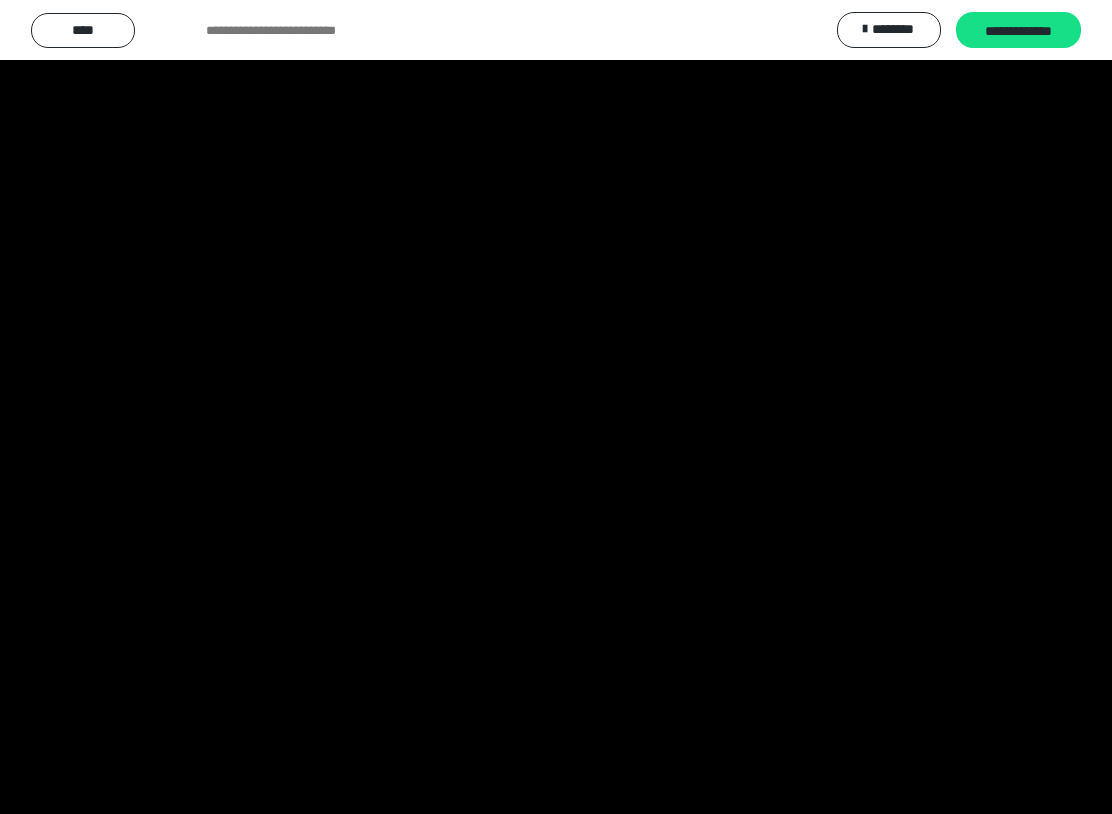 click at bounding box center (556, 407) 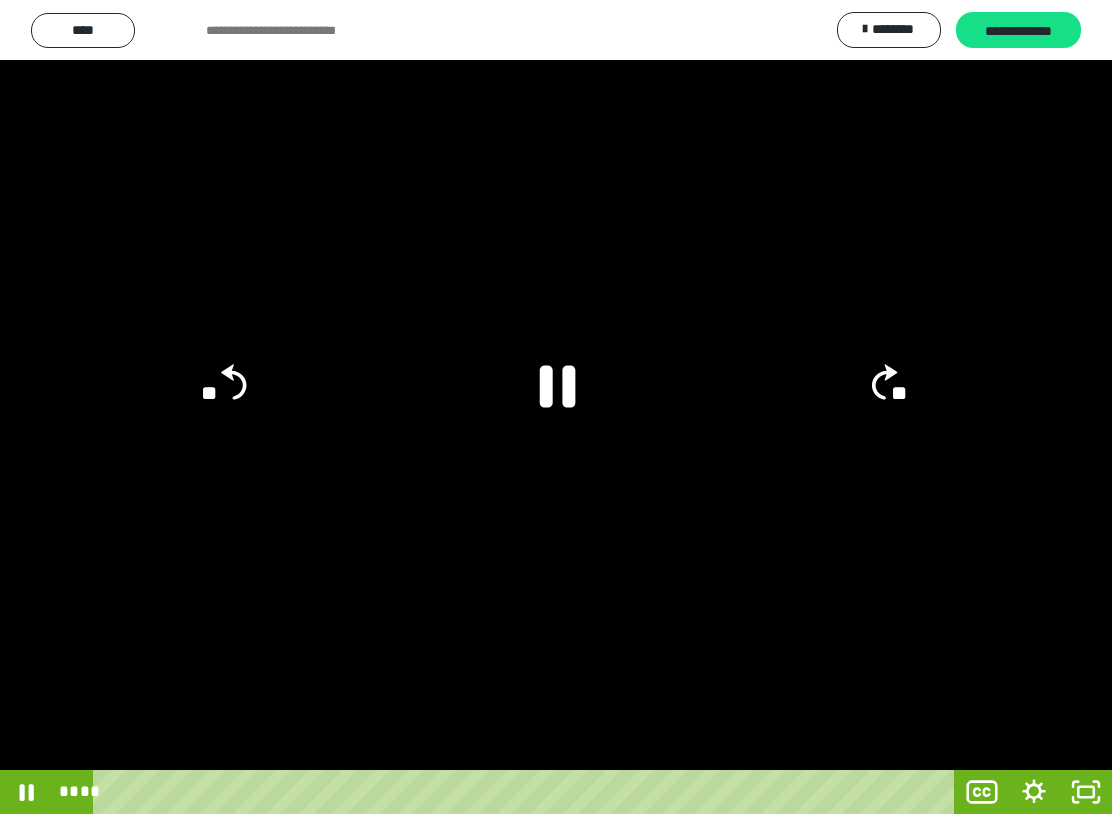 click on "**" 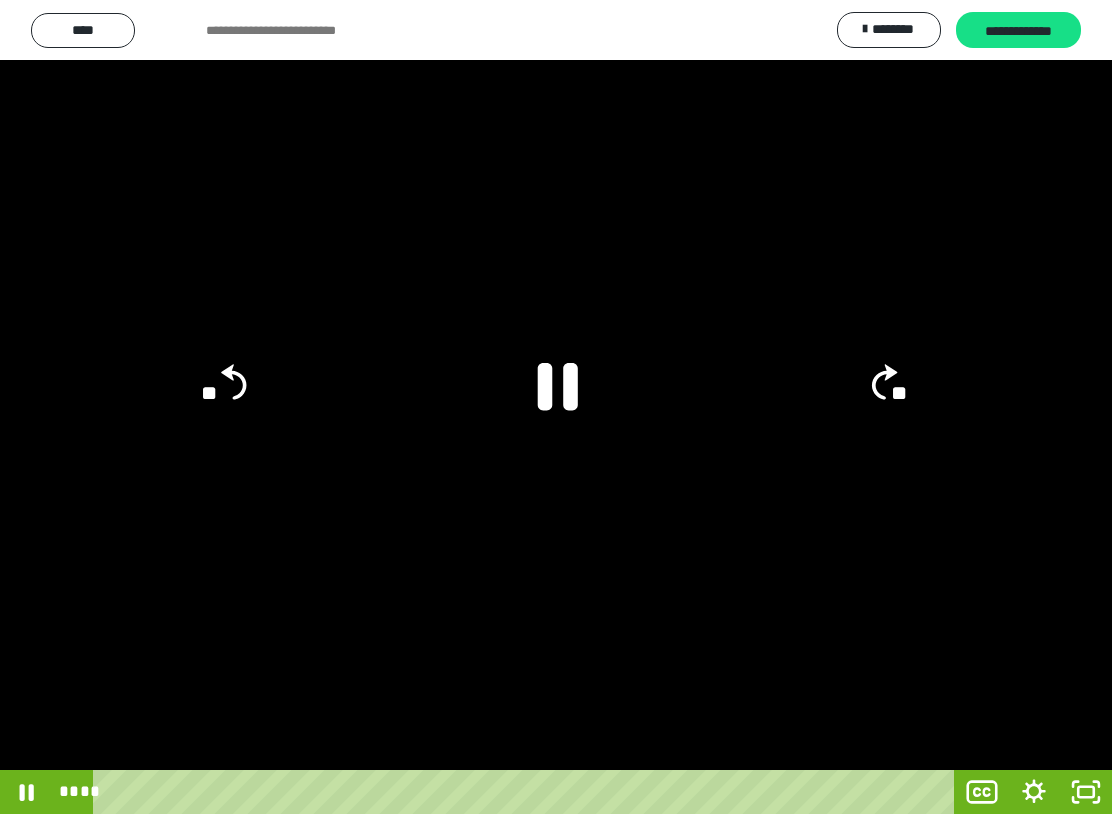click 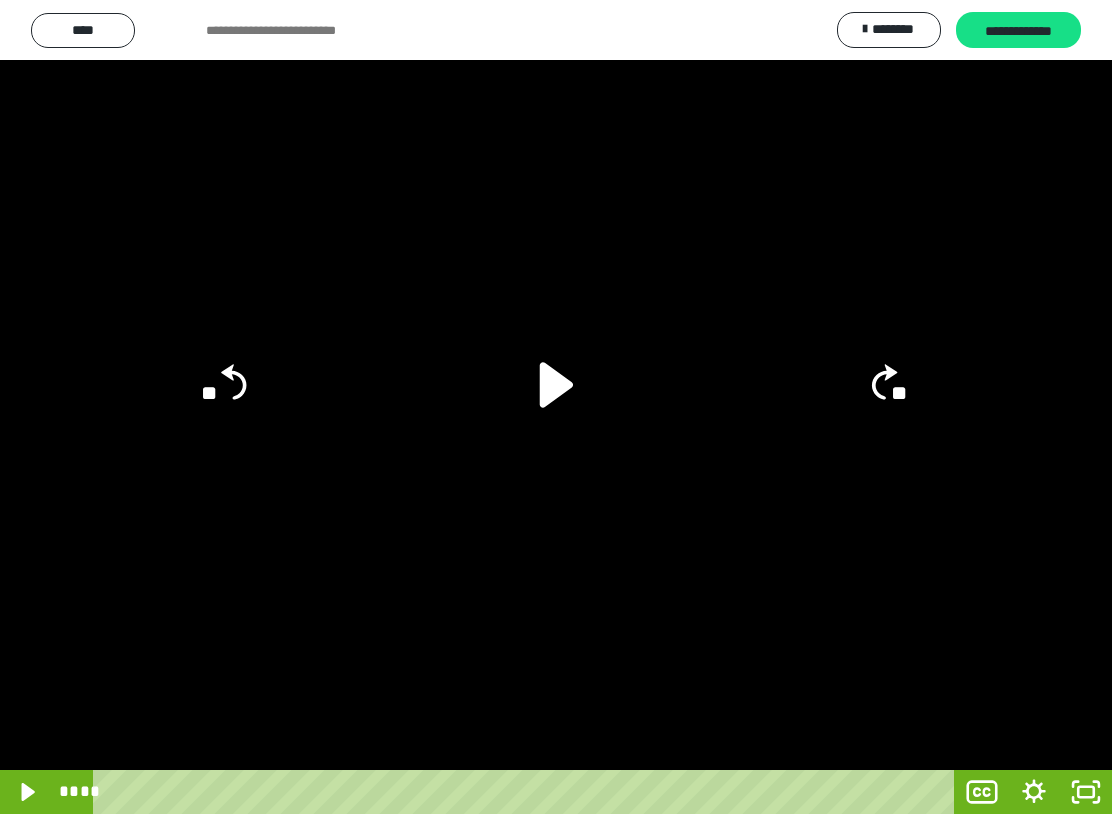 click 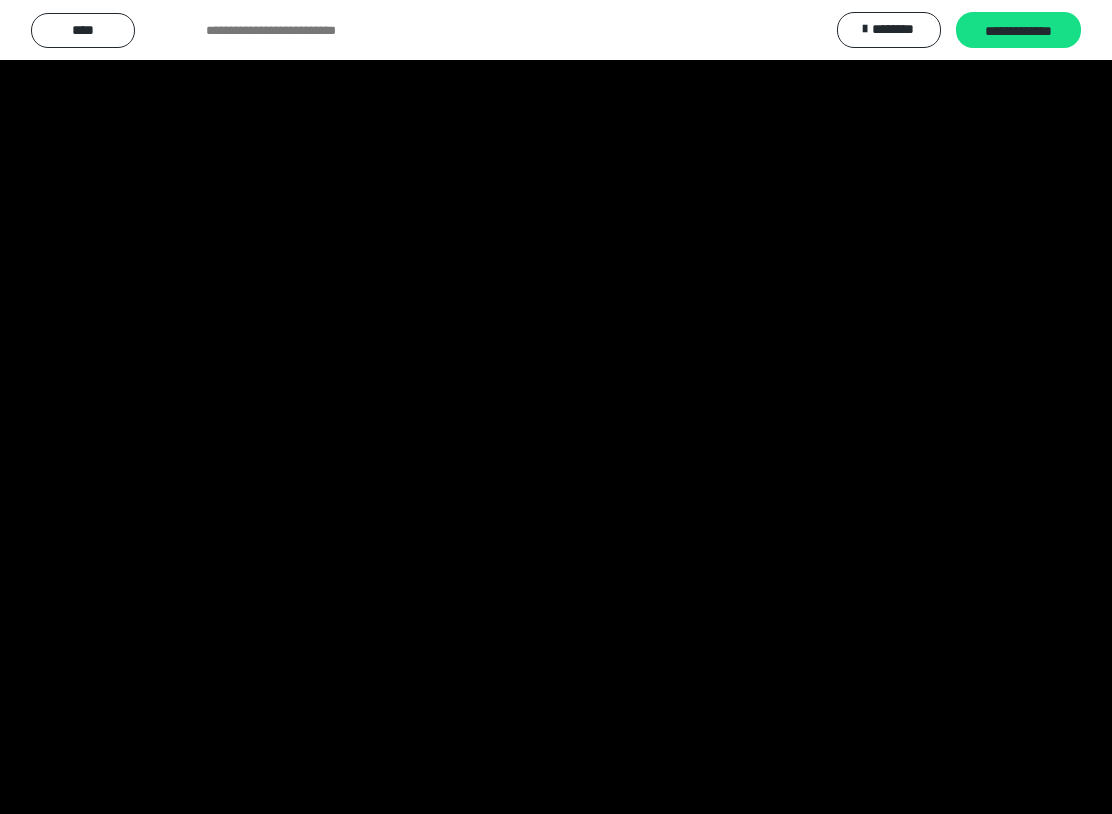 click at bounding box center (556, 407) 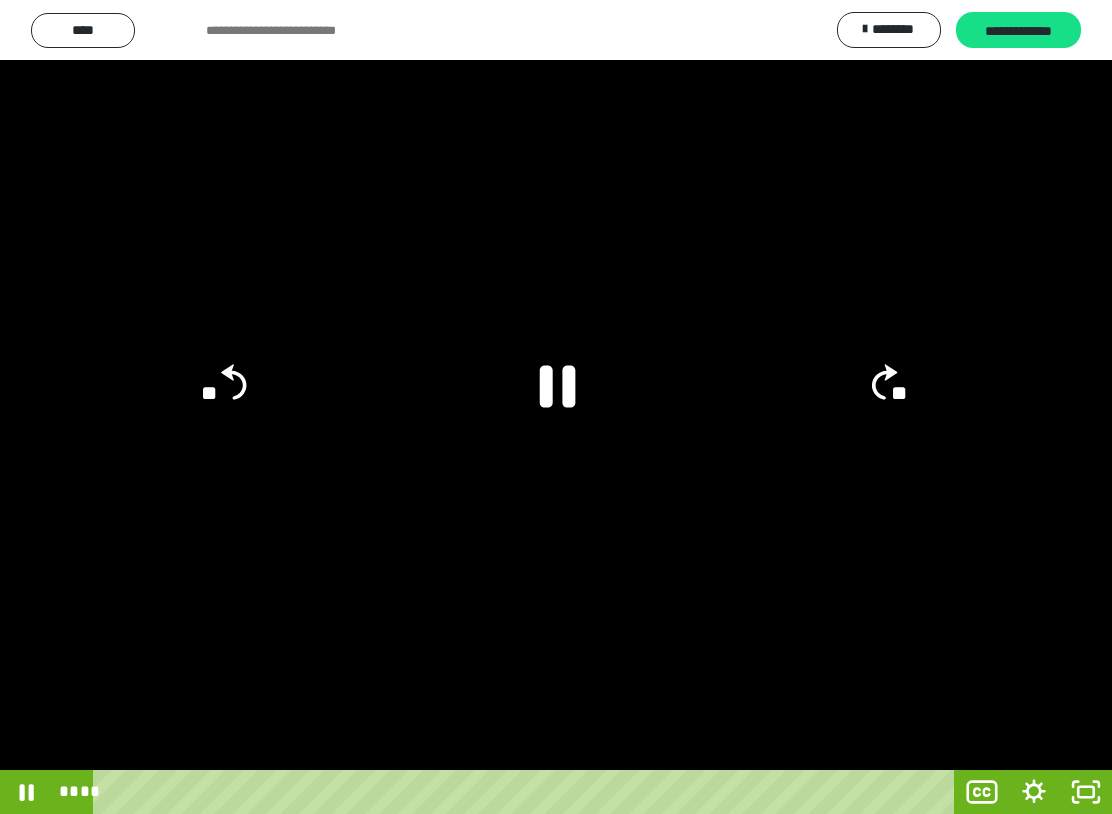 click 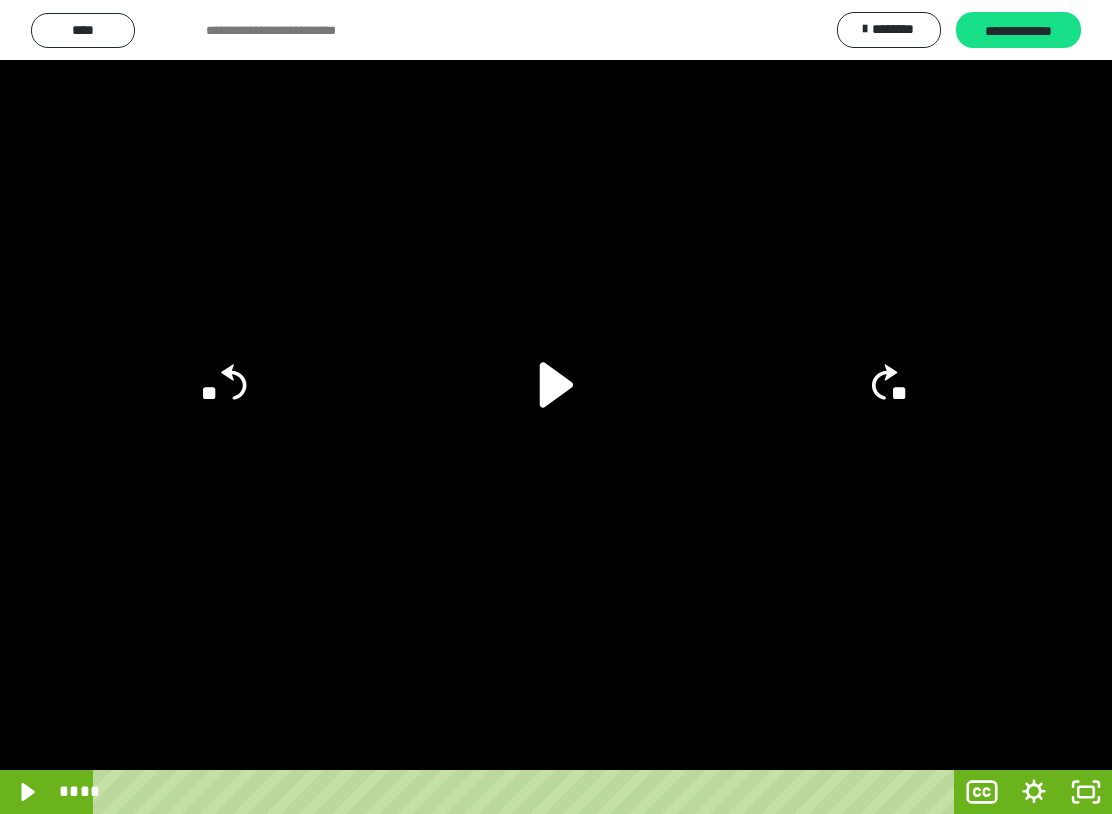 click at bounding box center (556, 407) 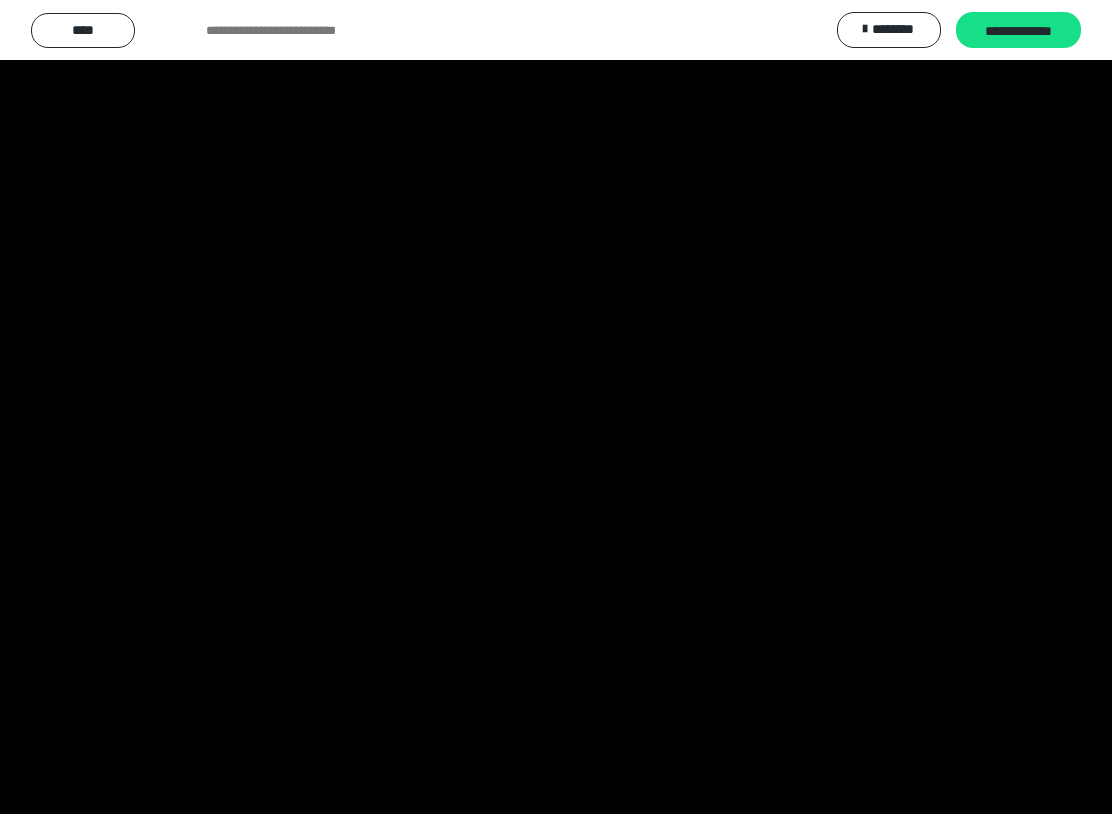 click at bounding box center (556, 407) 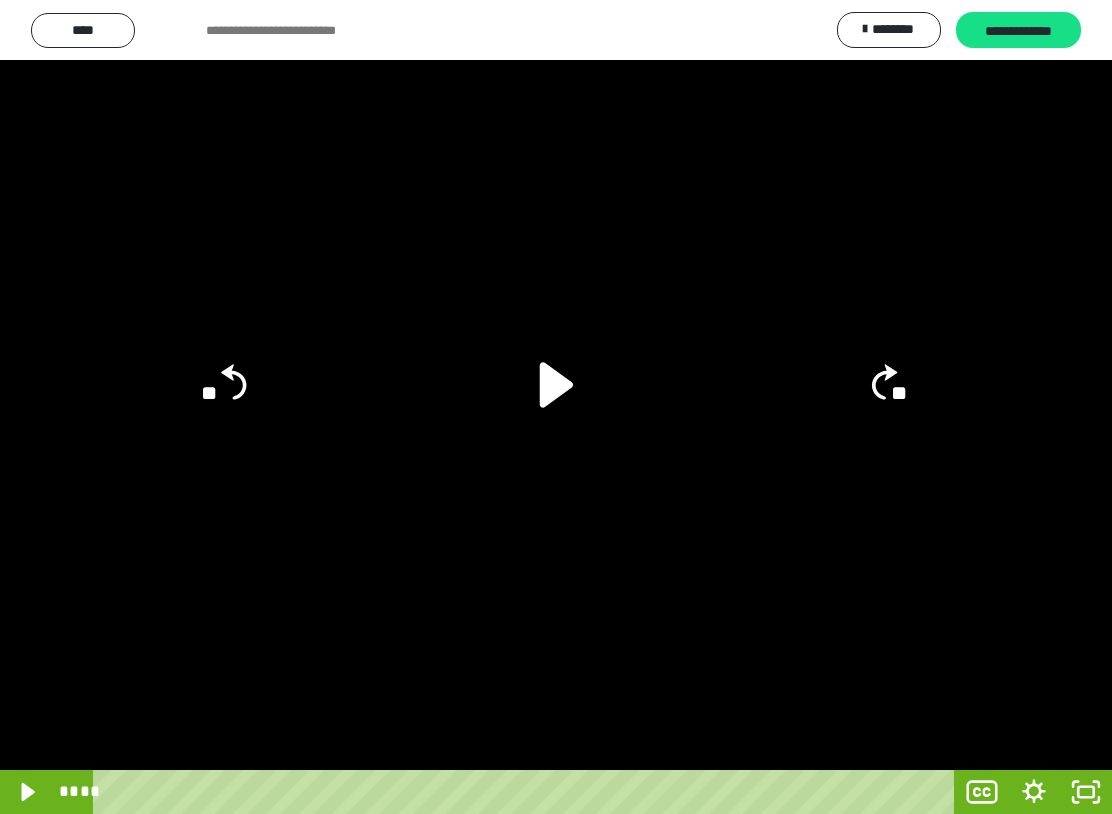 click 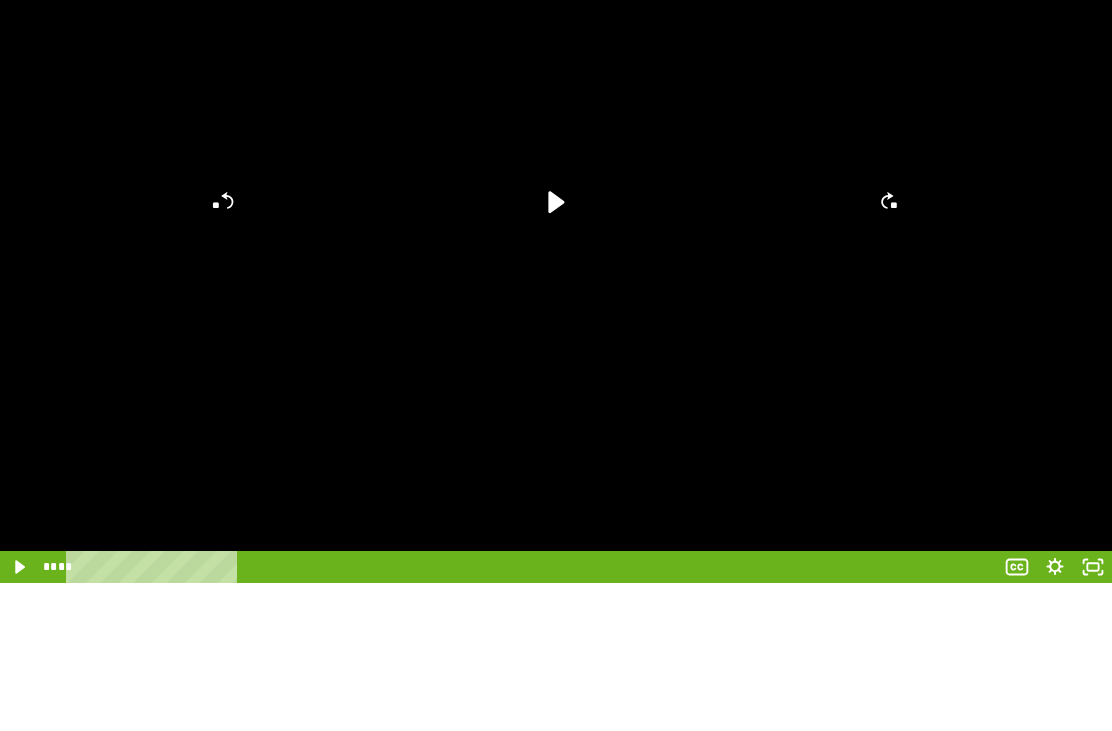 scroll, scrollTop: 299, scrollLeft: 0, axis: vertical 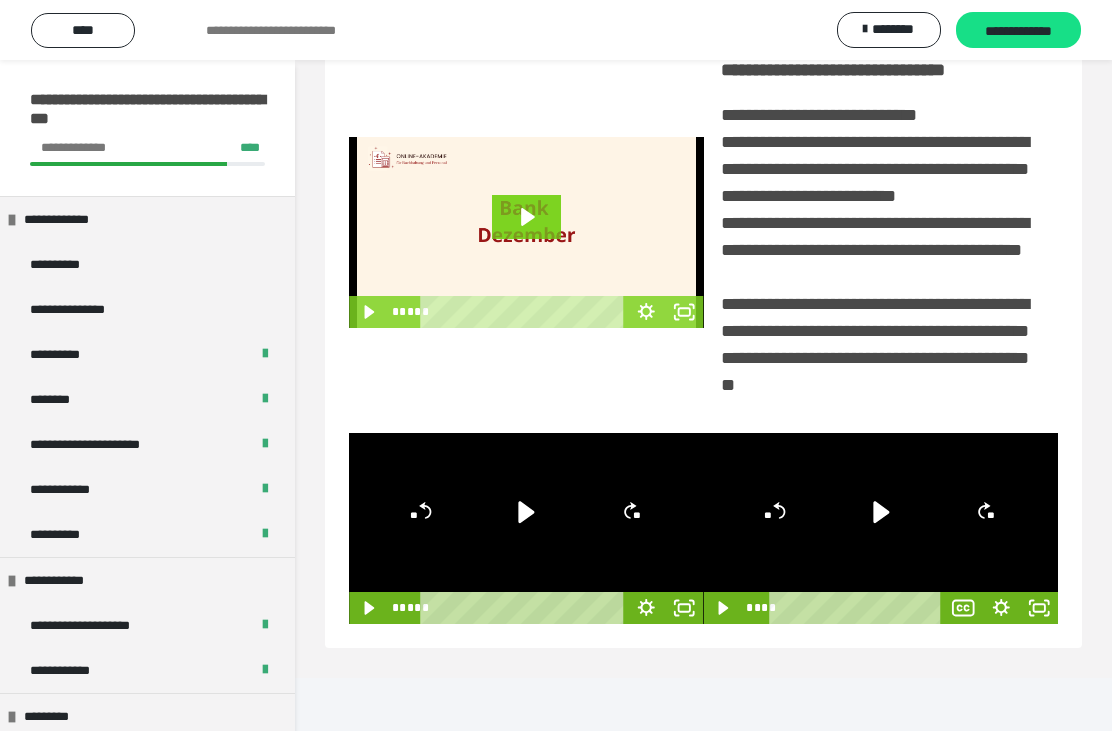 click on "**********" at bounding box center [1018, 31] 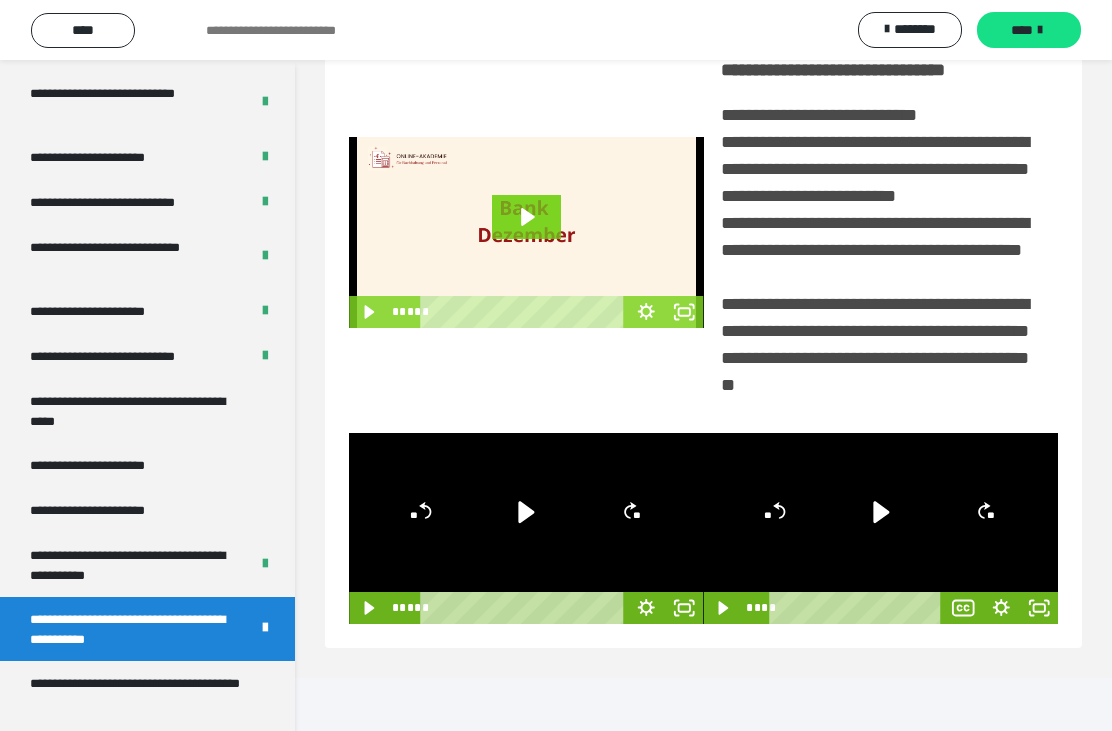 scroll, scrollTop: 3648, scrollLeft: 0, axis: vertical 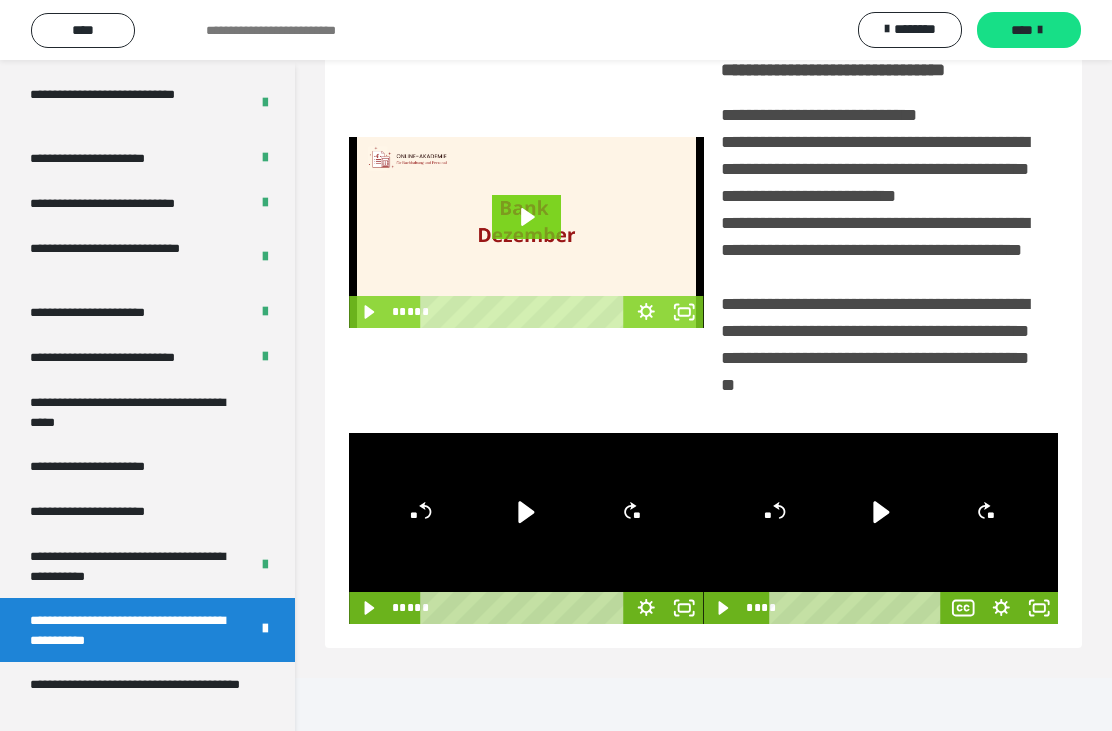 click on "**********" at bounding box center (139, 694) 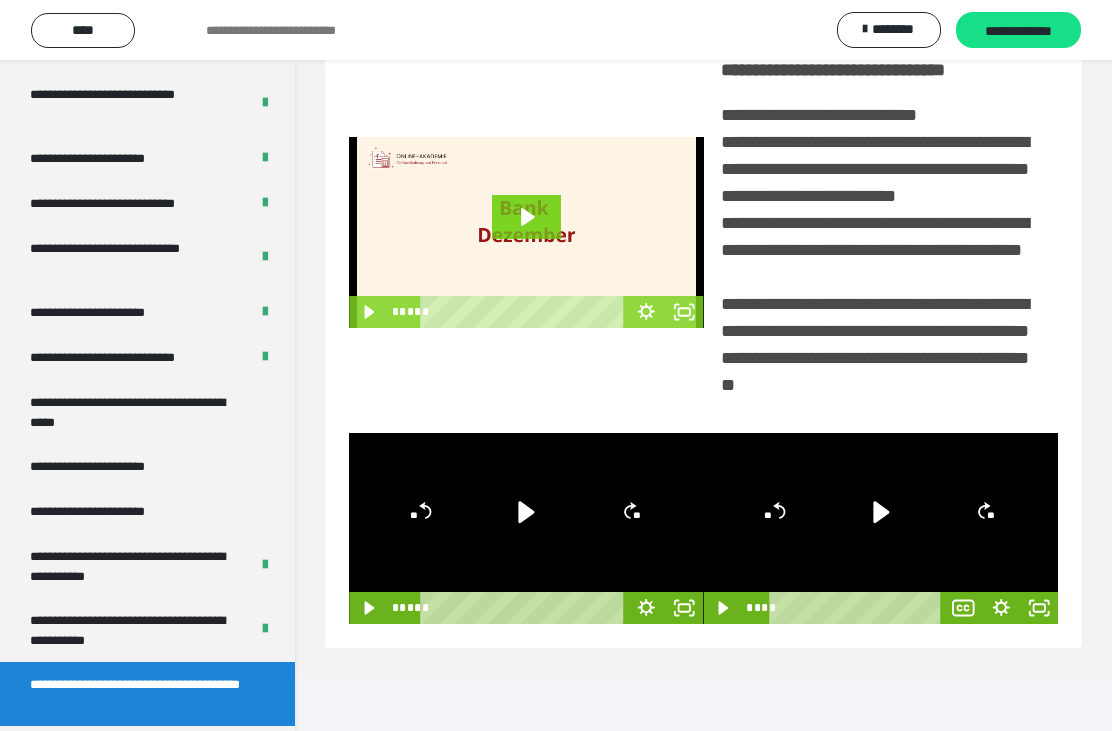 scroll, scrollTop: 60, scrollLeft: 0, axis: vertical 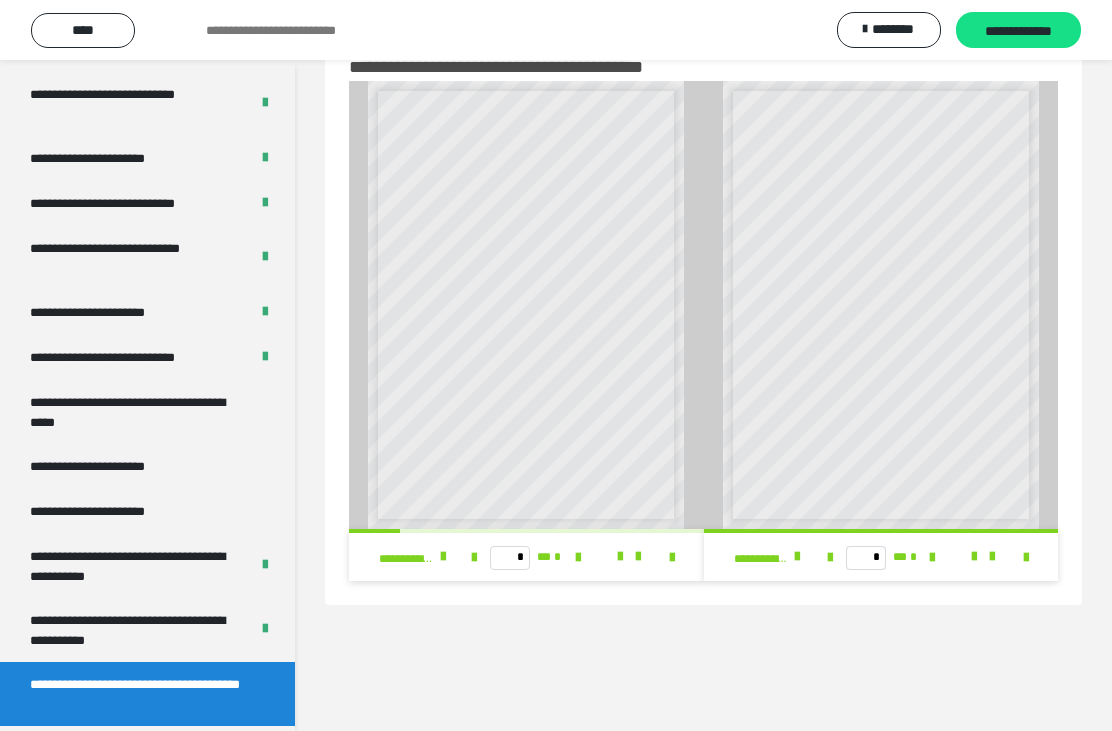 click on "**********" at bounding box center (139, 758) 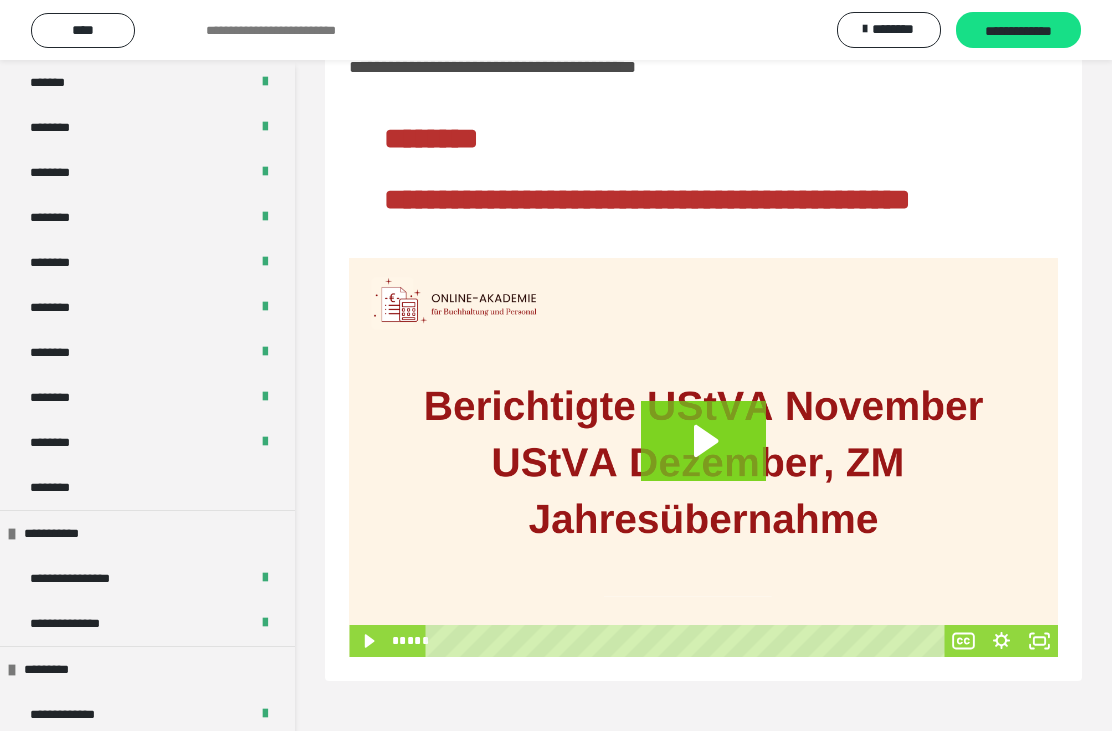 scroll, scrollTop: 1039, scrollLeft: 0, axis: vertical 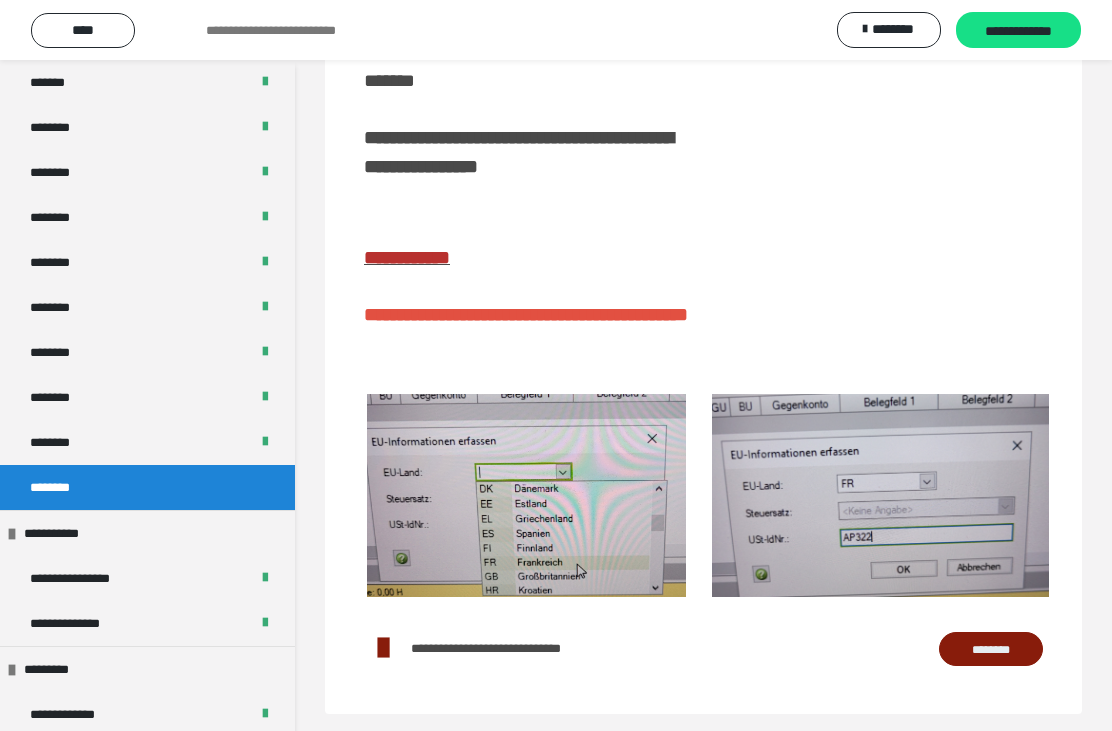 click on "********" at bounding box center [991, 649] 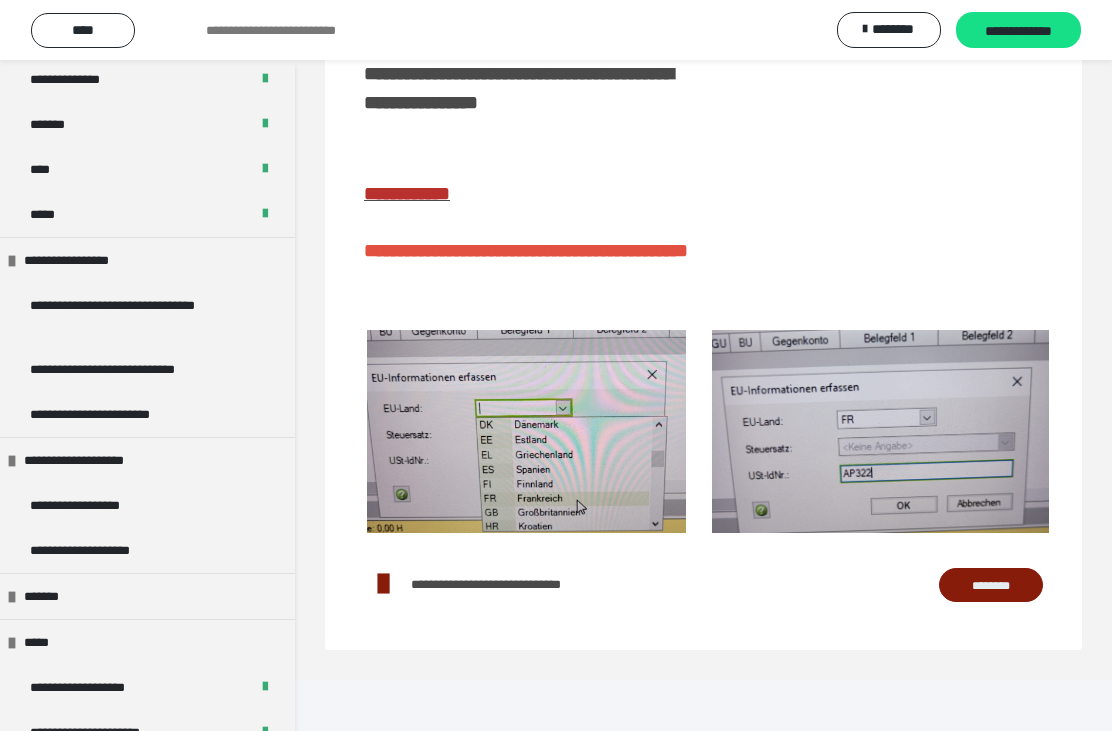 scroll, scrollTop: 1763, scrollLeft: 0, axis: vertical 